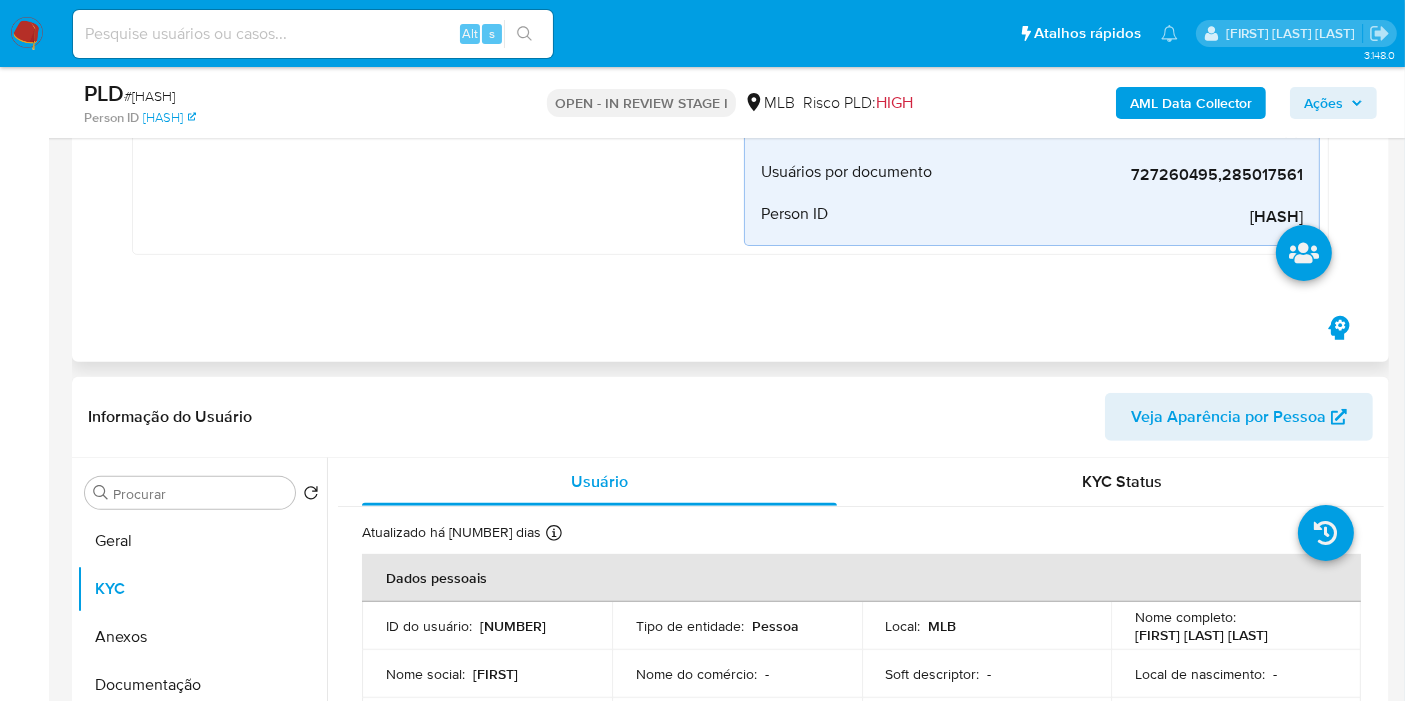 scroll, scrollTop: 666, scrollLeft: 0, axis: vertical 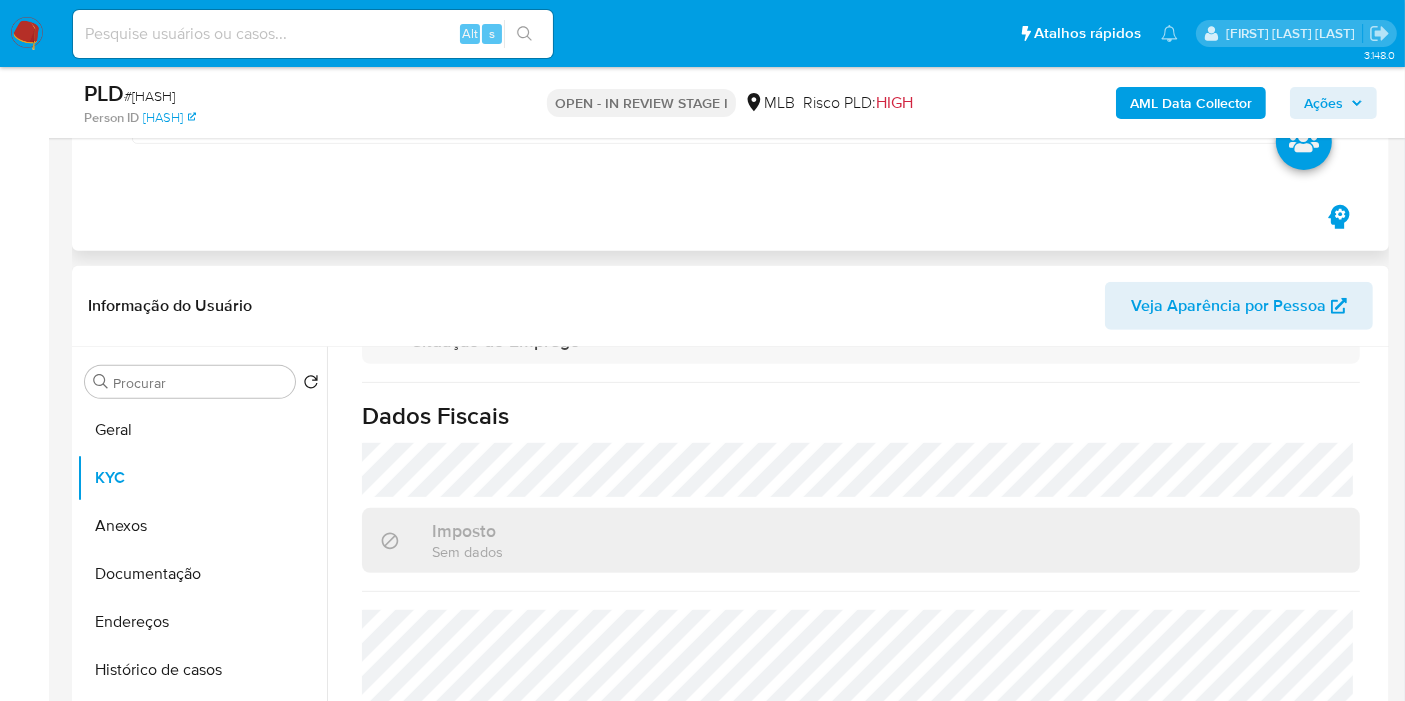 drag, startPoint x: 229, startPoint y: 412, endPoint x: 498, endPoint y: 210, distance: 336.40005 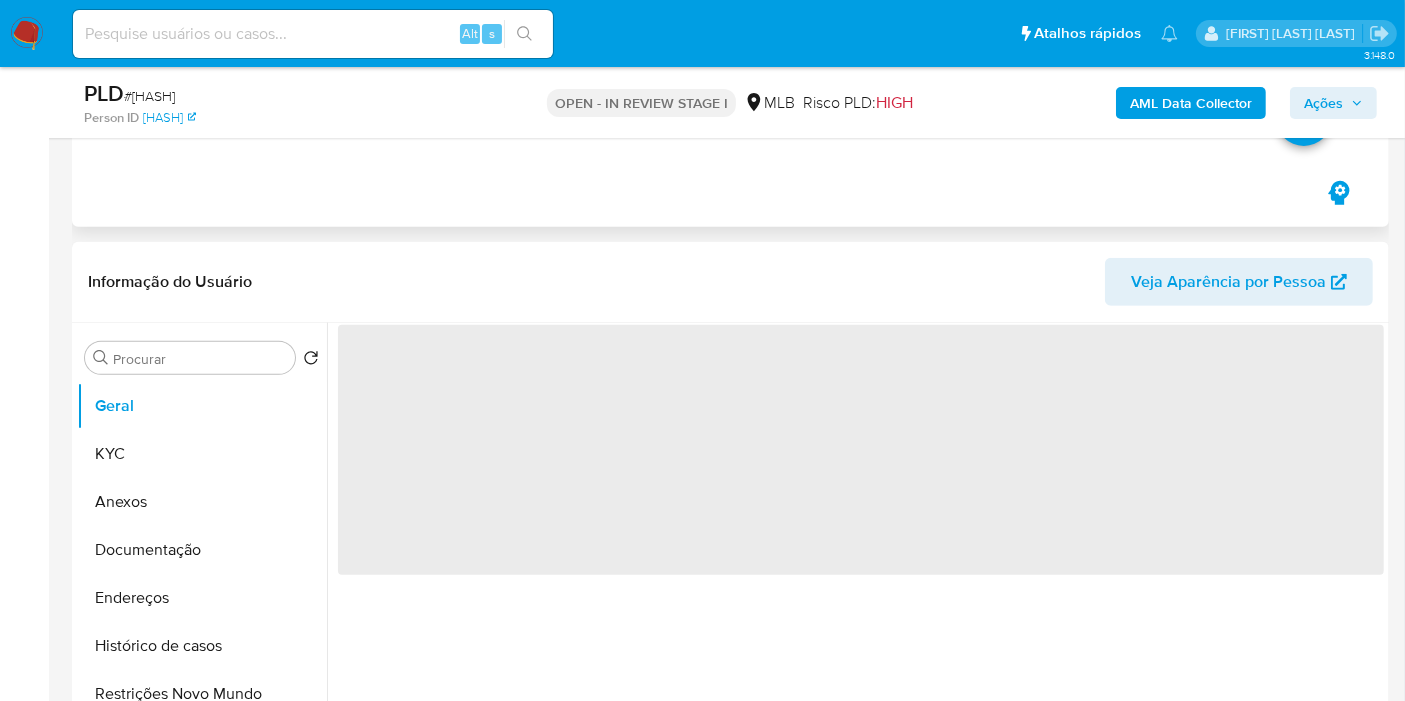 scroll, scrollTop: 0, scrollLeft: 0, axis: both 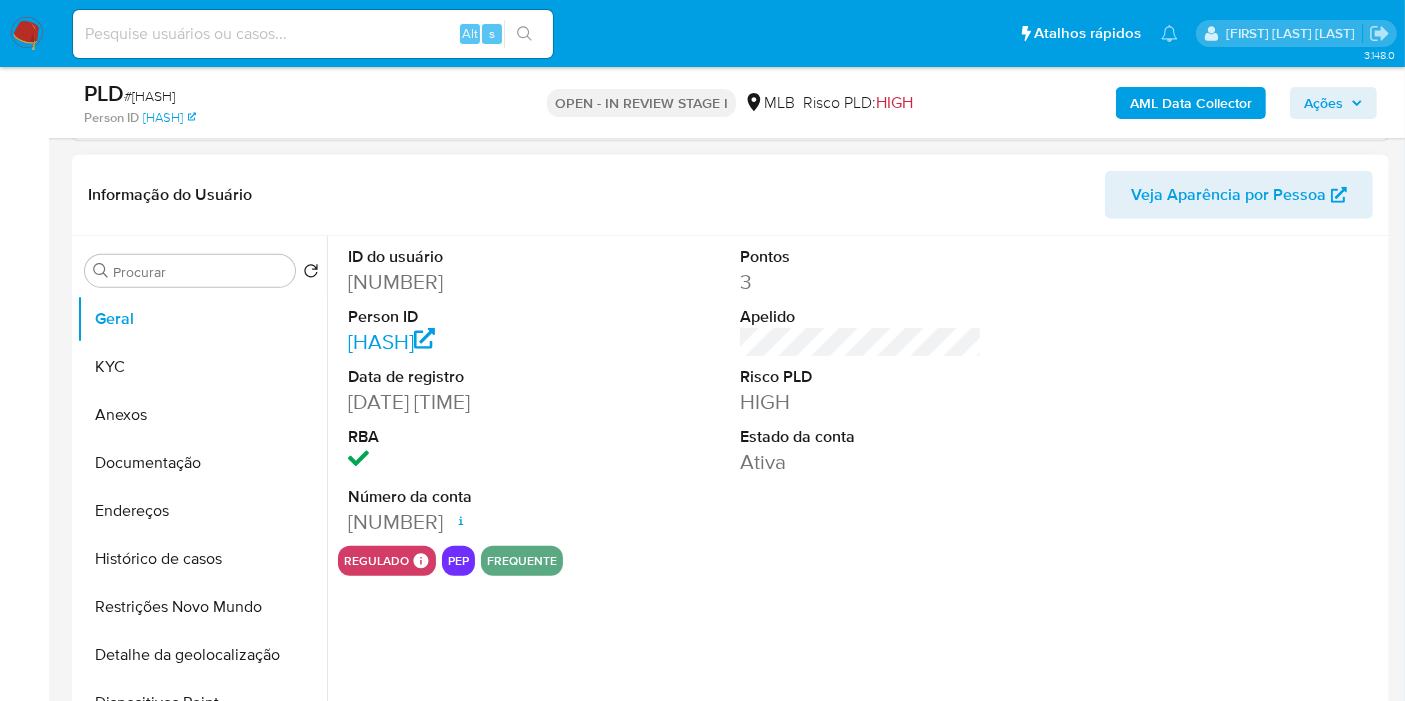 type 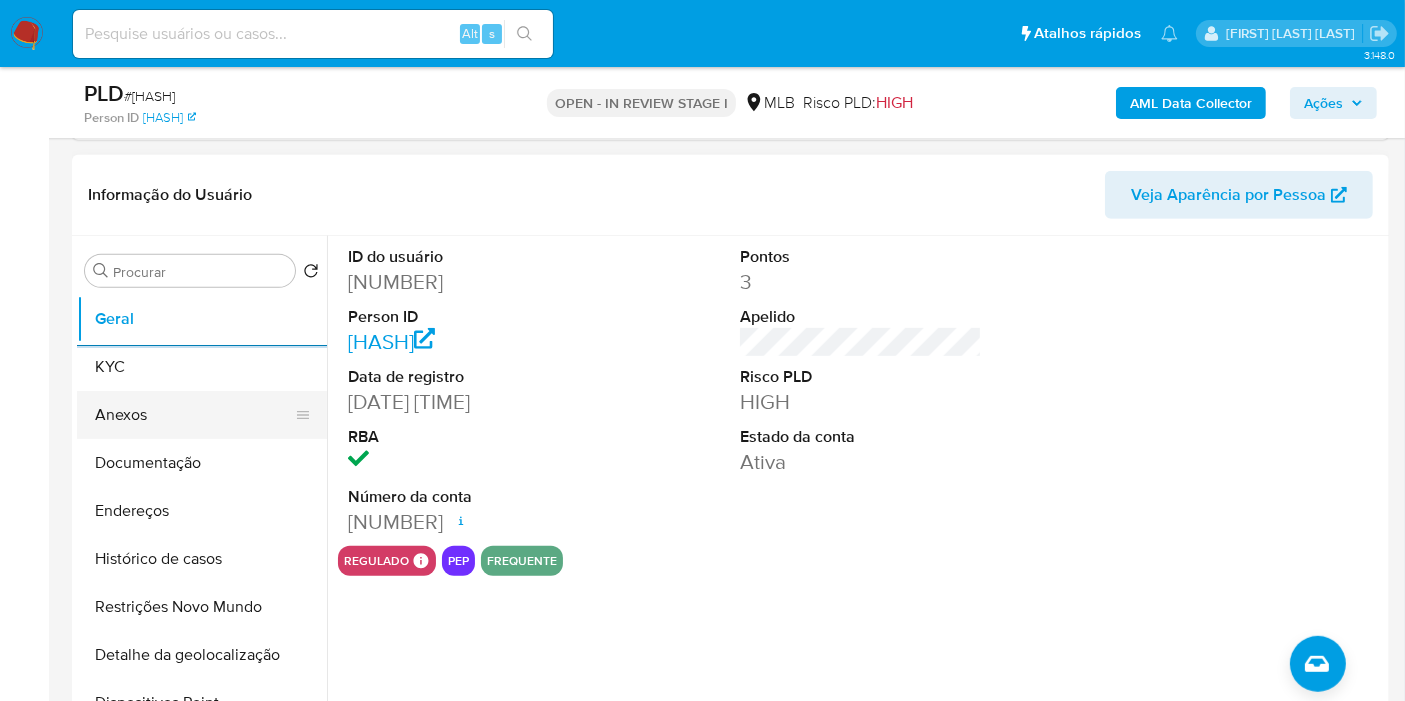 drag, startPoint x: 179, startPoint y: 358, endPoint x: 296, endPoint y: 378, distance: 118.69709 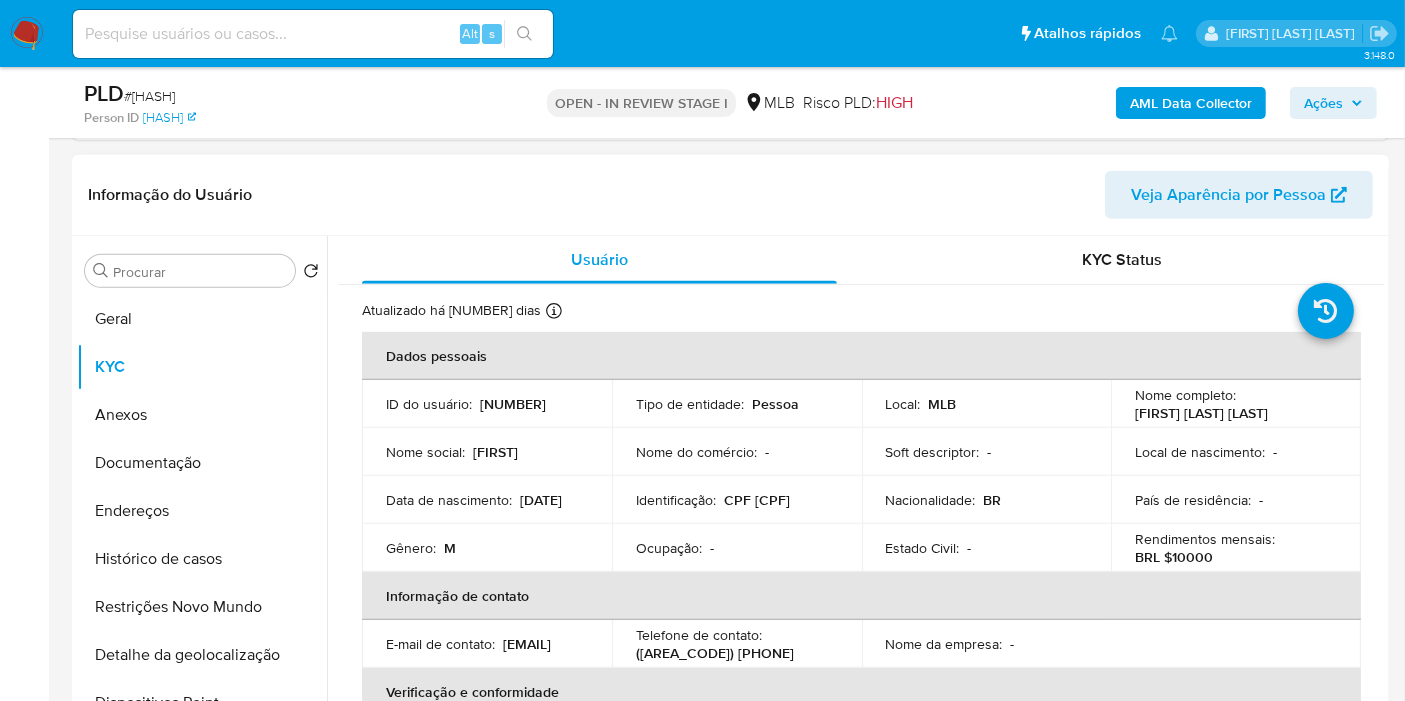 type 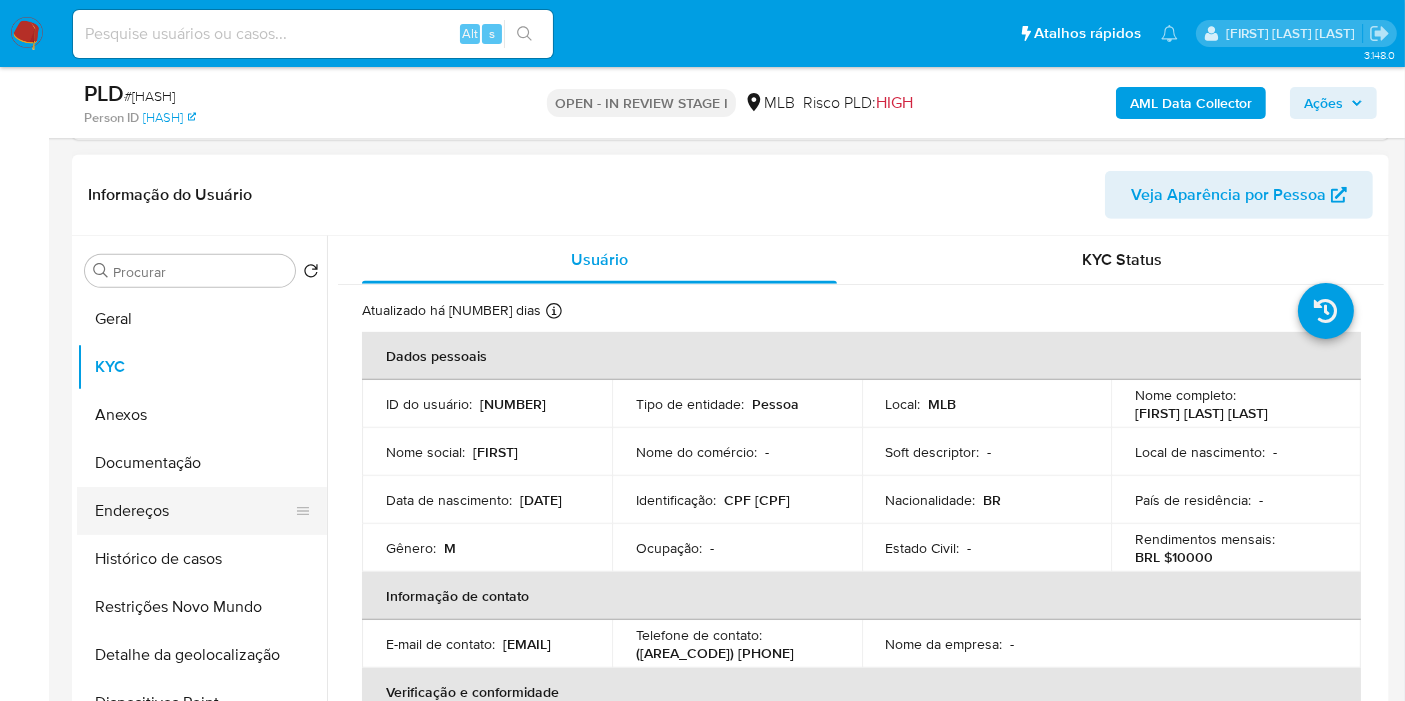 click on "Endereços" at bounding box center [194, 511] 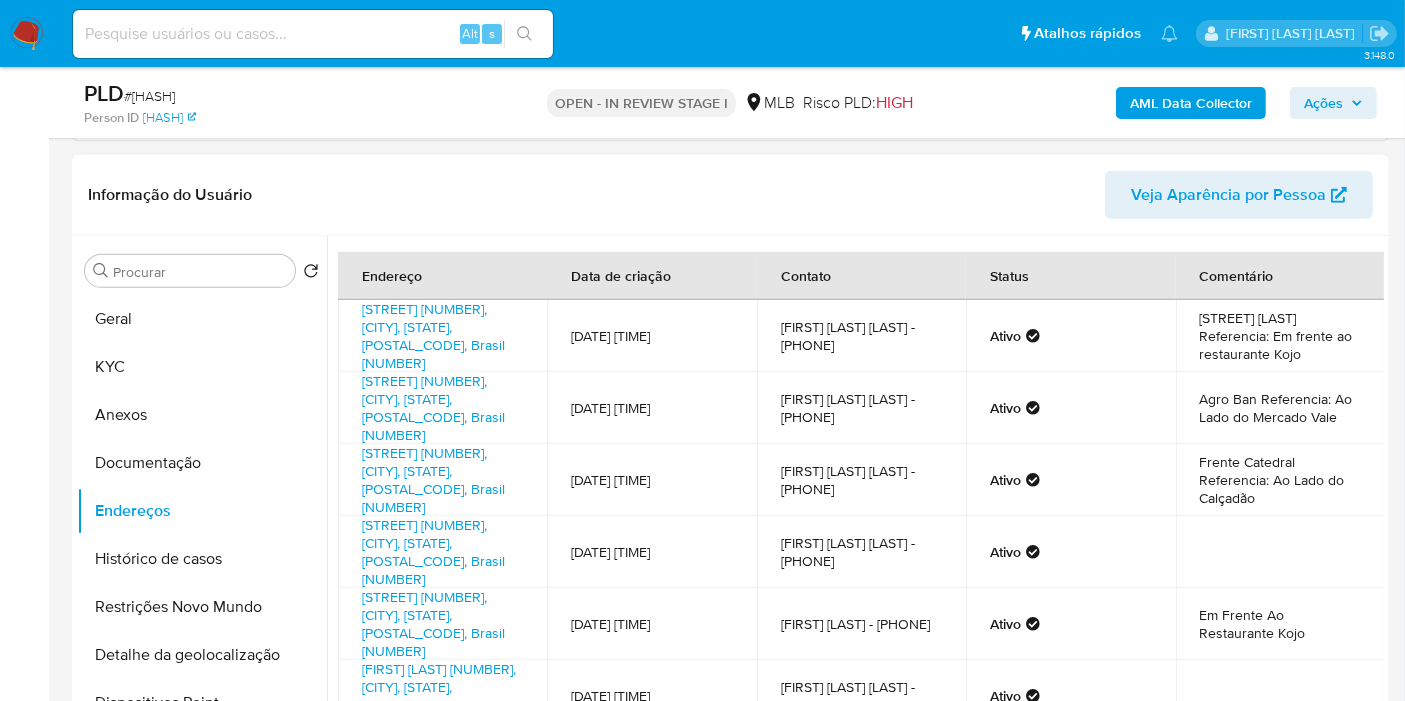 type 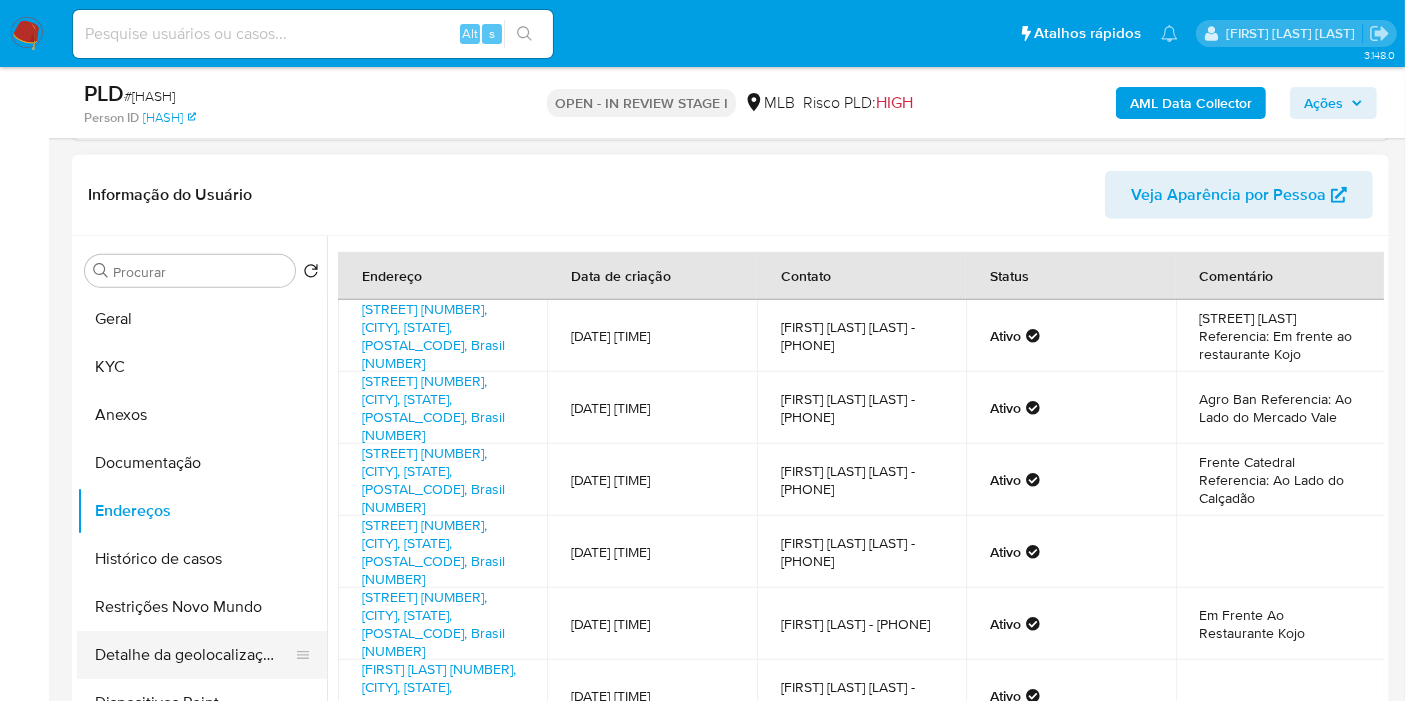 click on "Detalhe da geolocalização" at bounding box center [194, 655] 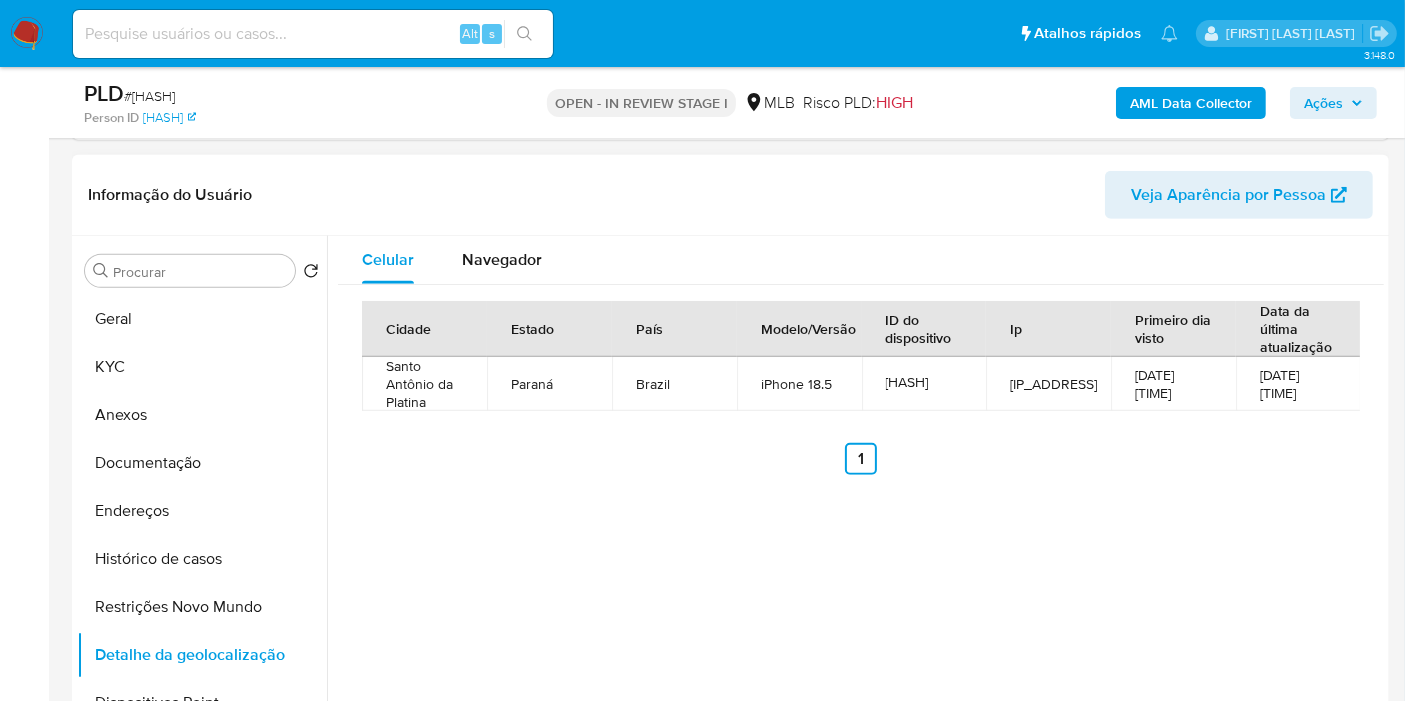 type 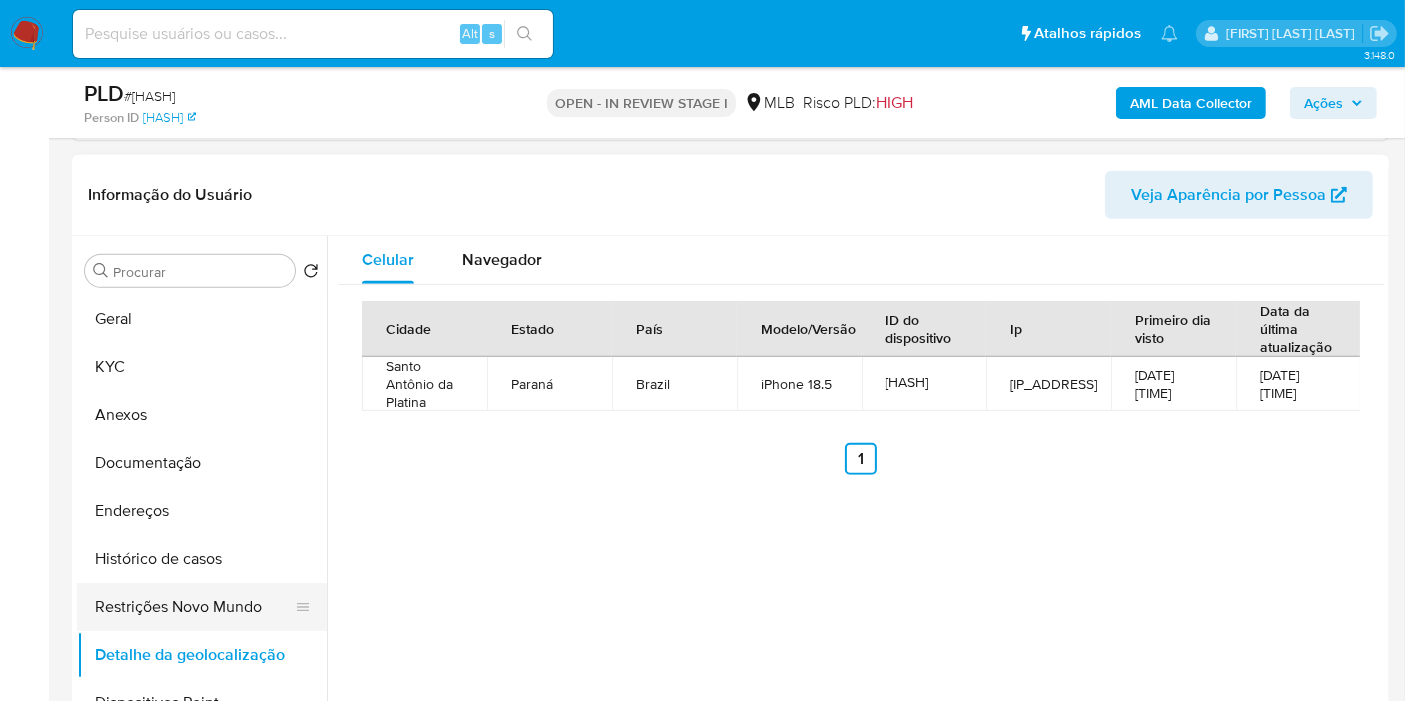 click on "Restrições Novo Mundo" at bounding box center [194, 607] 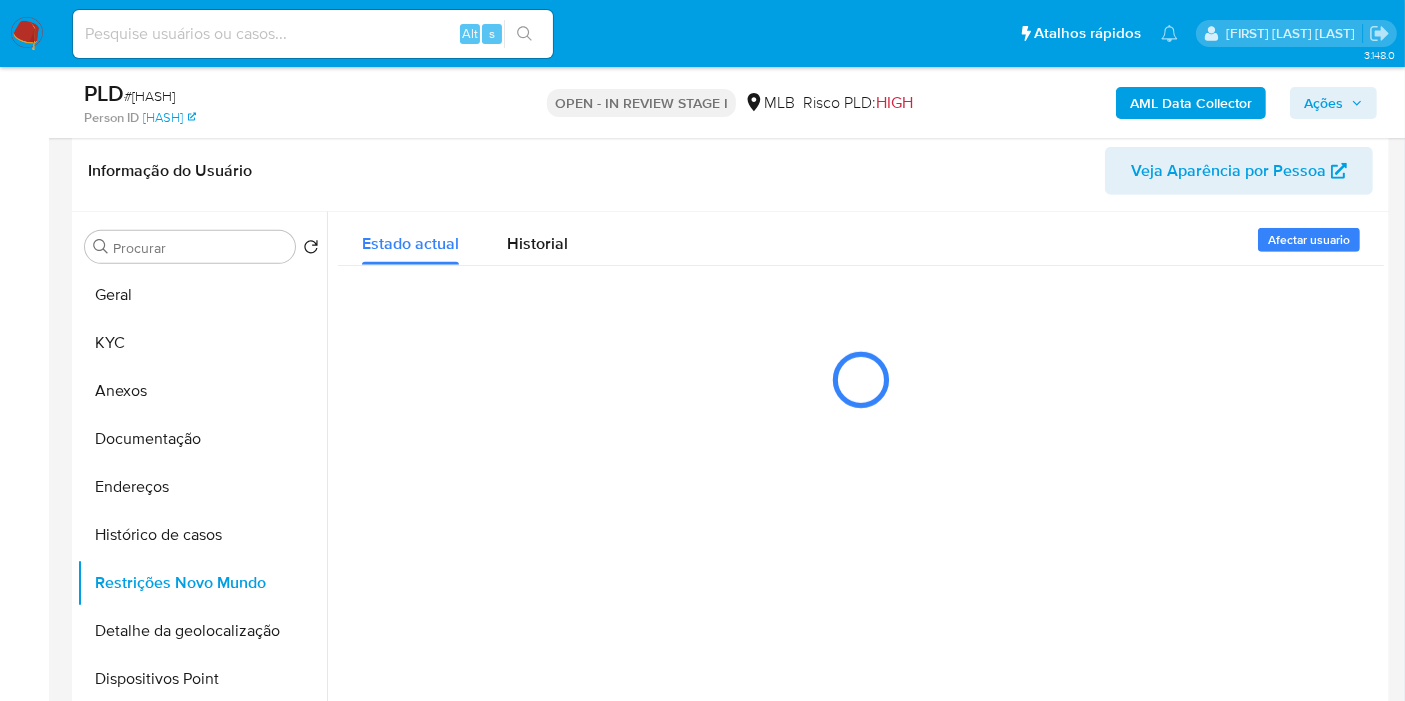 type 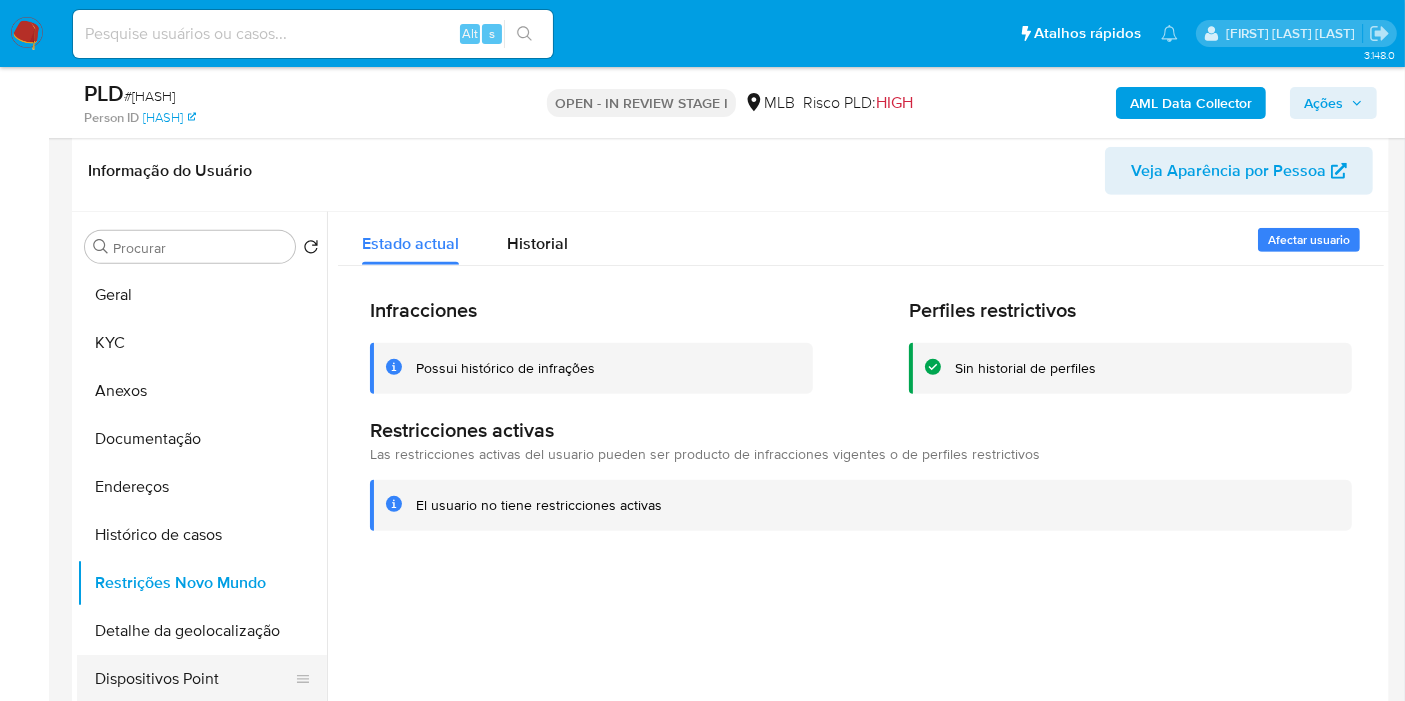 click on "Dispositivos Point" at bounding box center [194, 679] 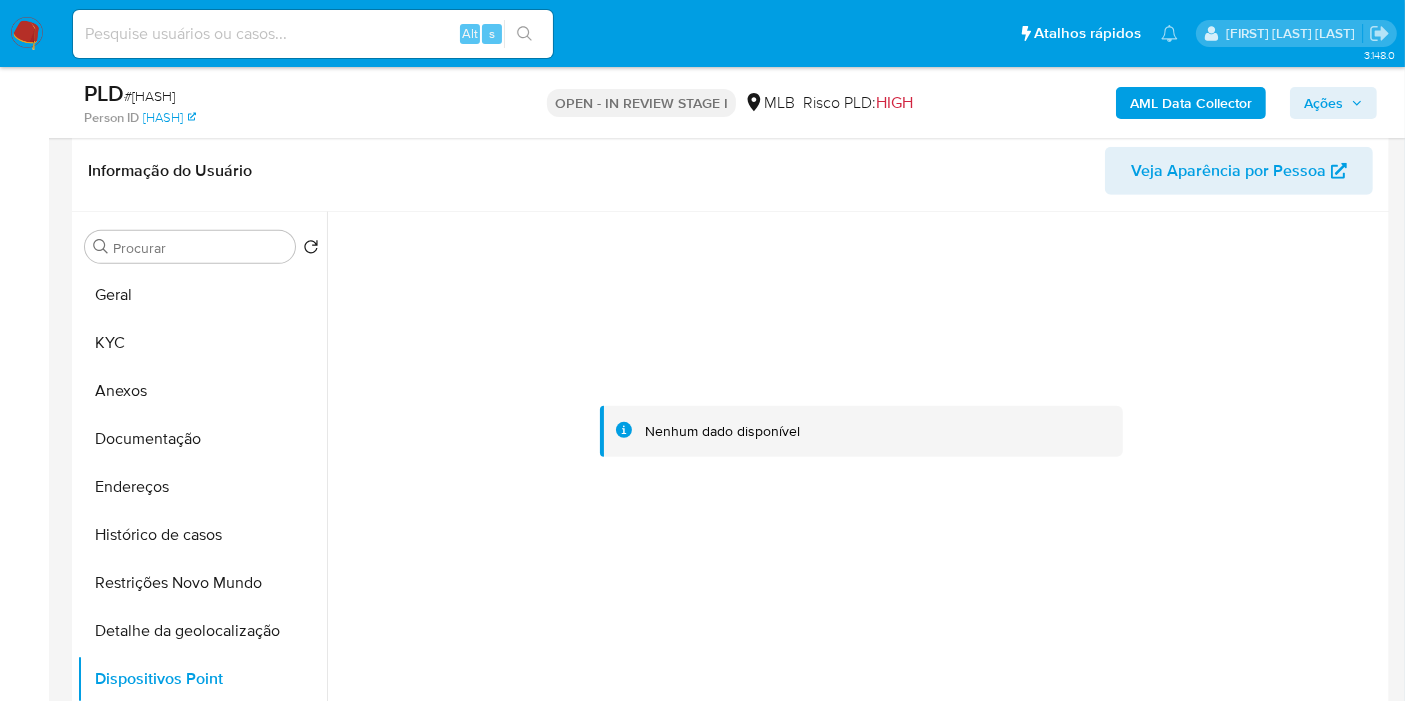 type 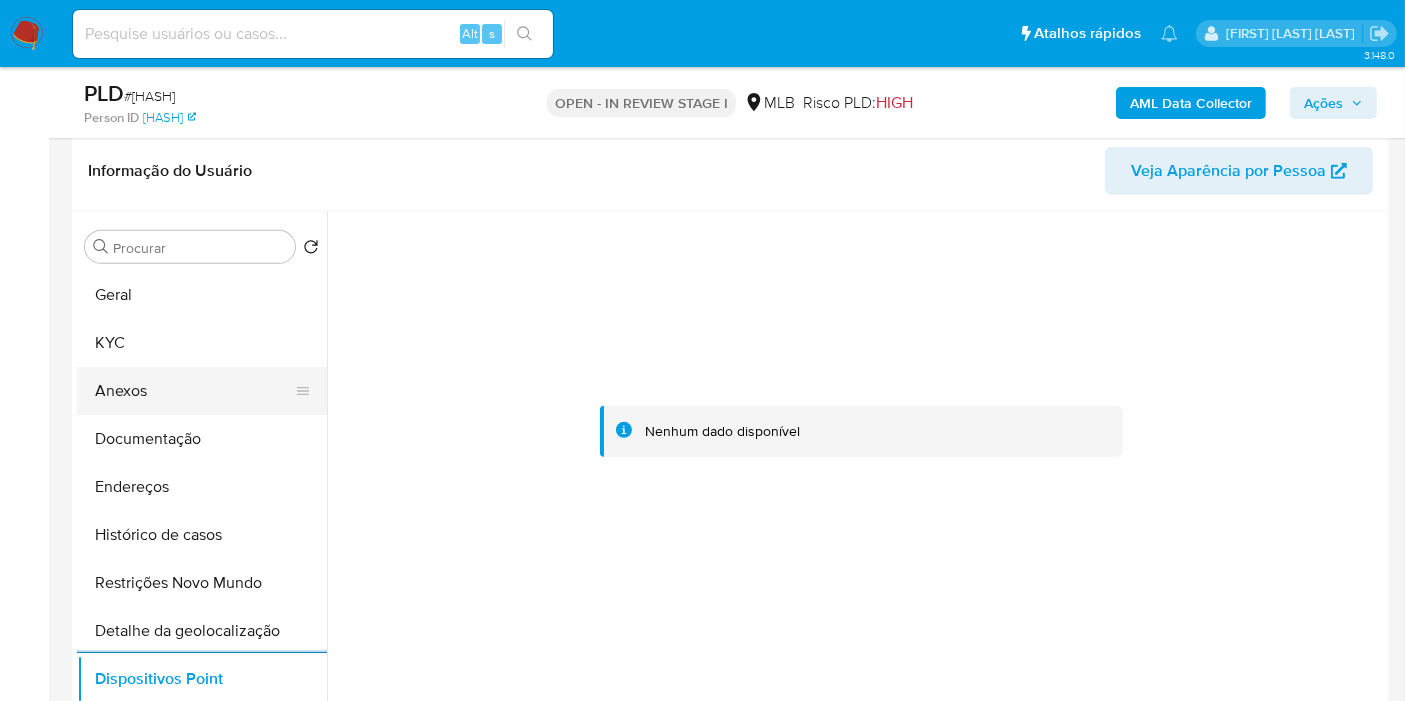 click on "Anexos" at bounding box center (194, 391) 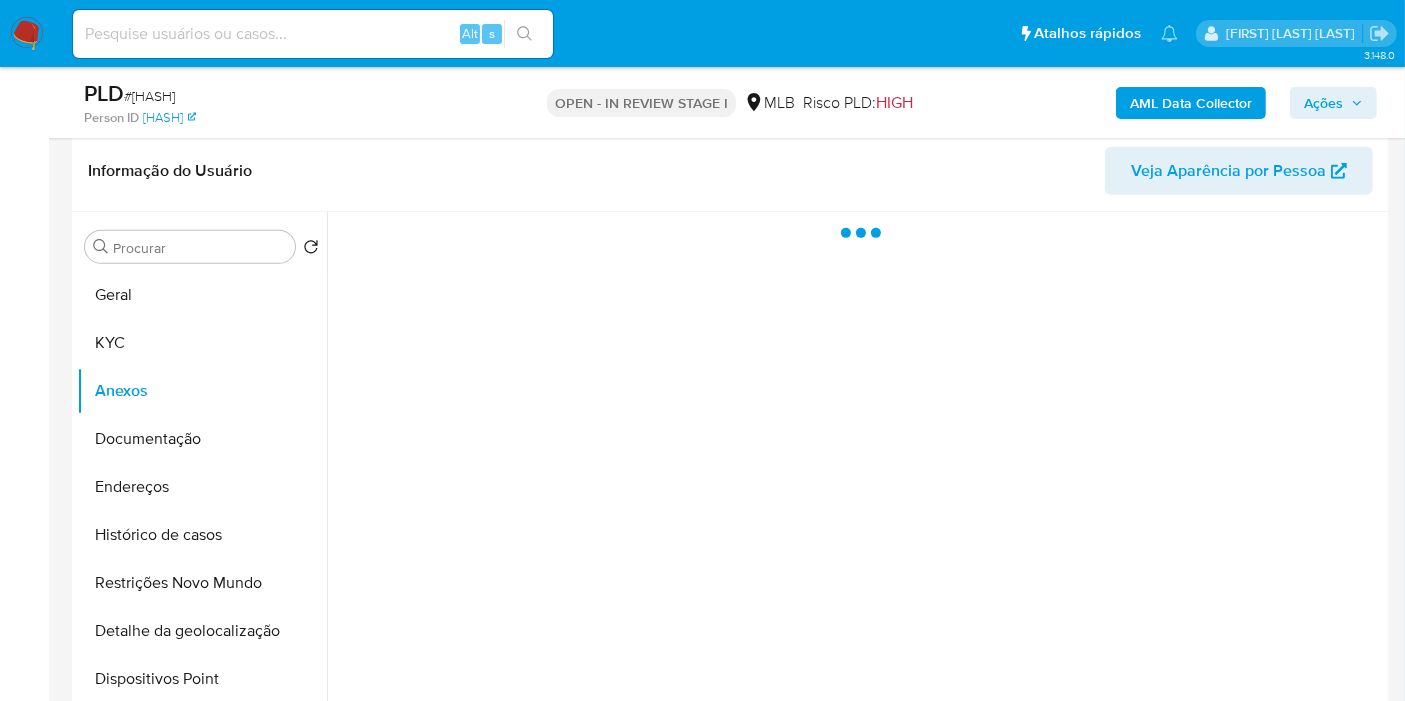 click on "Ações" at bounding box center [1323, 103] 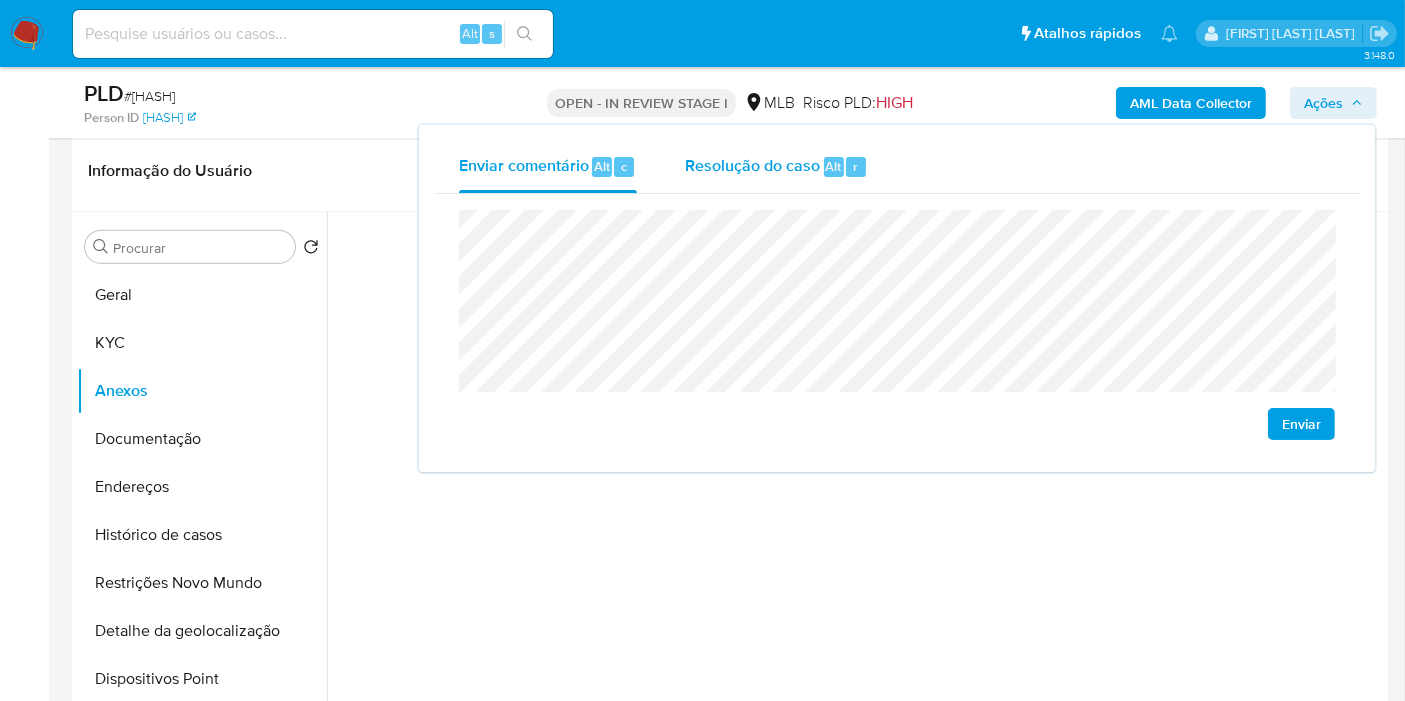 click on "Resolução do caso Alt r" at bounding box center (776, 167) 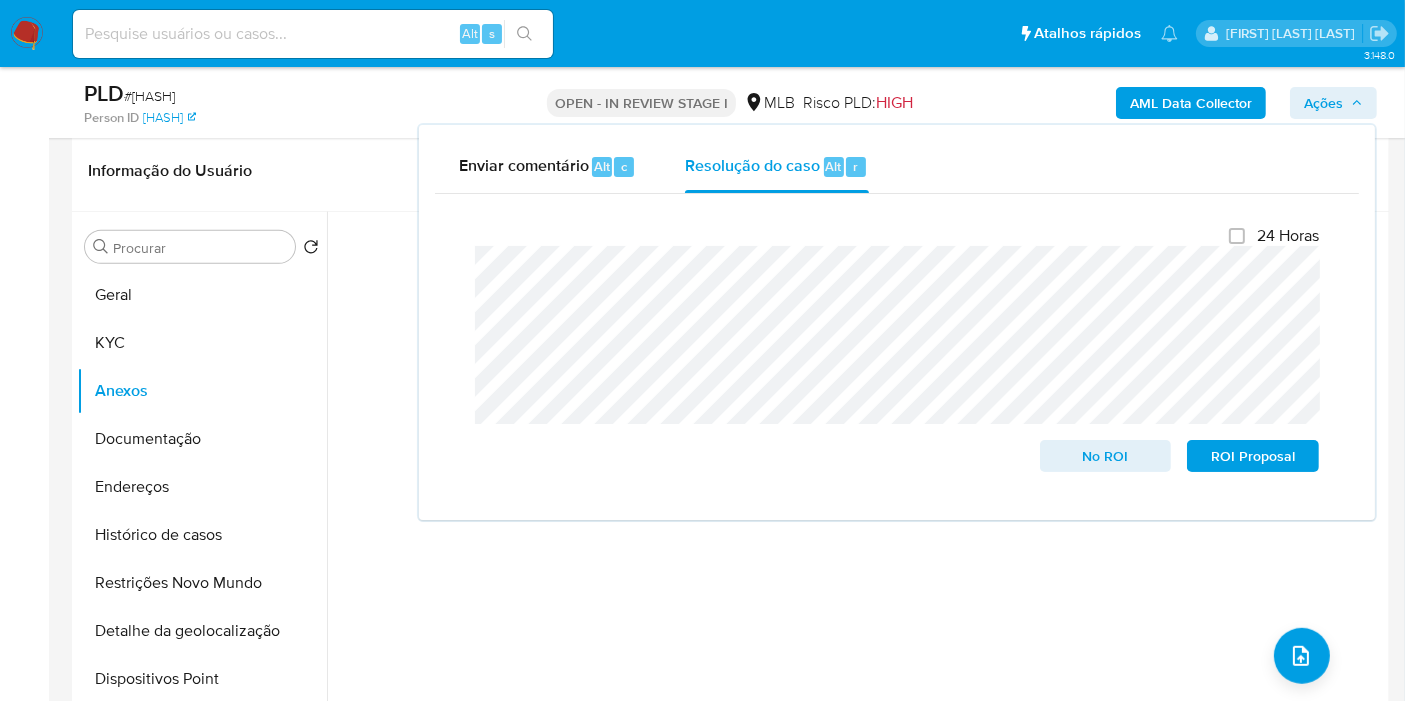 click on "Nenhum dado disponível" at bounding box center [855, 468] 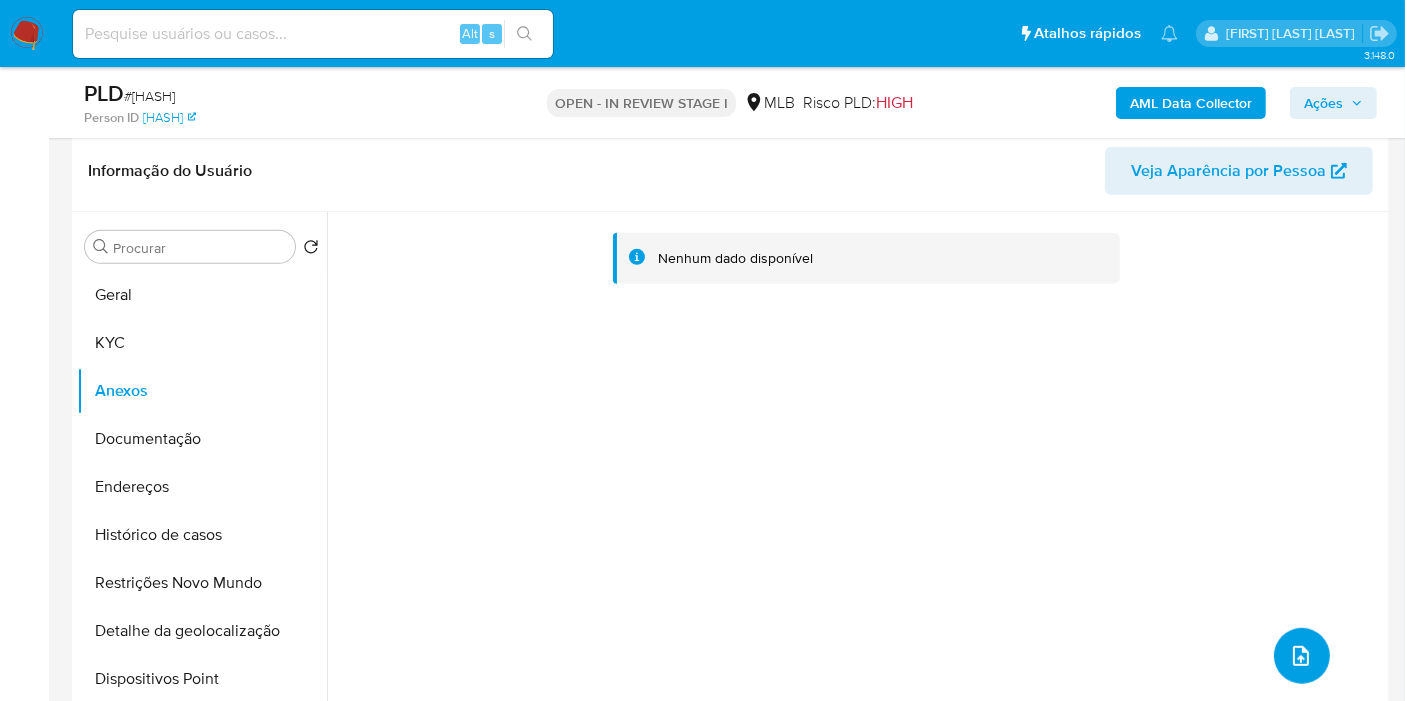 click 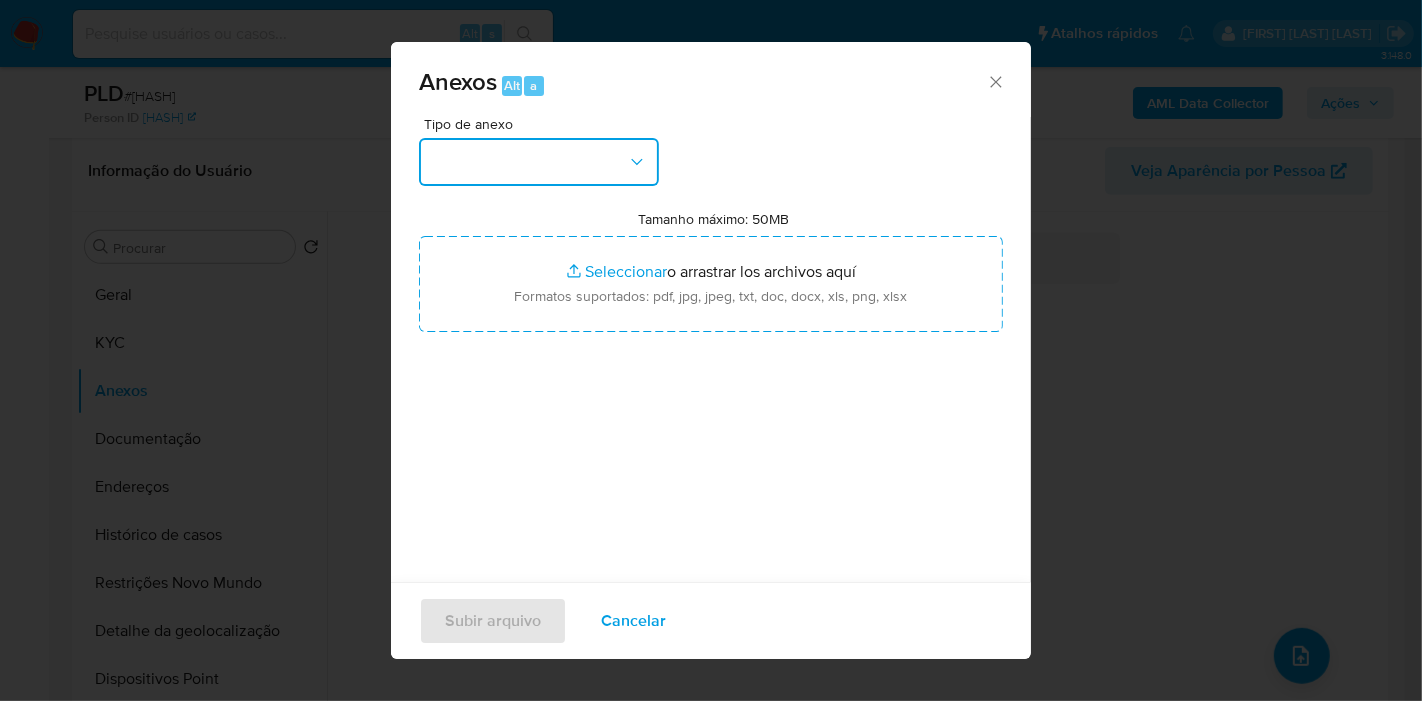 click at bounding box center (539, 162) 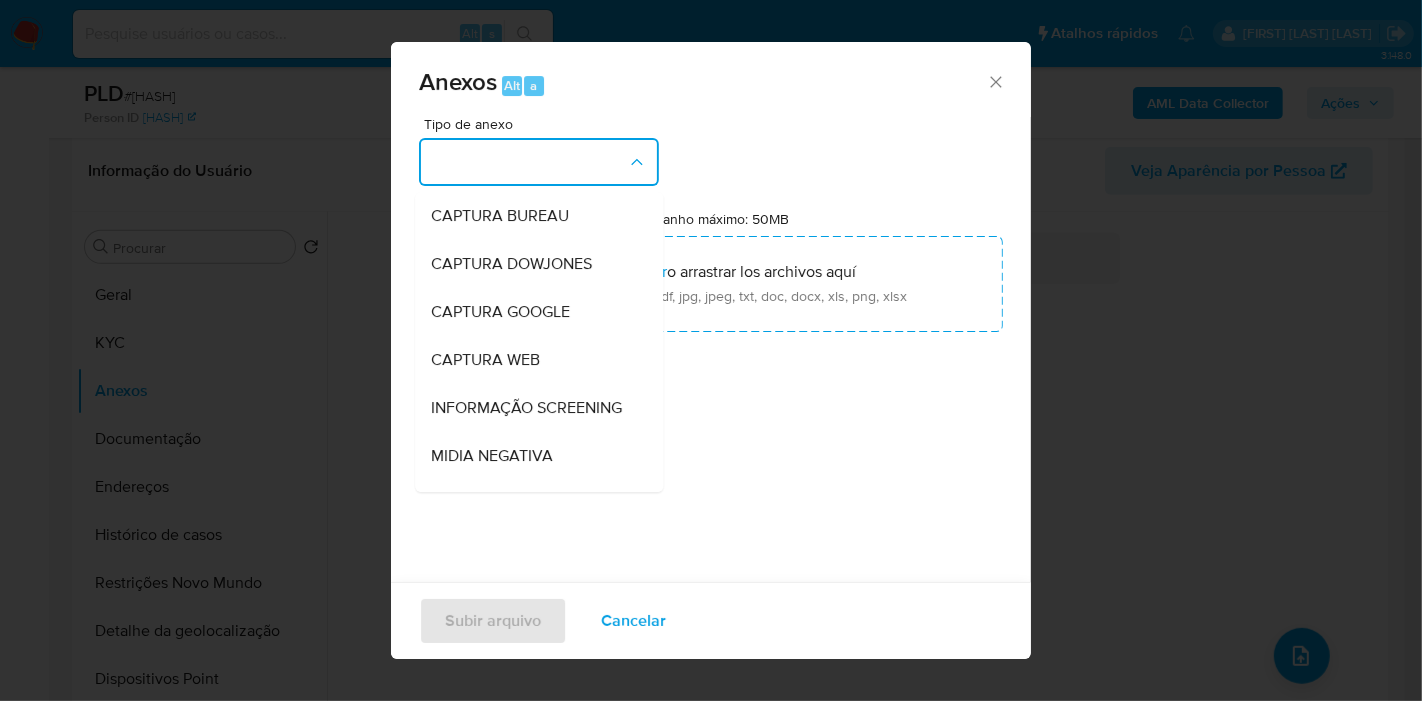 scroll, scrollTop: 307, scrollLeft: 0, axis: vertical 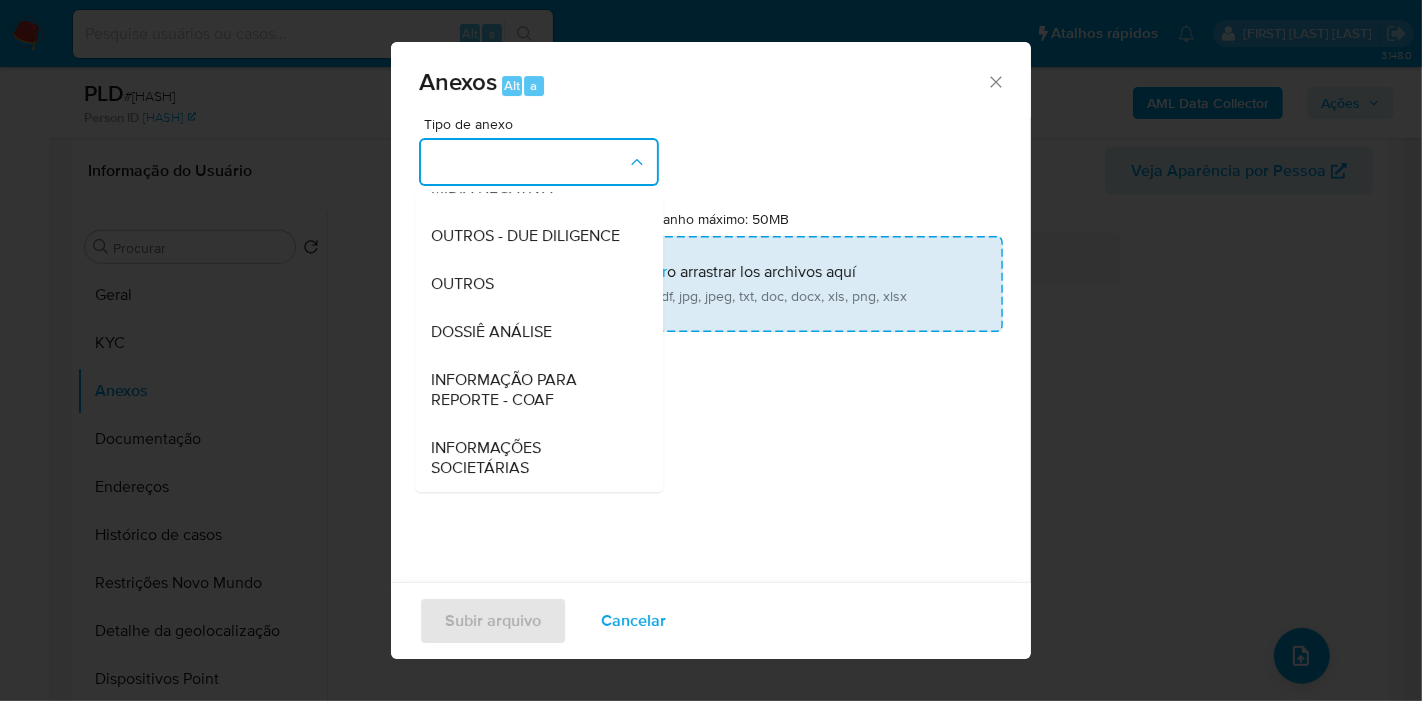 drag, startPoint x: 562, startPoint y: 327, endPoint x: 576, endPoint y: 289, distance: 40.496914 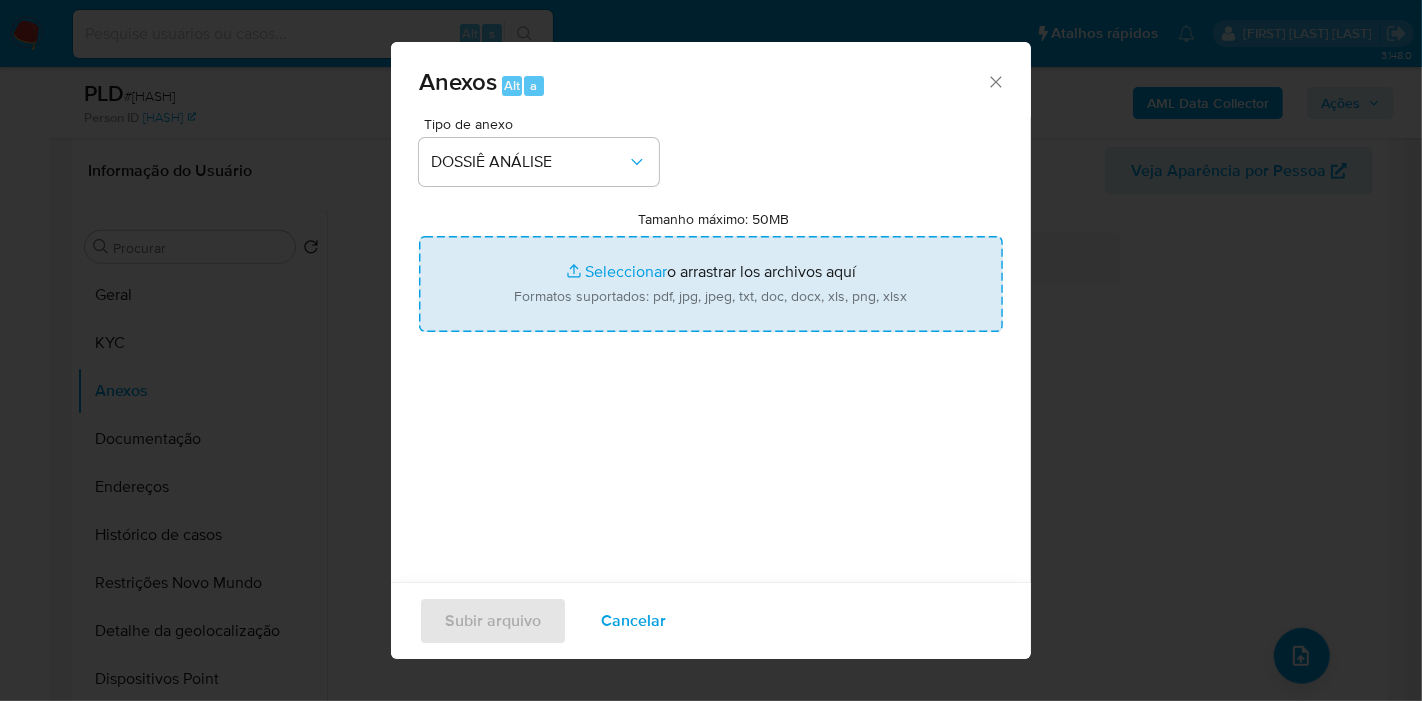 click on "Tamanho máximo: 50MB Seleccionar archivos" at bounding box center (711, 284) 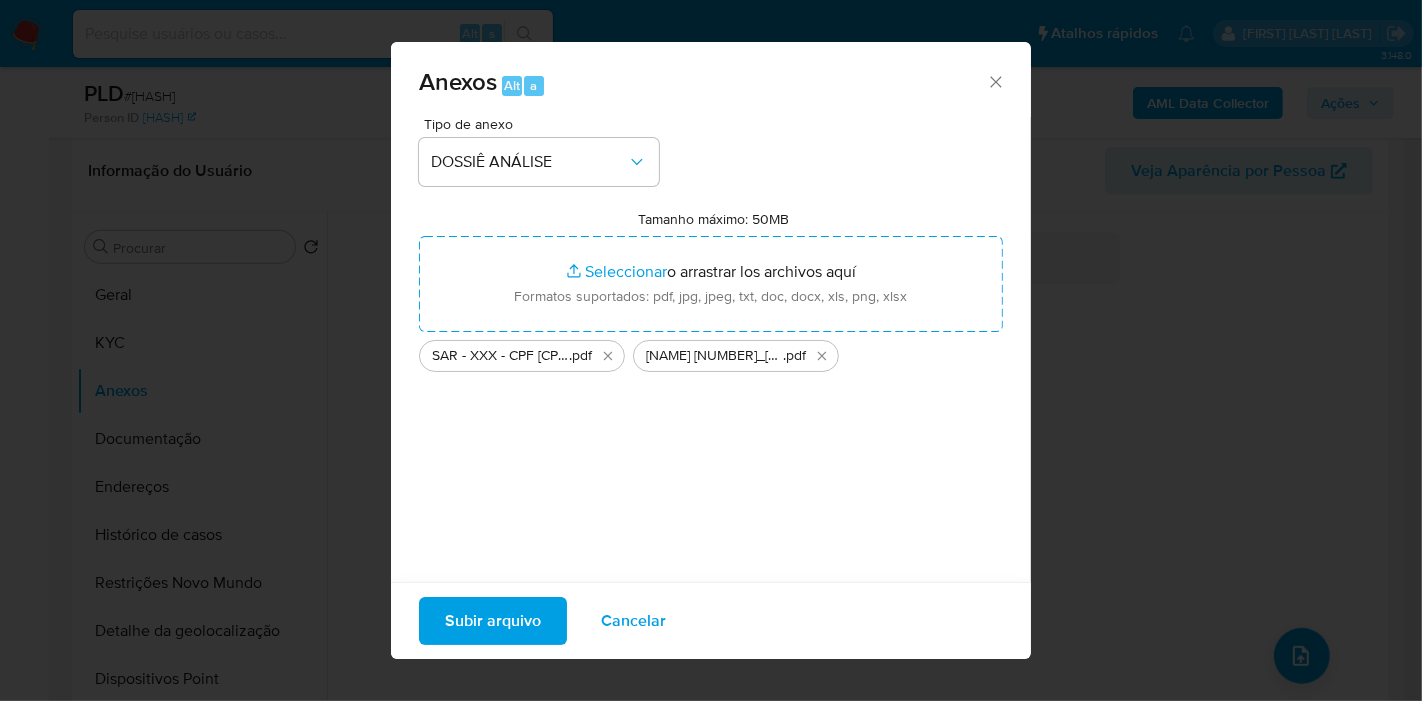 click on "Subir arquivo" at bounding box center [493, 621] 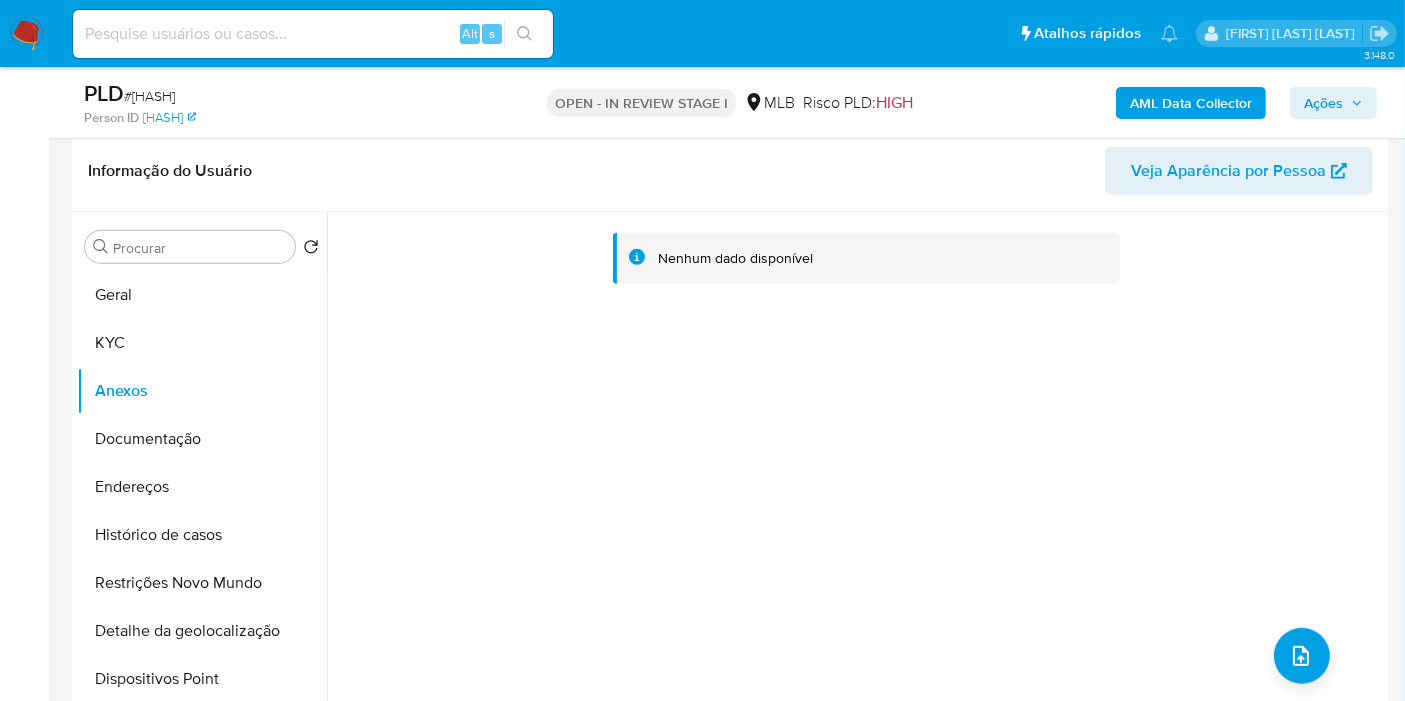 click on "Ações" at bounding box center [1323, 103] 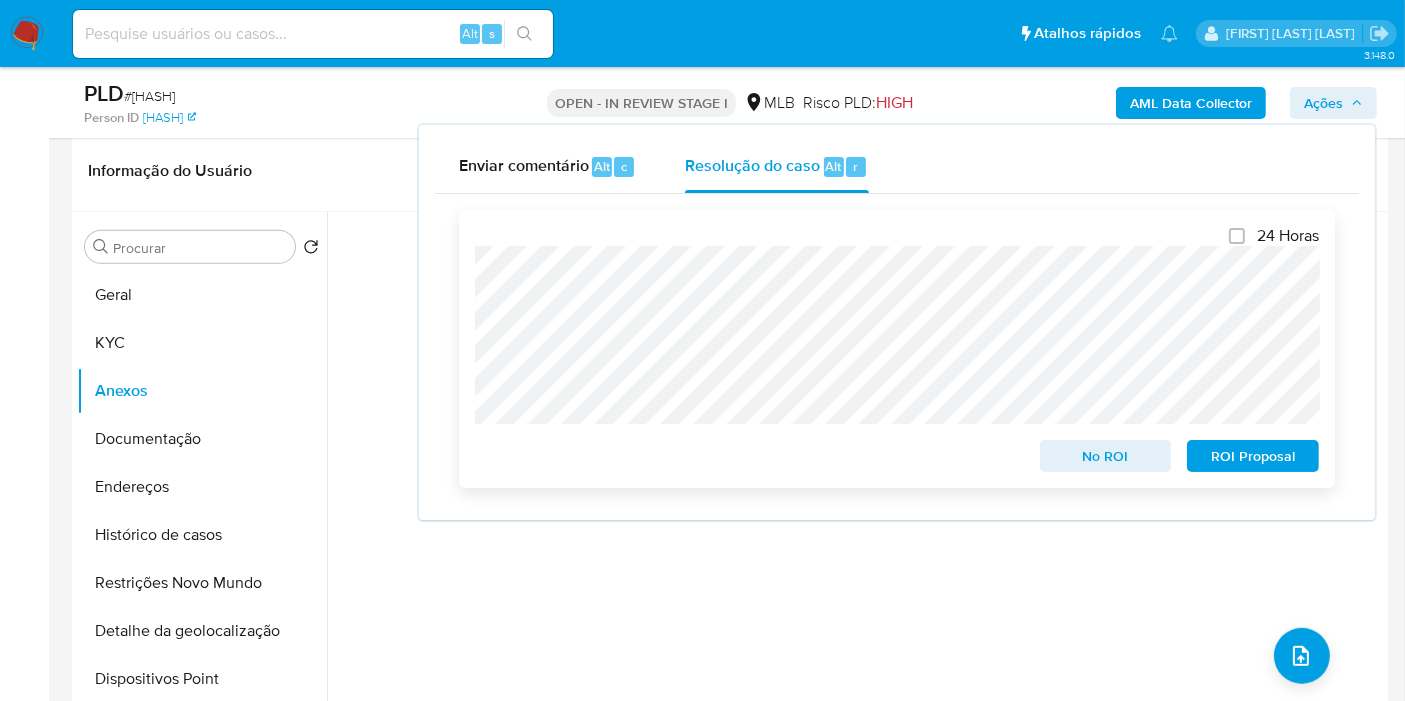click on "ROI Proposal" at bounding box center [1253, 456] 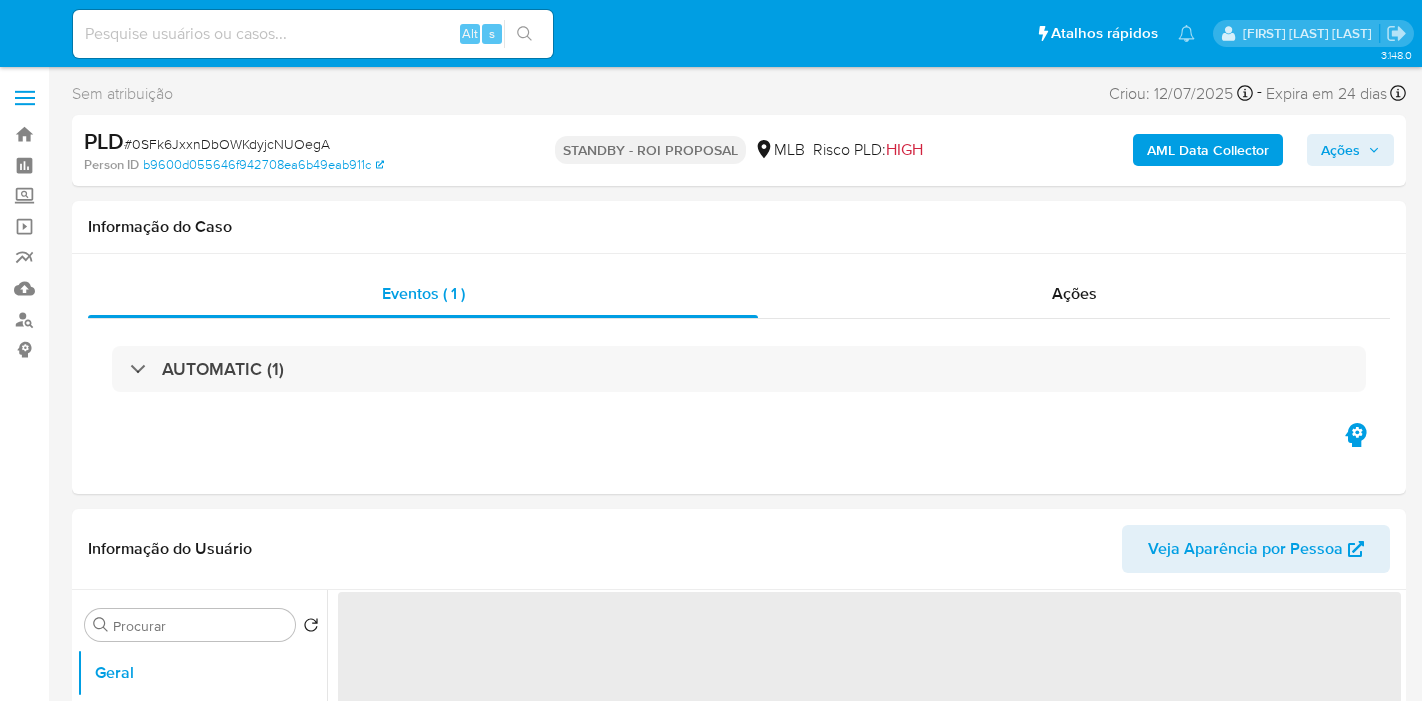 select on "10" 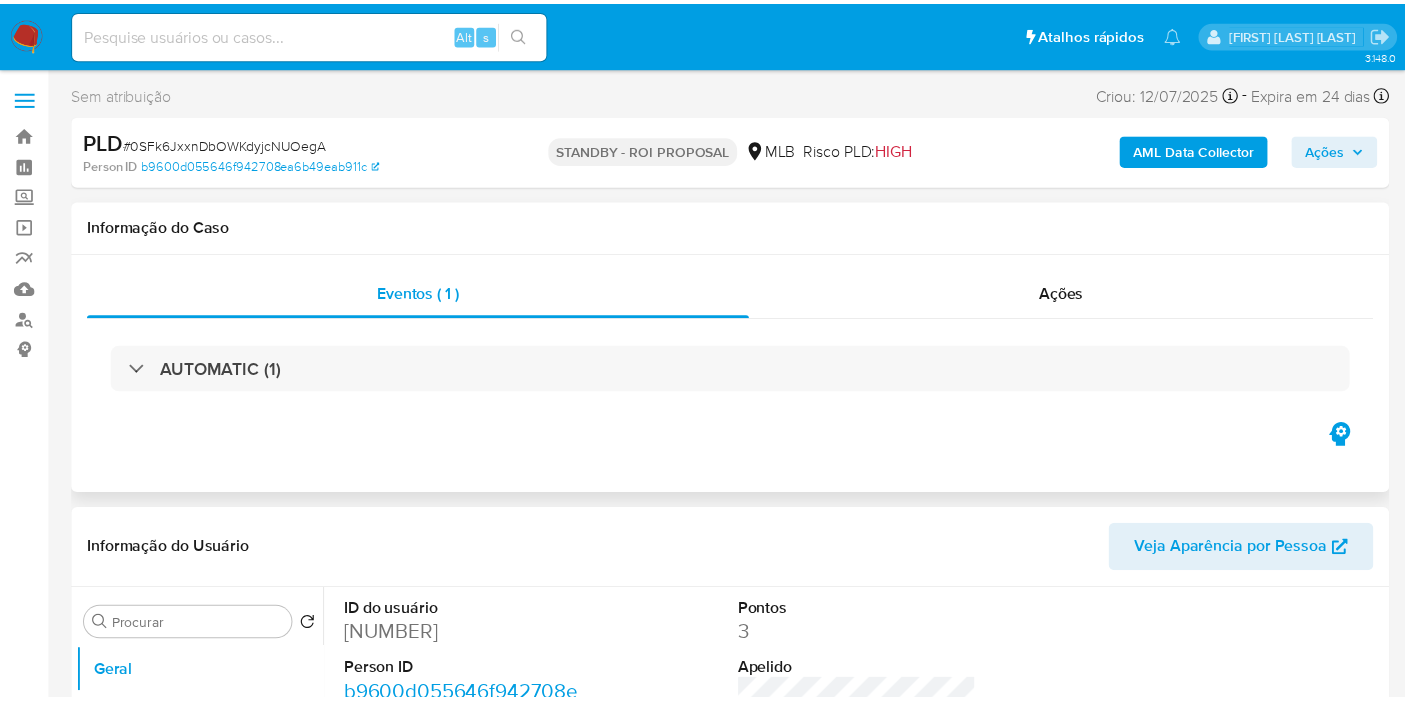 scroll, scrollTop: 0, scrollLeft: 0, axis: both 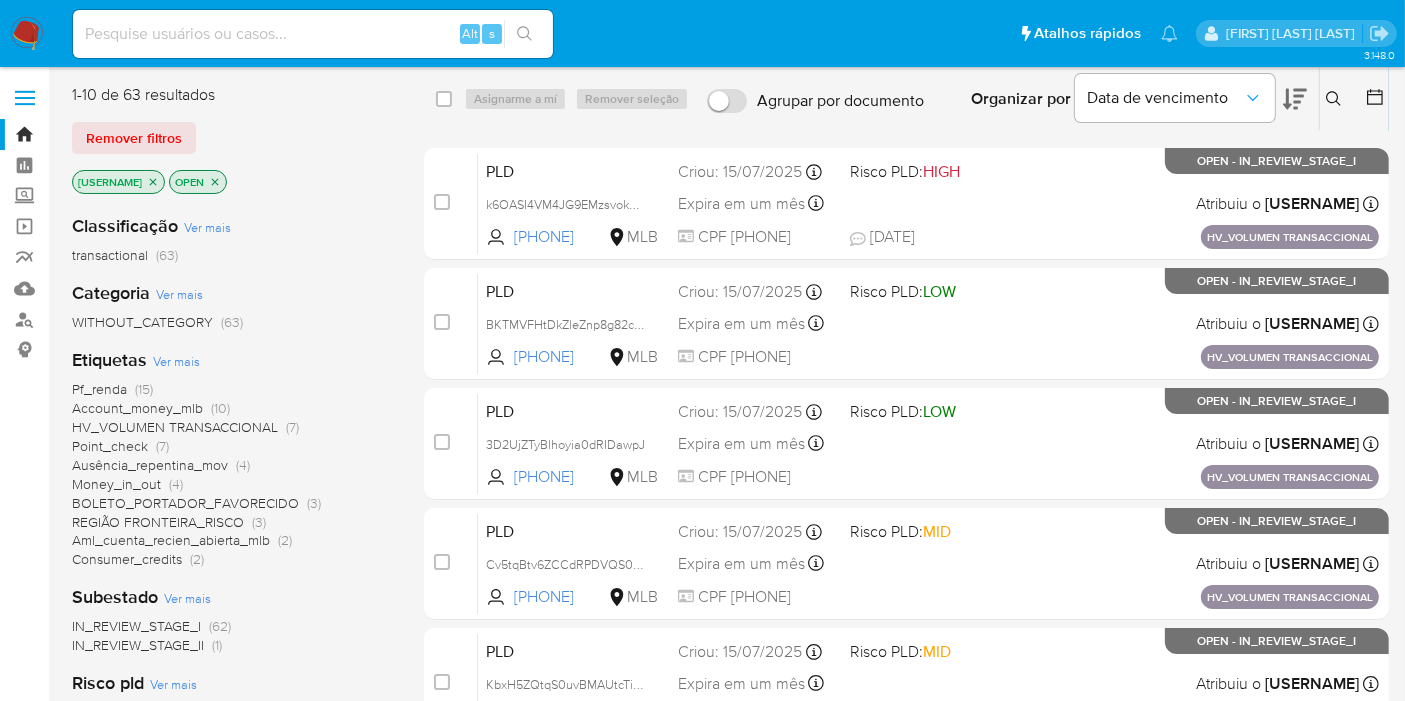 click on "Bandeja Painel Screening Pesquisa em Listas Watchlist Ferramentas Operações em massa relatórios Mulan Localizador de pessoas Consolidado" at bounding box center (24, 712) 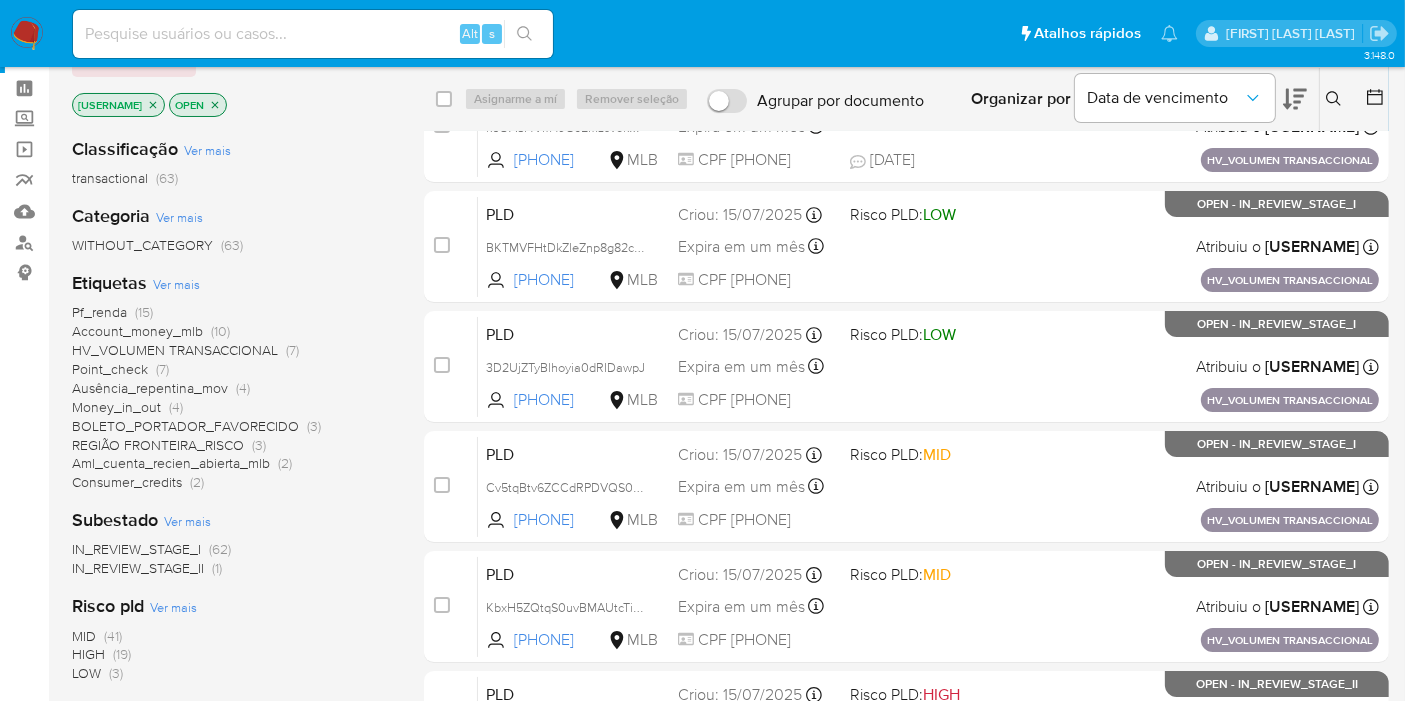 scroll, scrollTop: 111, scrollLeft: 0, axis: vertical 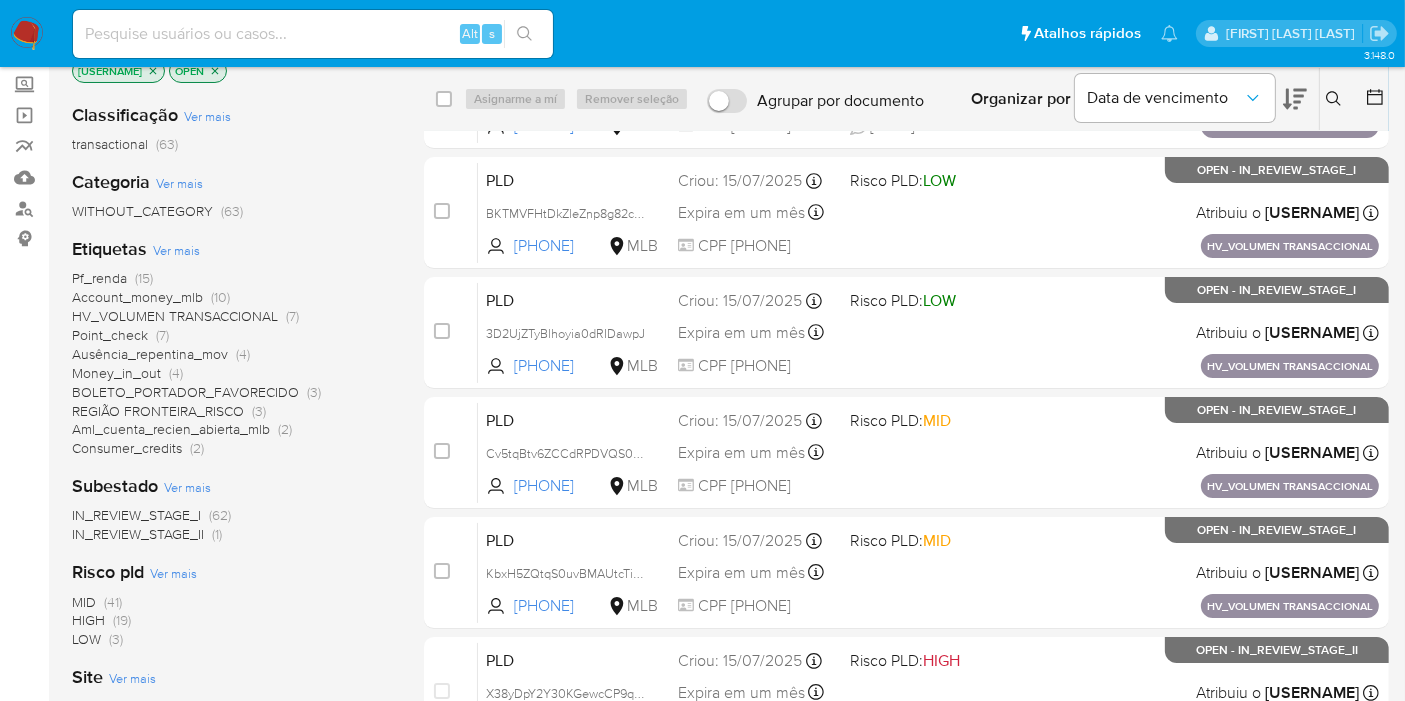 click on "(19)" at bounding box center [122, 620] 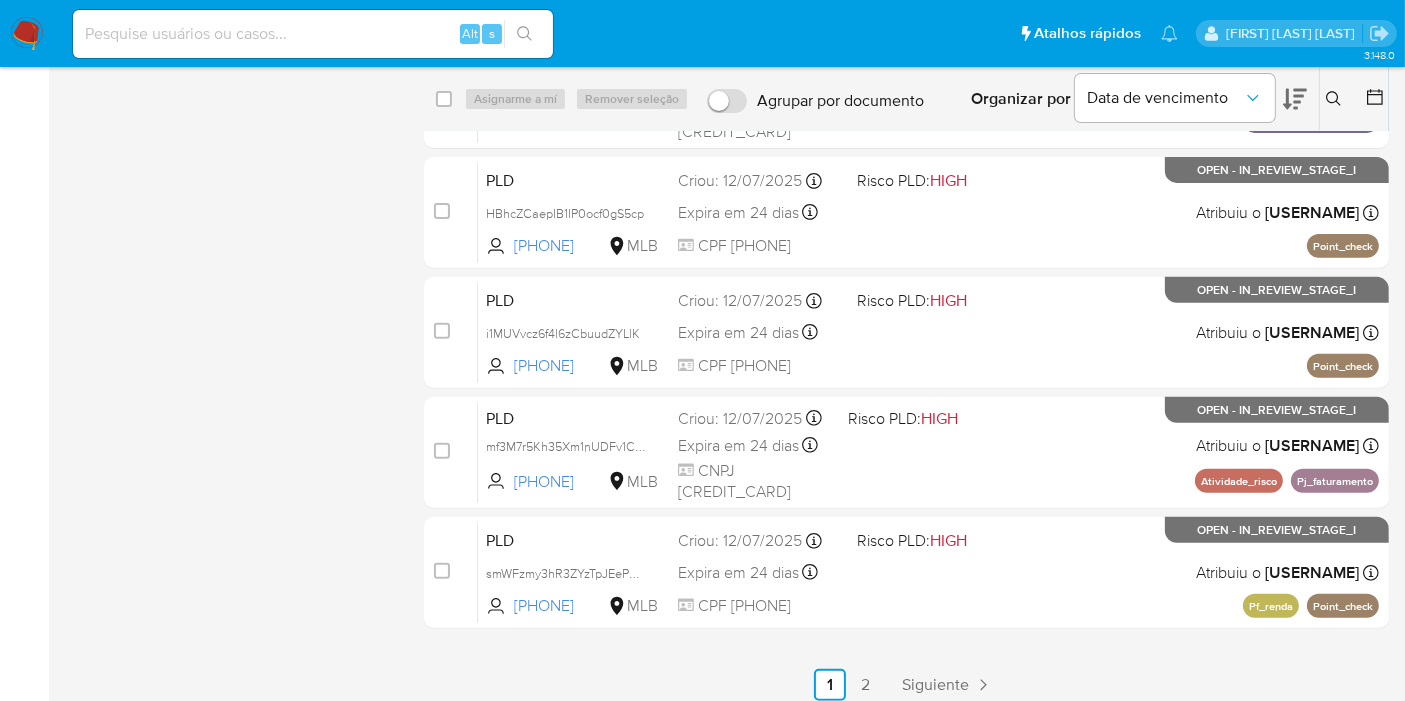 scroll, scrollTop: 722, scrollLeft: 0, axis: vertical 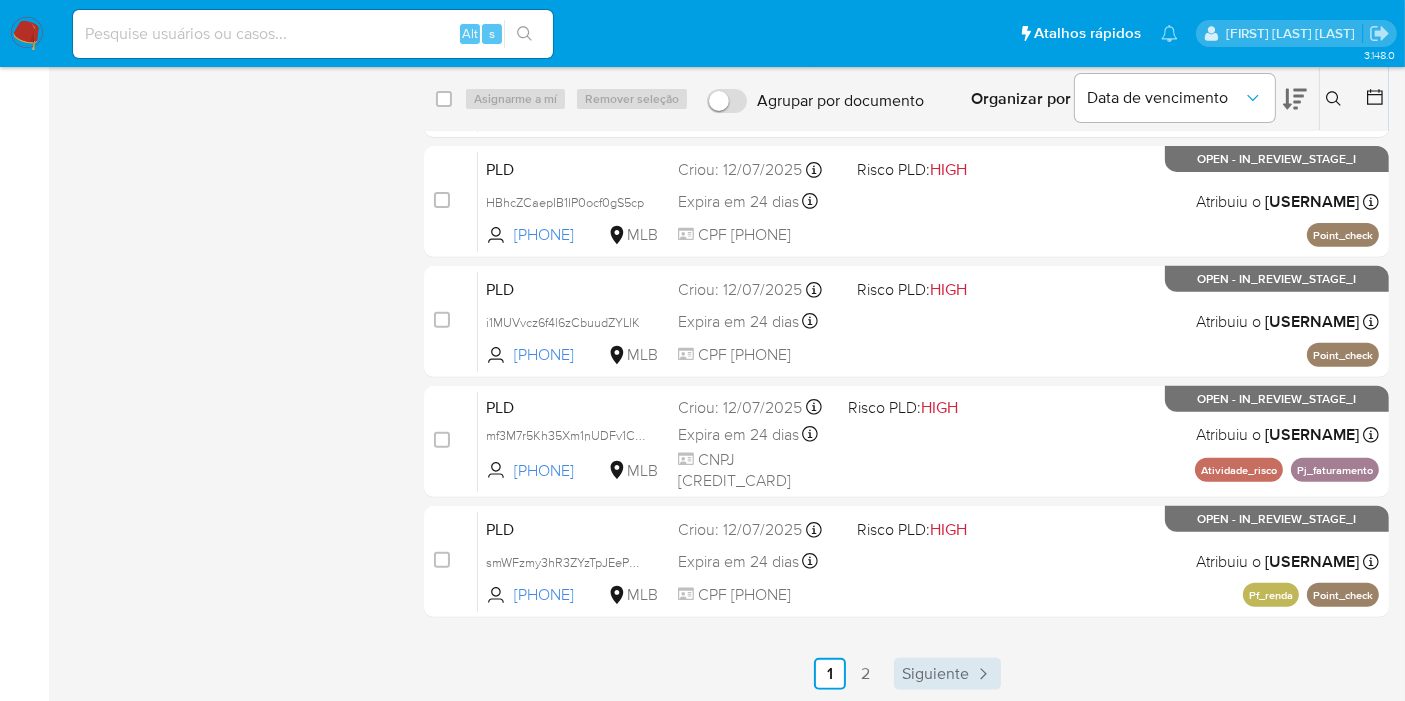 click on "Siguiente" at bounding box center (935, 674) 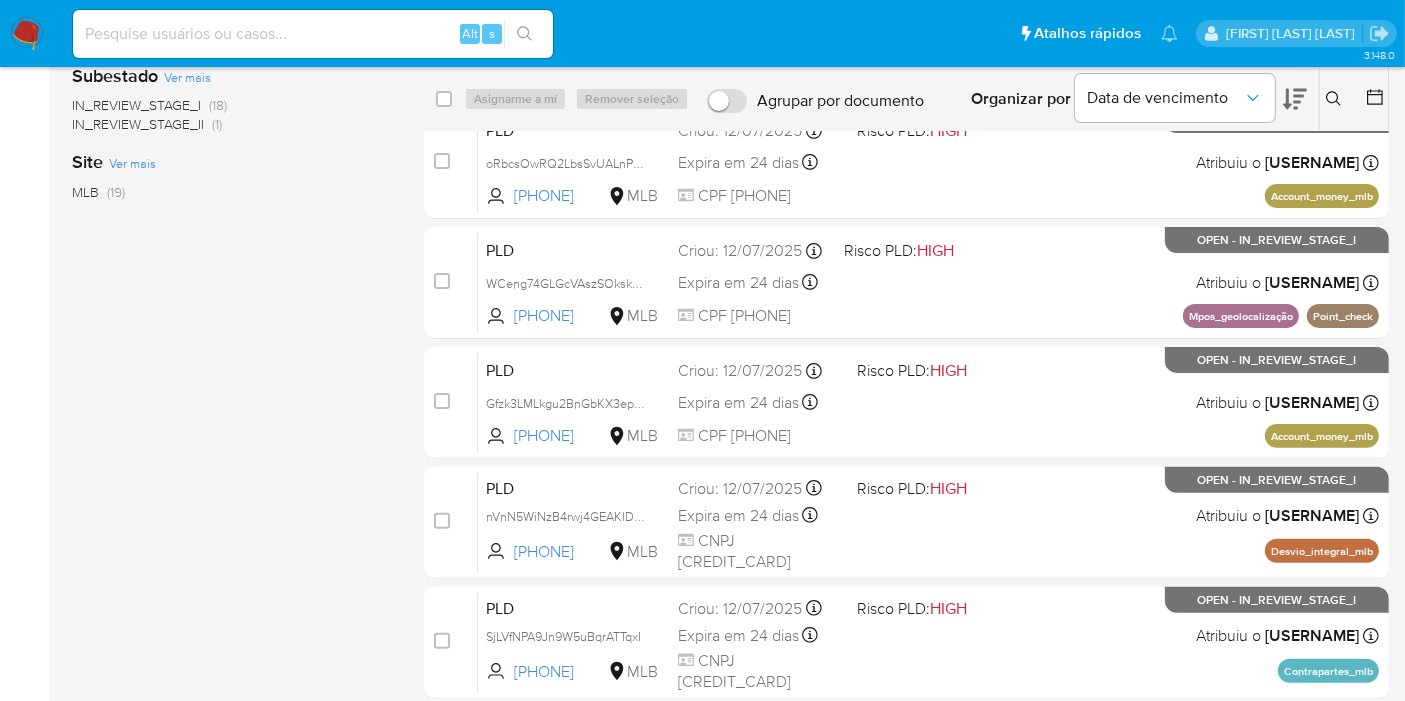 scroll, scrollTop: 555, scrollLeft: 0, axis: vertical 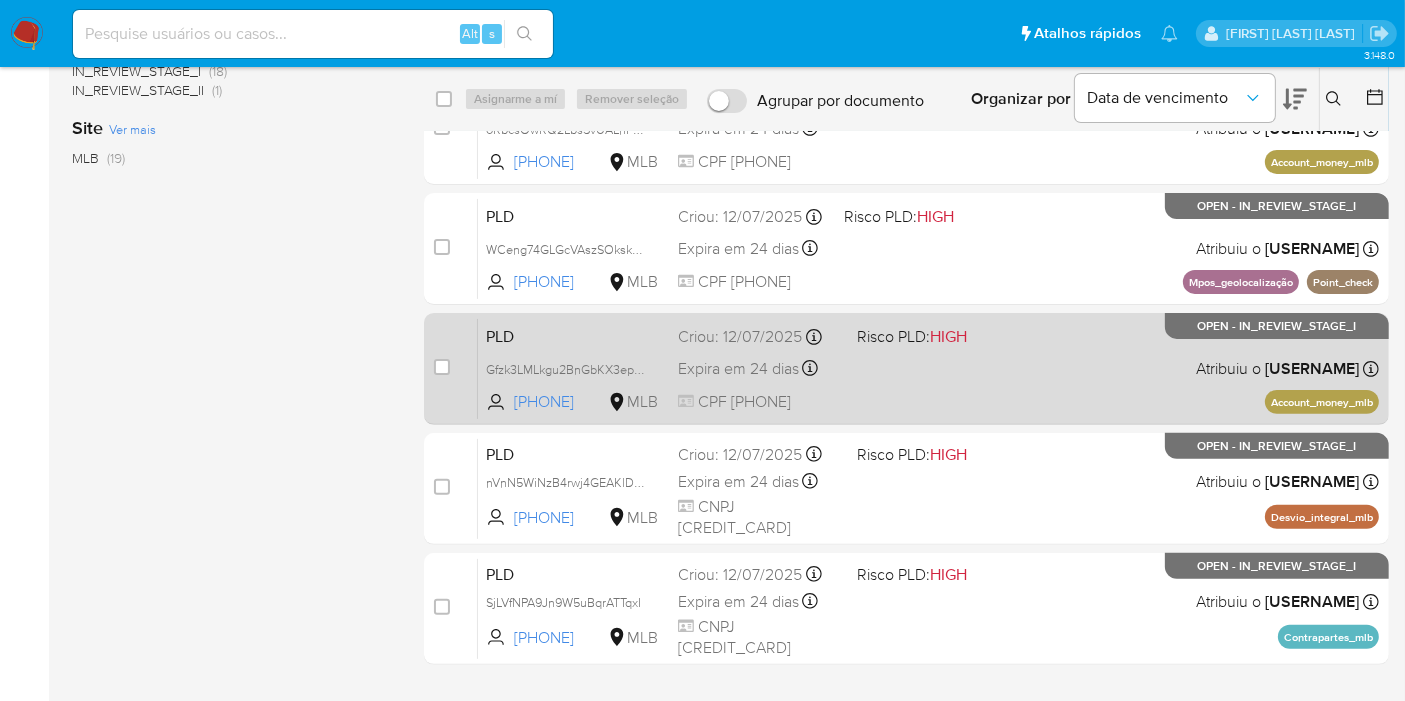 click on "PLD Gfzk3LMLkgu2BnGbKX3epueh 2458792709 MLB Risco PLD:  HIGH Criou: 12/07/2025   Criou: 12/07/2025 00:49:40 Expira em 24 dias   Expira em 26/08/2025 00:49:41 CPF   08999854329 Atribuiu o   lbarbozadeol   Asignado el: 24/07/2025 16:23:06 Account_money_mlb OPEN - IN_REVIEW_STAGE_I" at bounding box center [928, 368] 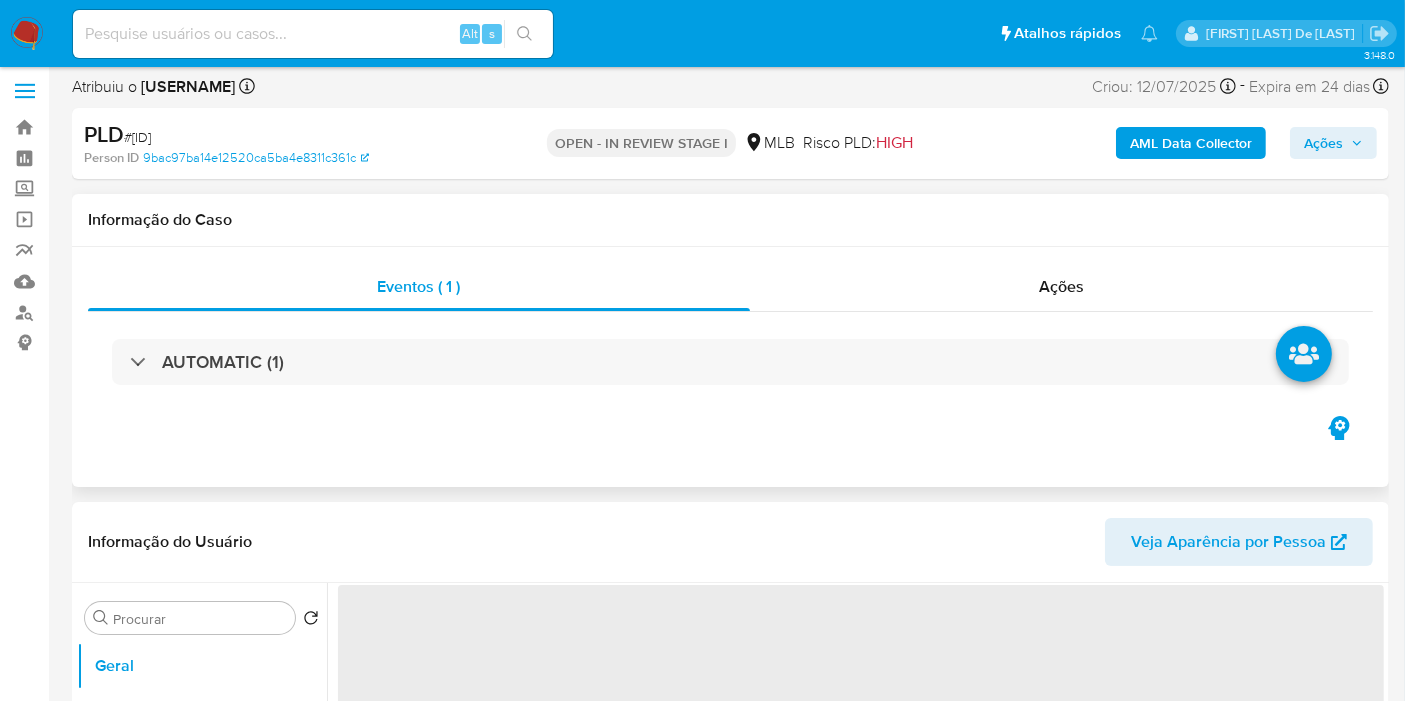 scroll, scrollTop: 111, scrollLeft: 0, axis: vertical 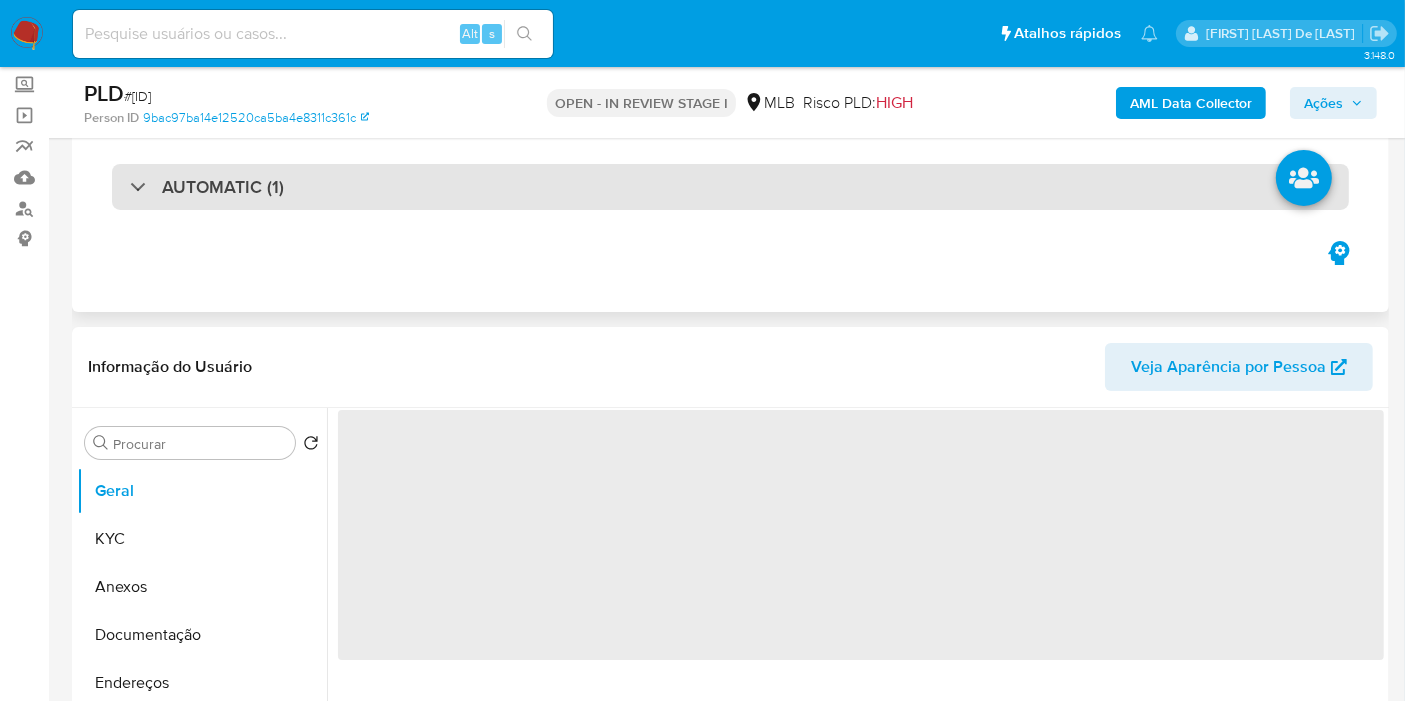 click on "AUTOMATIC (1)" at bounding box center (730, 187) 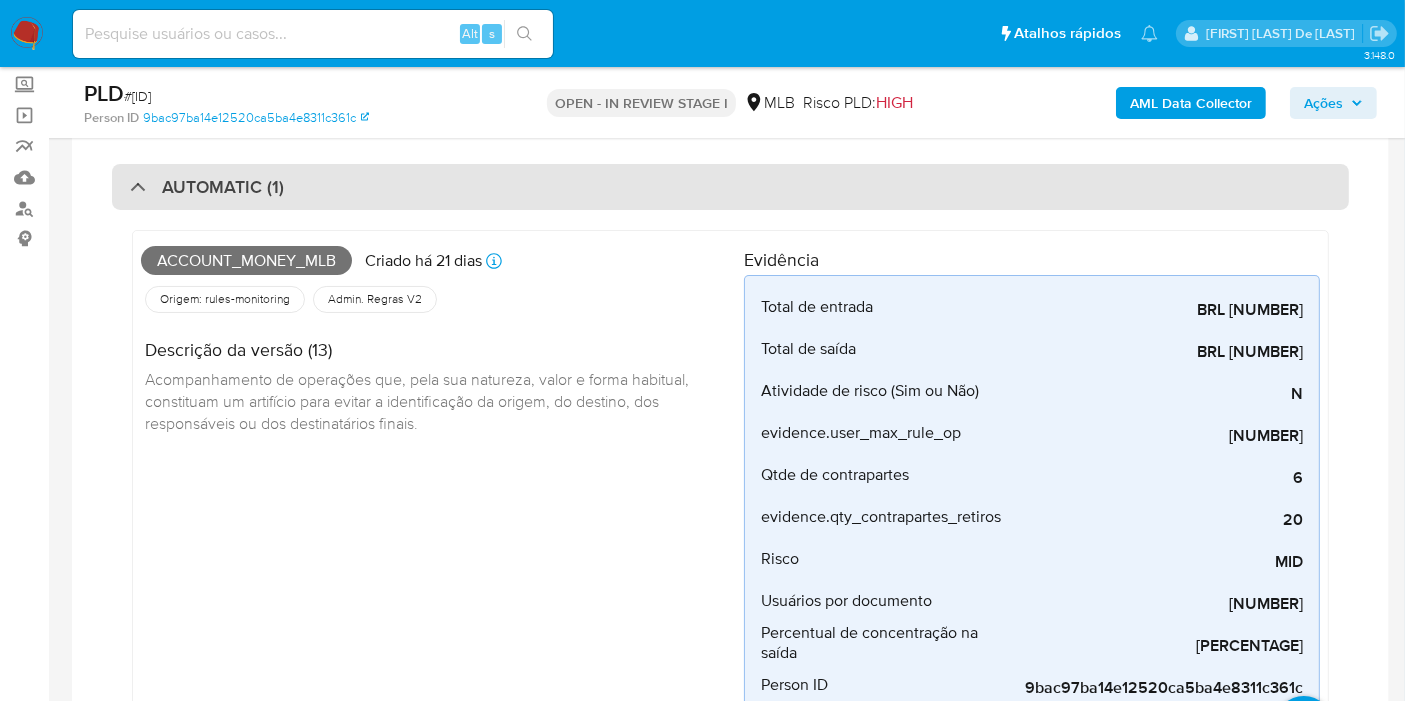 select on "10" 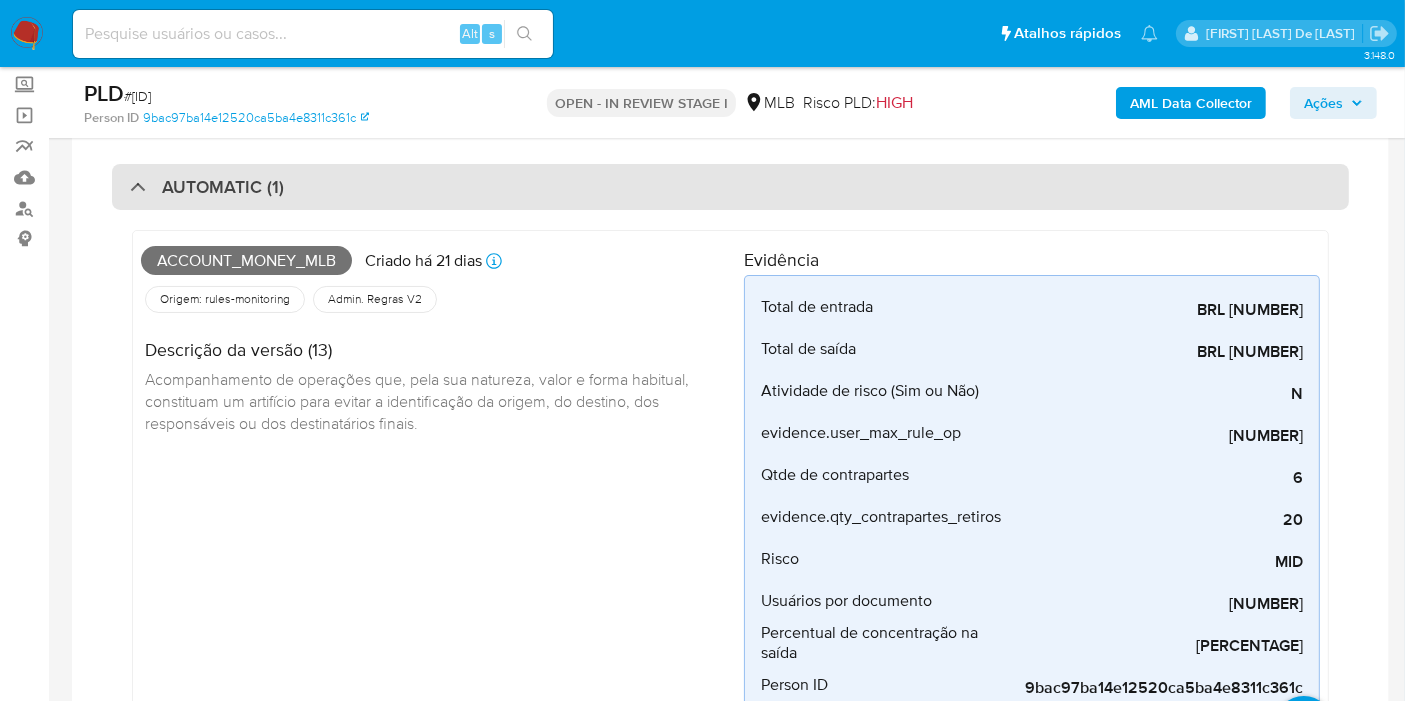 click on "AUTOMATIC (1)" at bounding box center (730, 187) 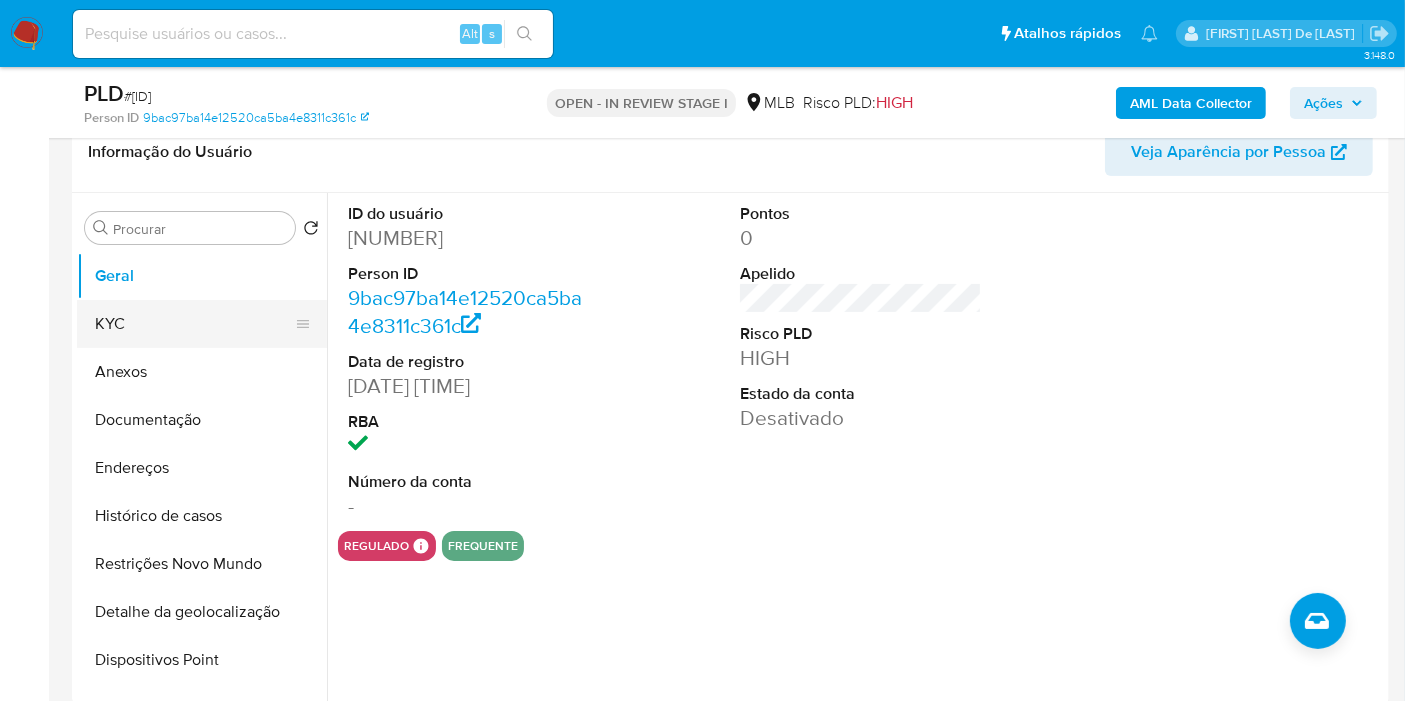 scroll, scrollTop: 333, scrollLeft: 0, axis: vertical 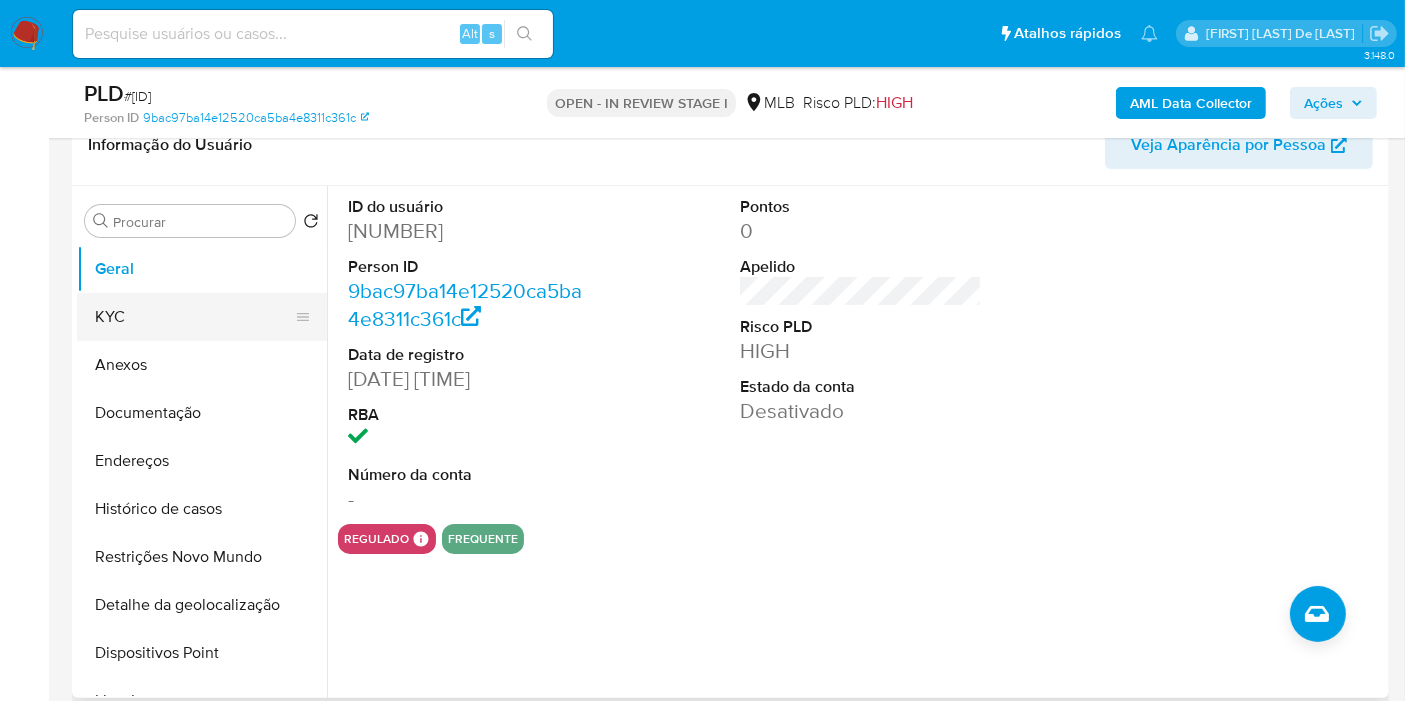 click on "KYC" at bounding box center [194, 317] 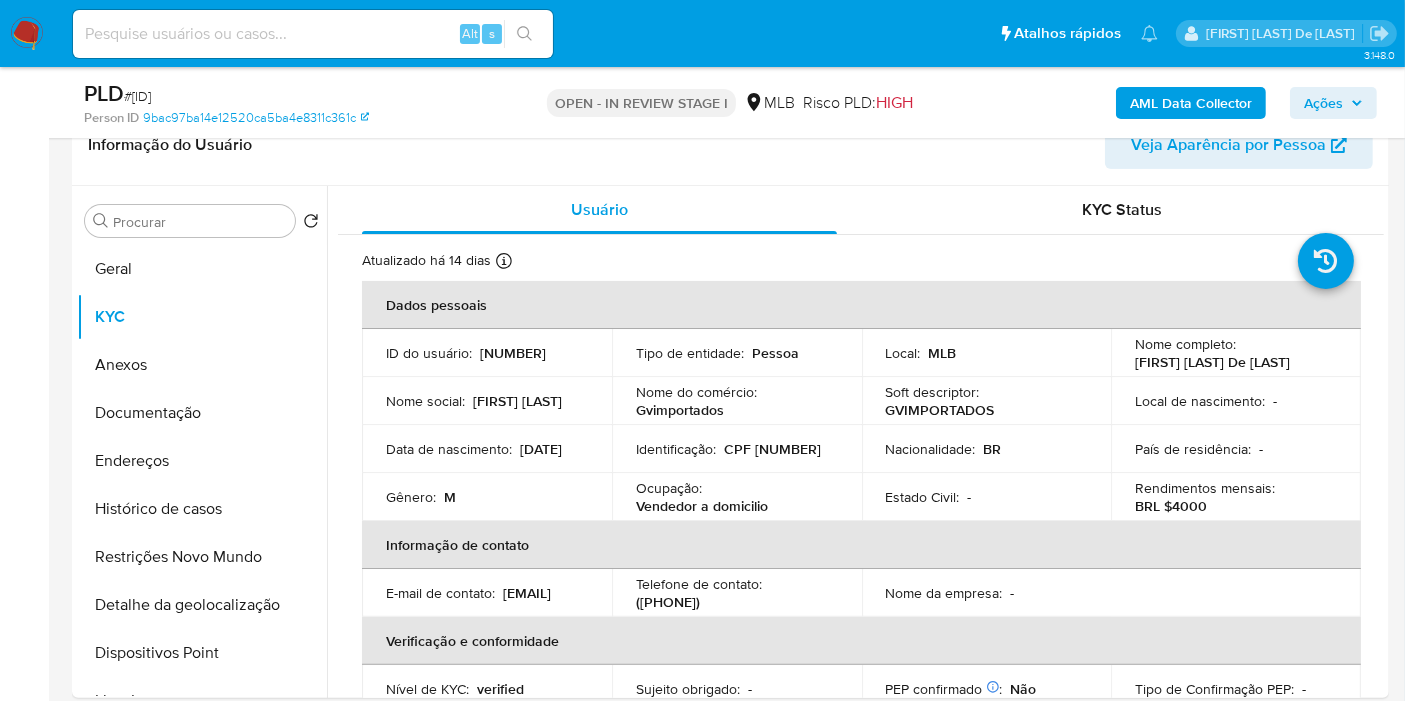 click on "Bandeja Painel Screening Pesquisa em Listas Watchlist Ferramentas Operações em massa relatórios Mulan Localizador de pessoas Consolidado" at bounding box center [24, 1686] 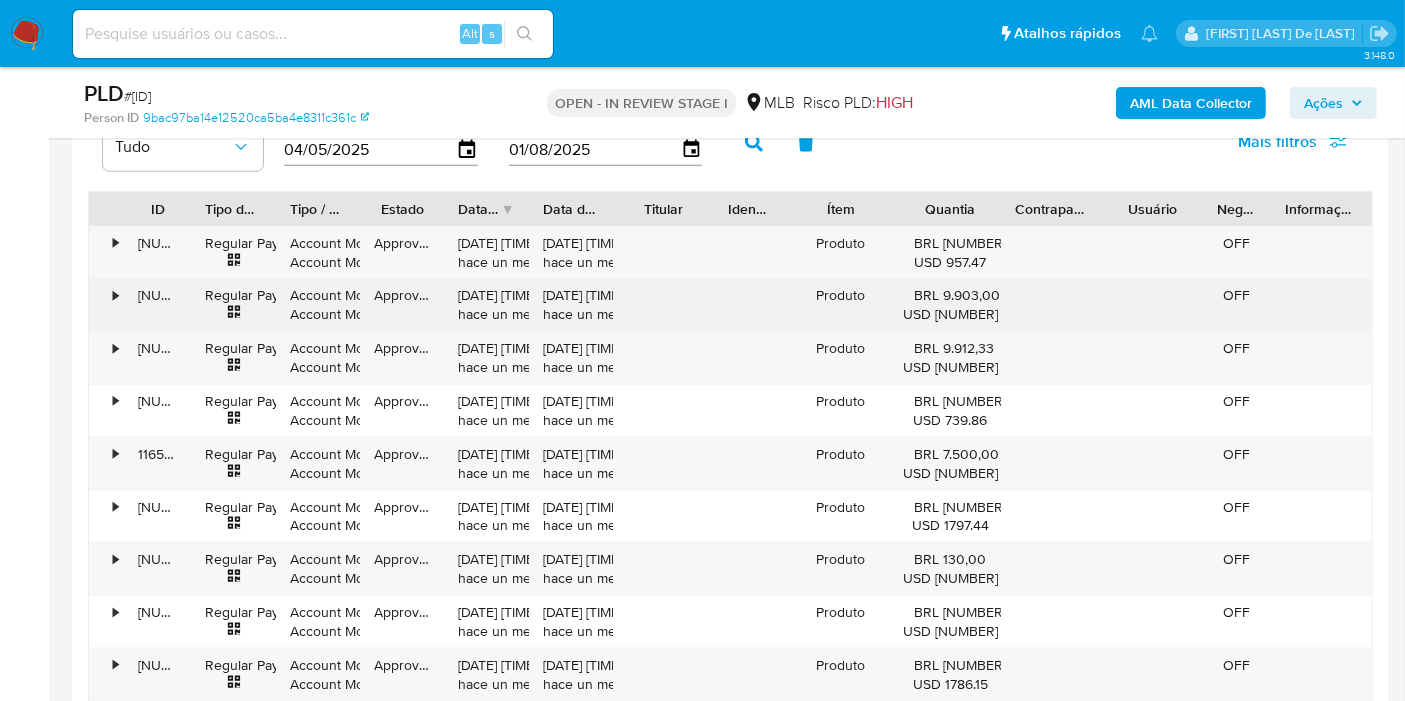 scroll, scrollTop: 2222, scrollLeft: 0, axis: vertical 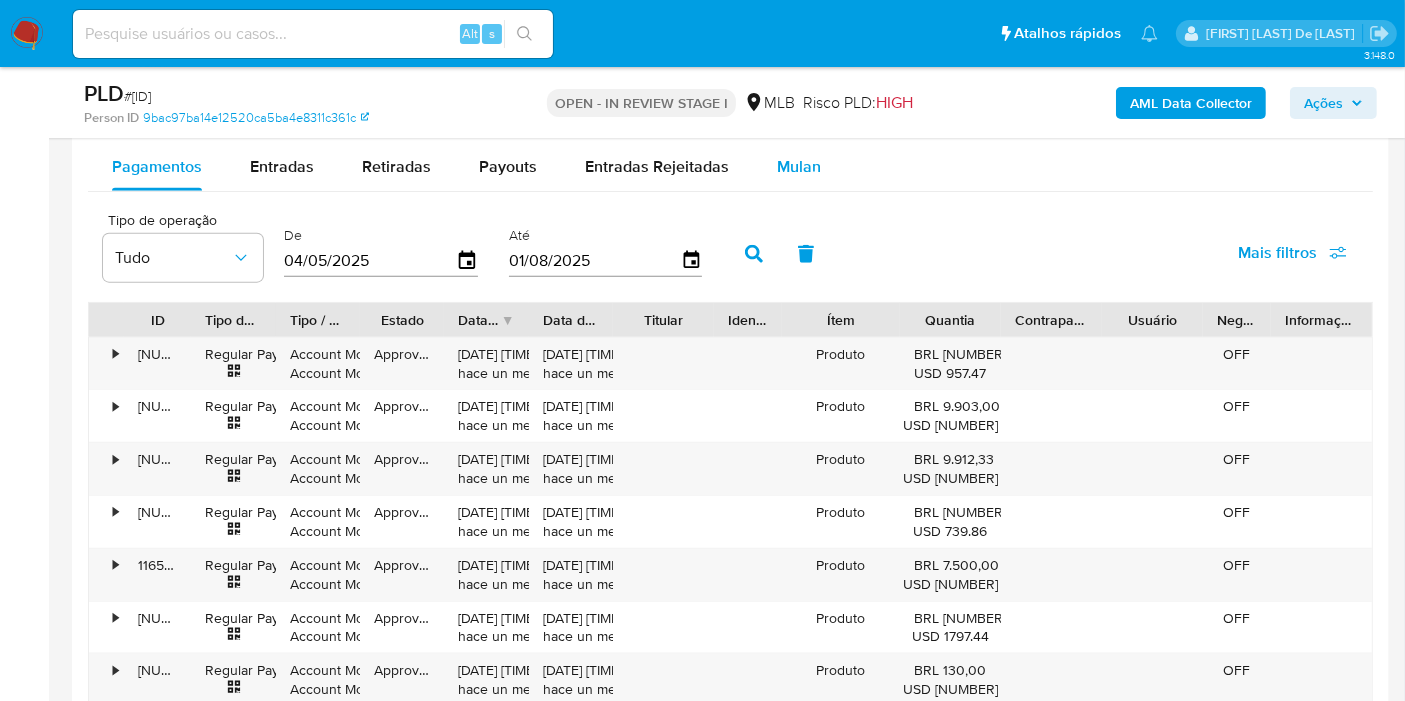 drag, startPoint x: 806, startPoint y: 171, endPoint x: 780, endPoint y: 186, distance: 30.016663 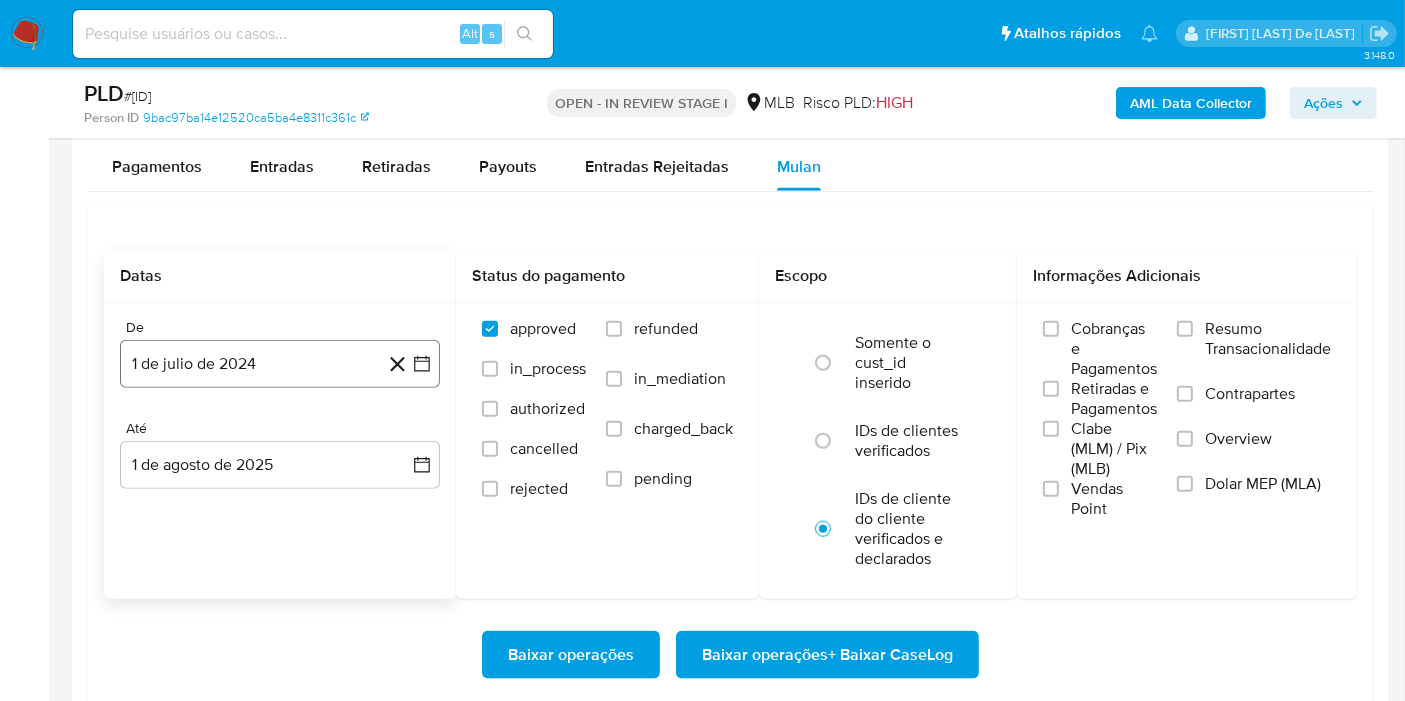 click on "1 de julio de 2024" at bounding box center [280, 364] 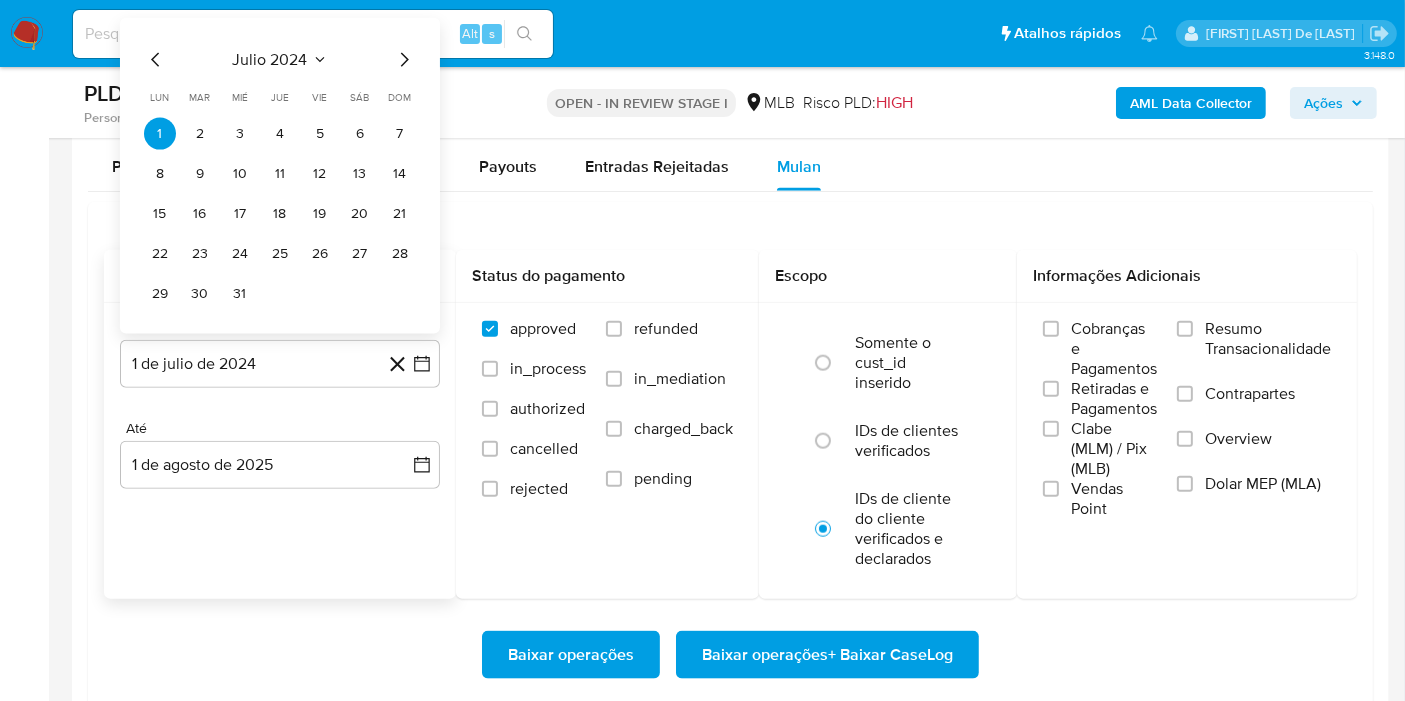 click on "julio 2024" at bounding box center [270, 60] 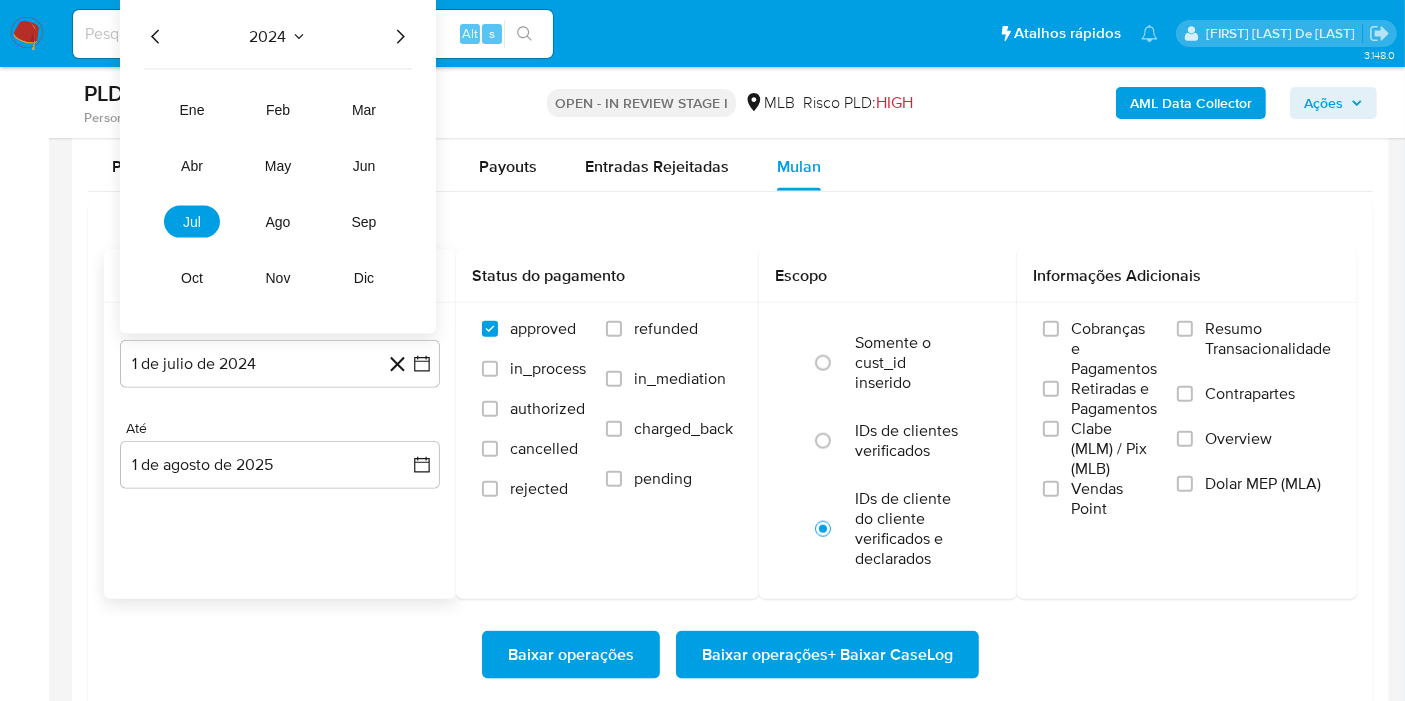click 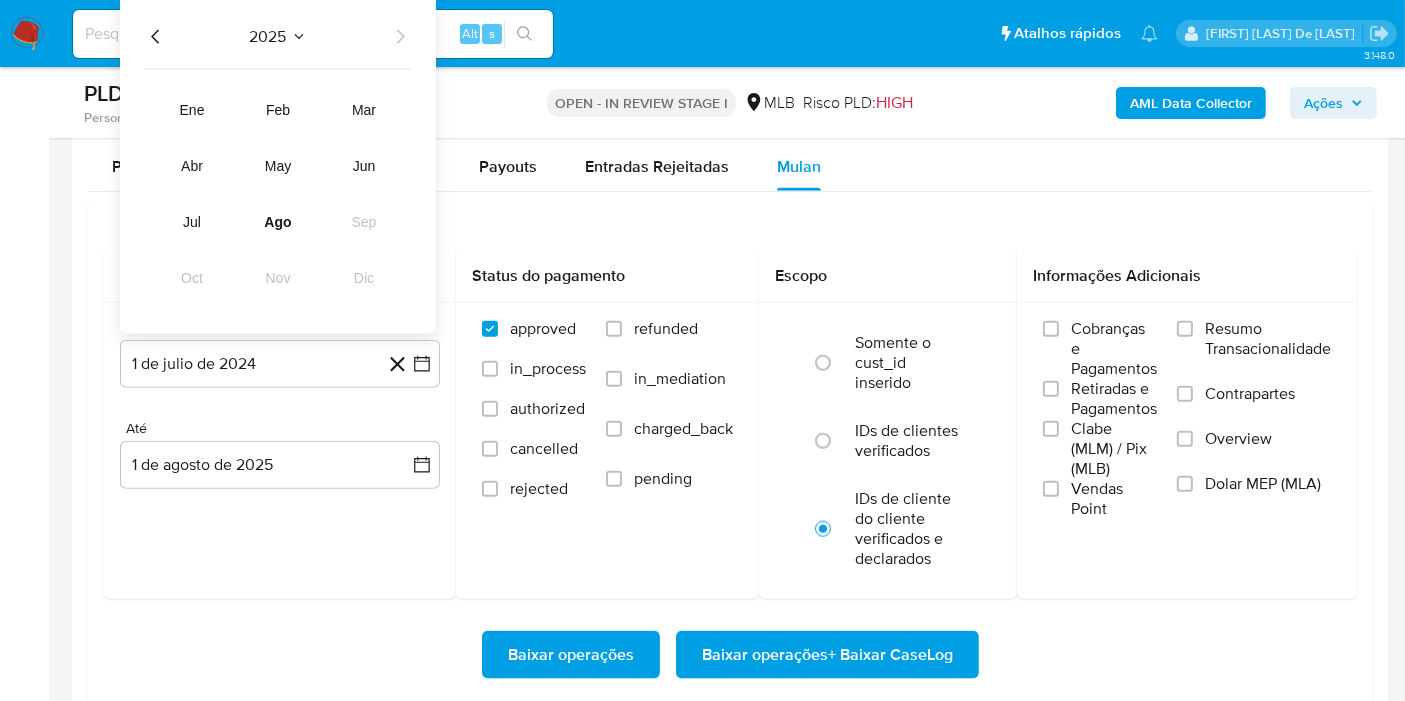 click on "jun" at bounding box center [364, 166] 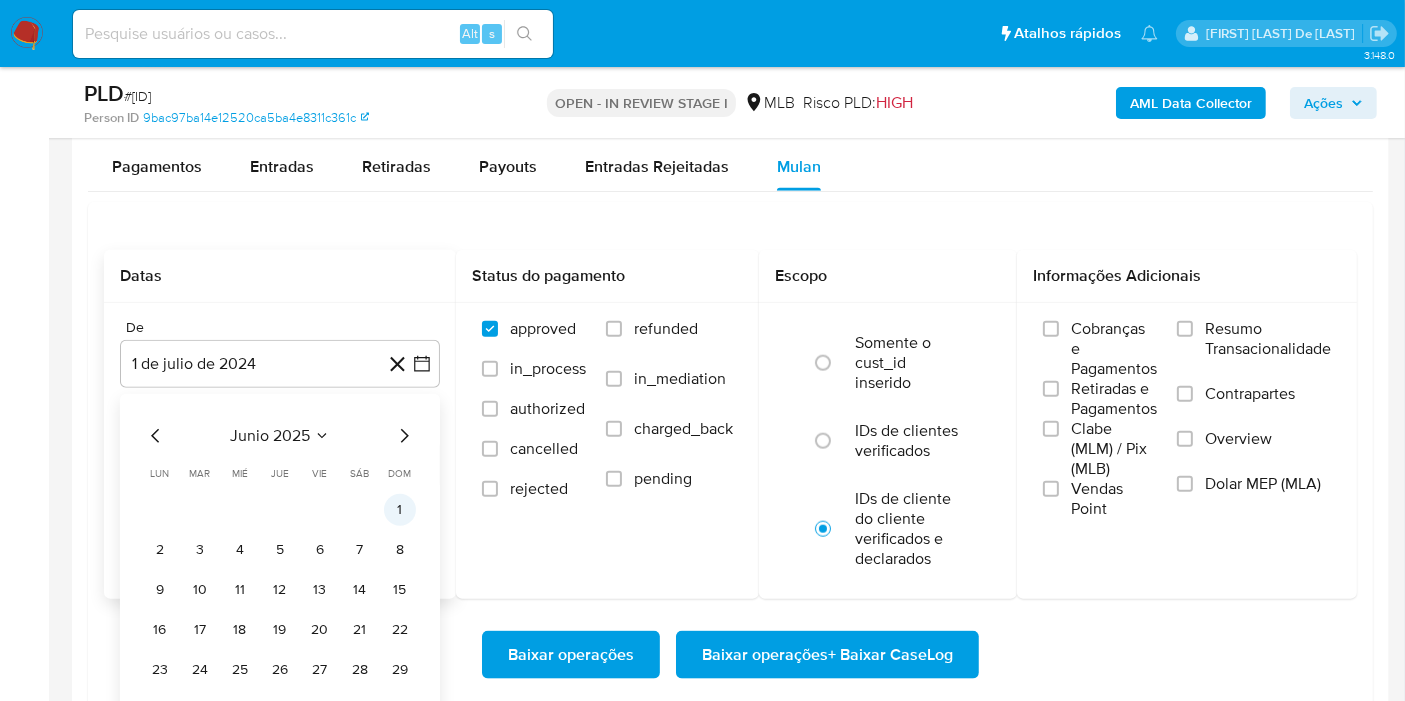 click on "1" at bounding box center (400, 510) 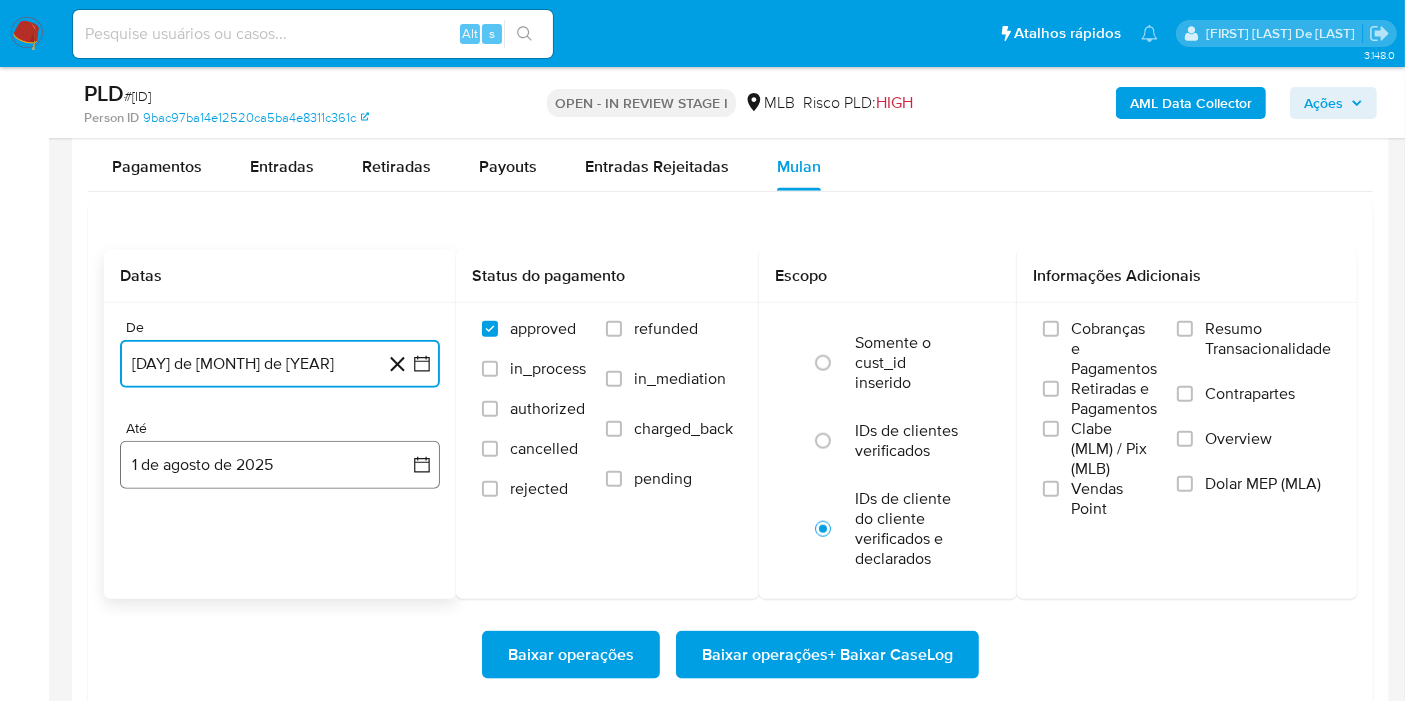click on "1 de agosto de 2025" at bounding box center [280, 465] 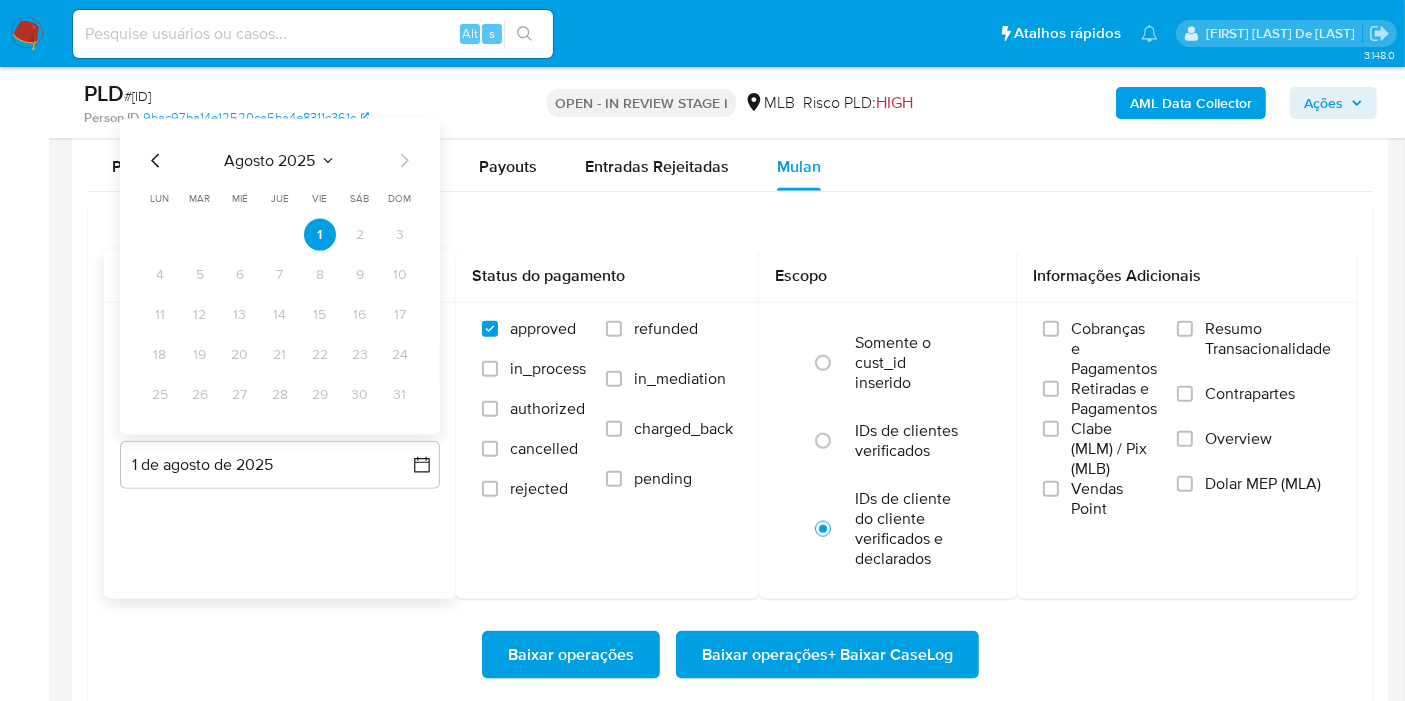 click 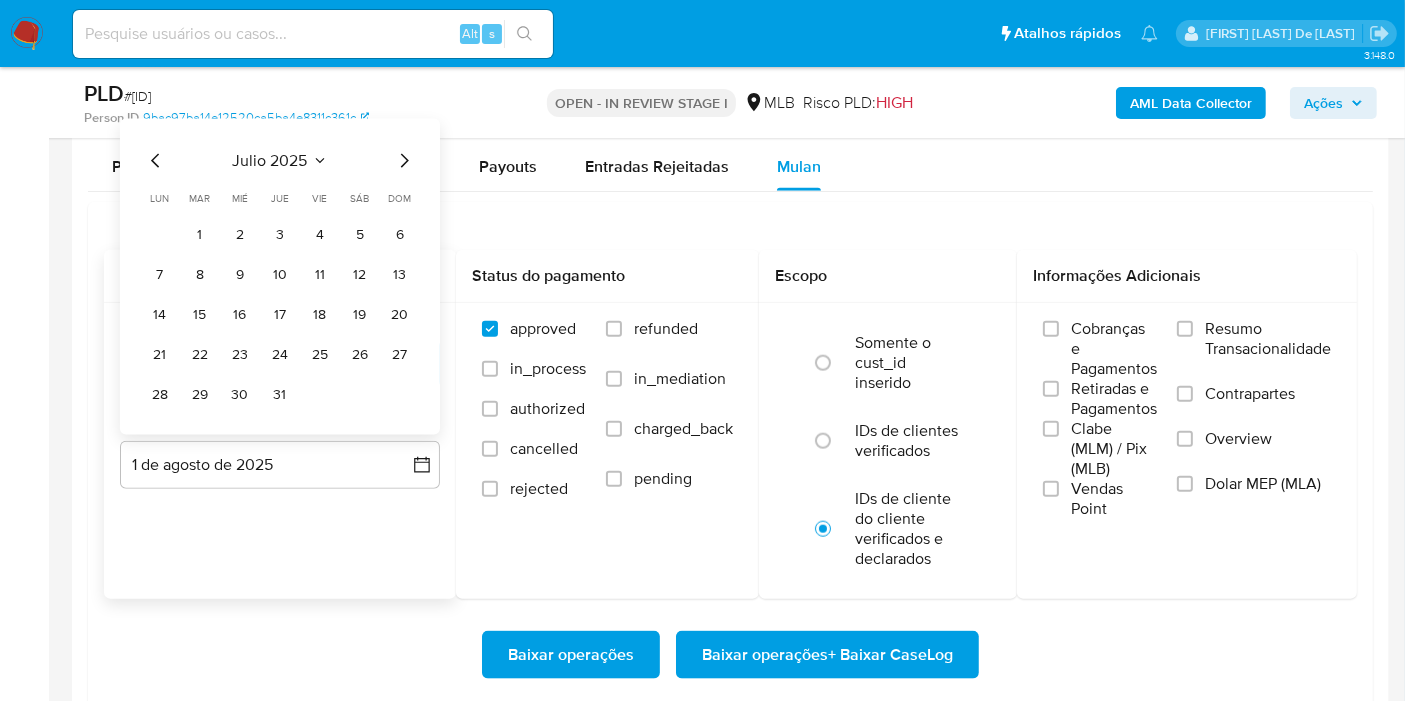 drag, startPoint x: 285, startPoint y: 388, endPoint x: 315, endPoint y: 387, distance: 30.016663 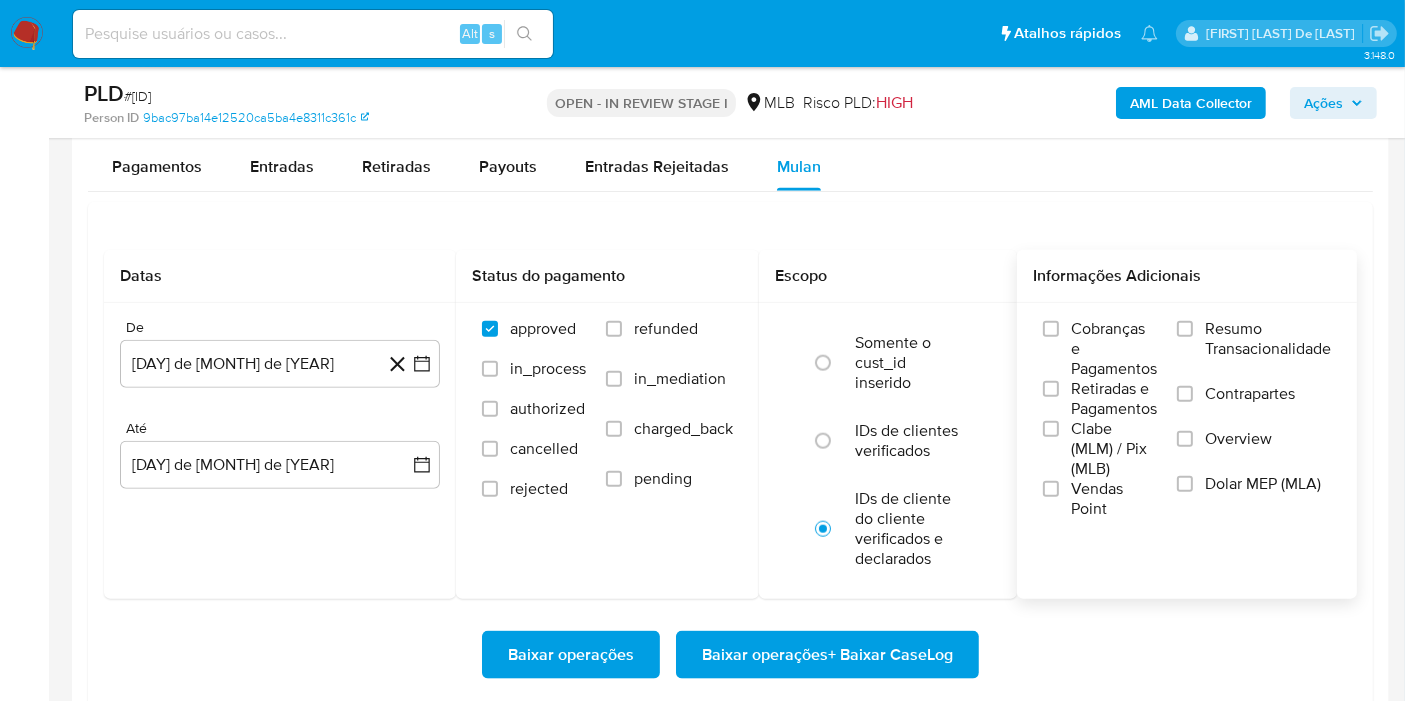 click on "Resumo Transacionalidade" at bounding box center (1268, 339) 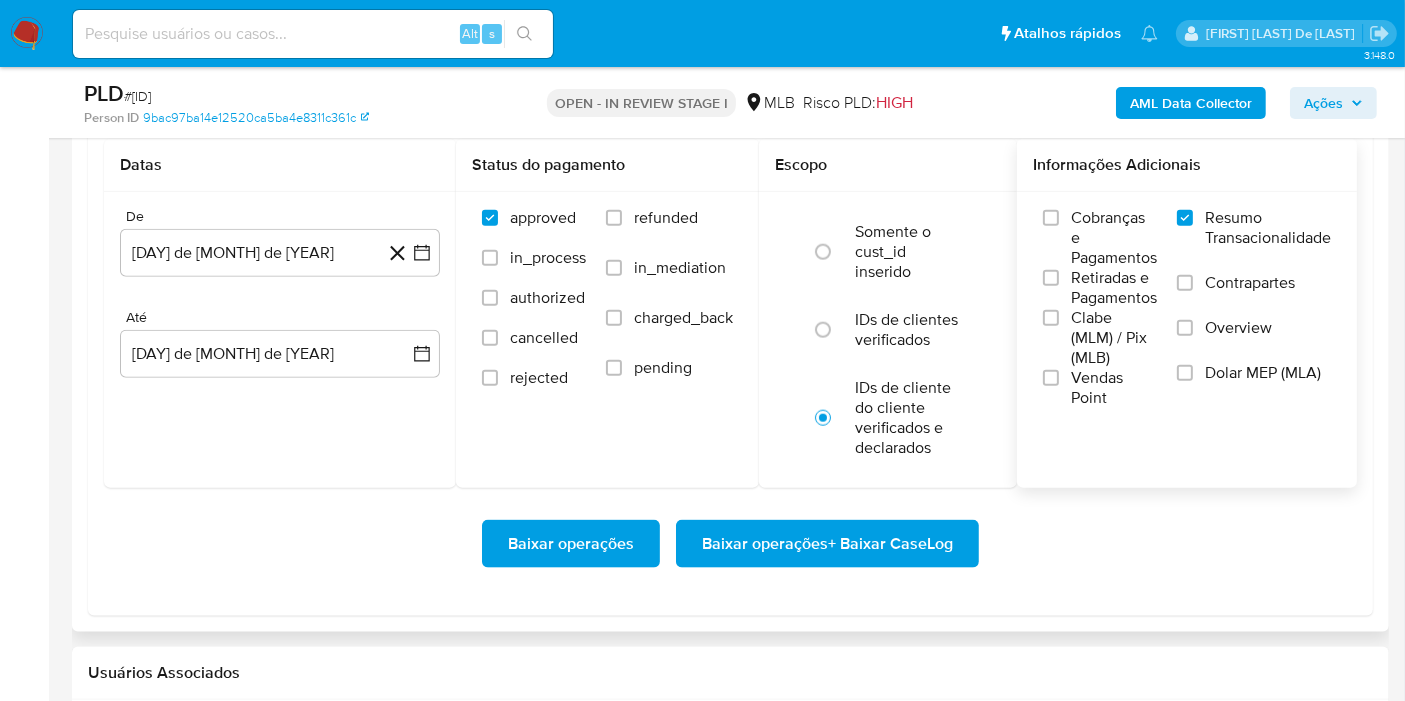 click on "Baixar operações  +   Baixar CaseLog" at bounding box center (827, 544) 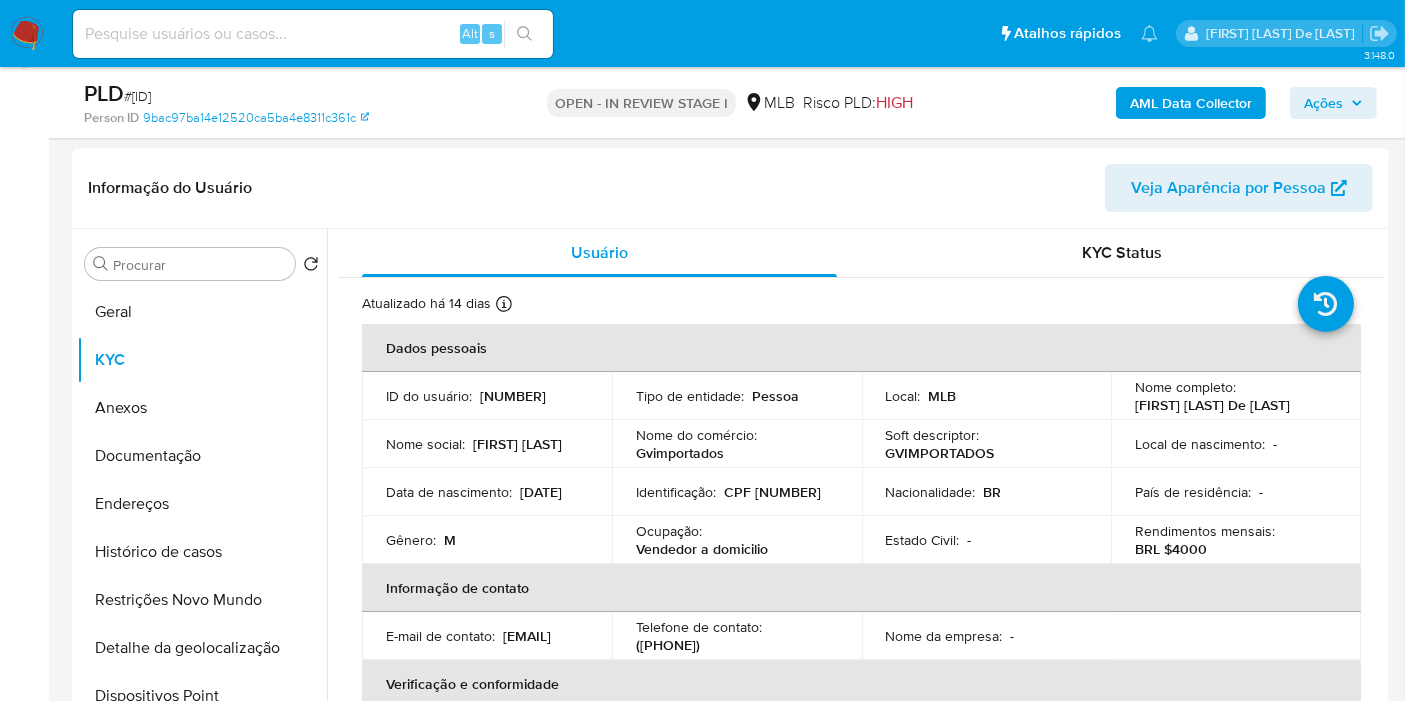 scroll, scrollTop: 401, scrollLeft: 0, axis: vertical 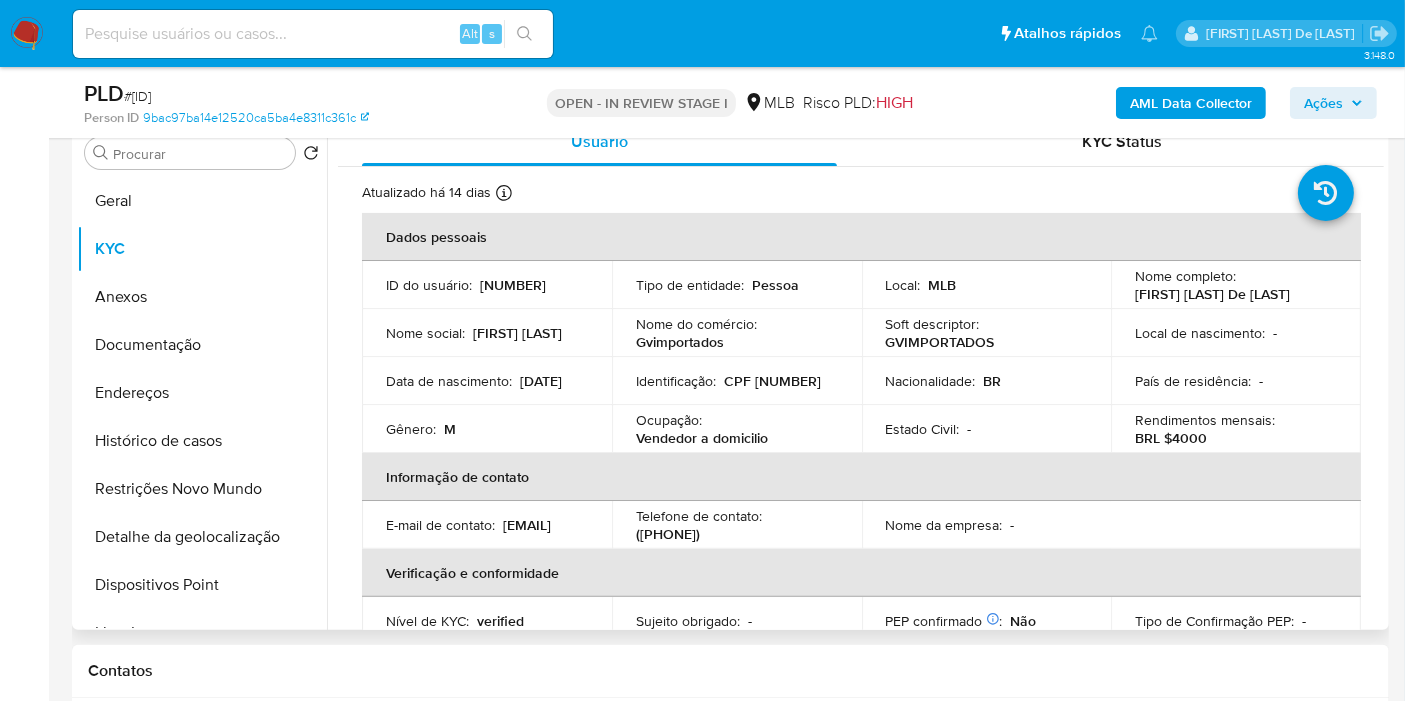 click on "CPF 08999854329" at bounding box center [772, 381] 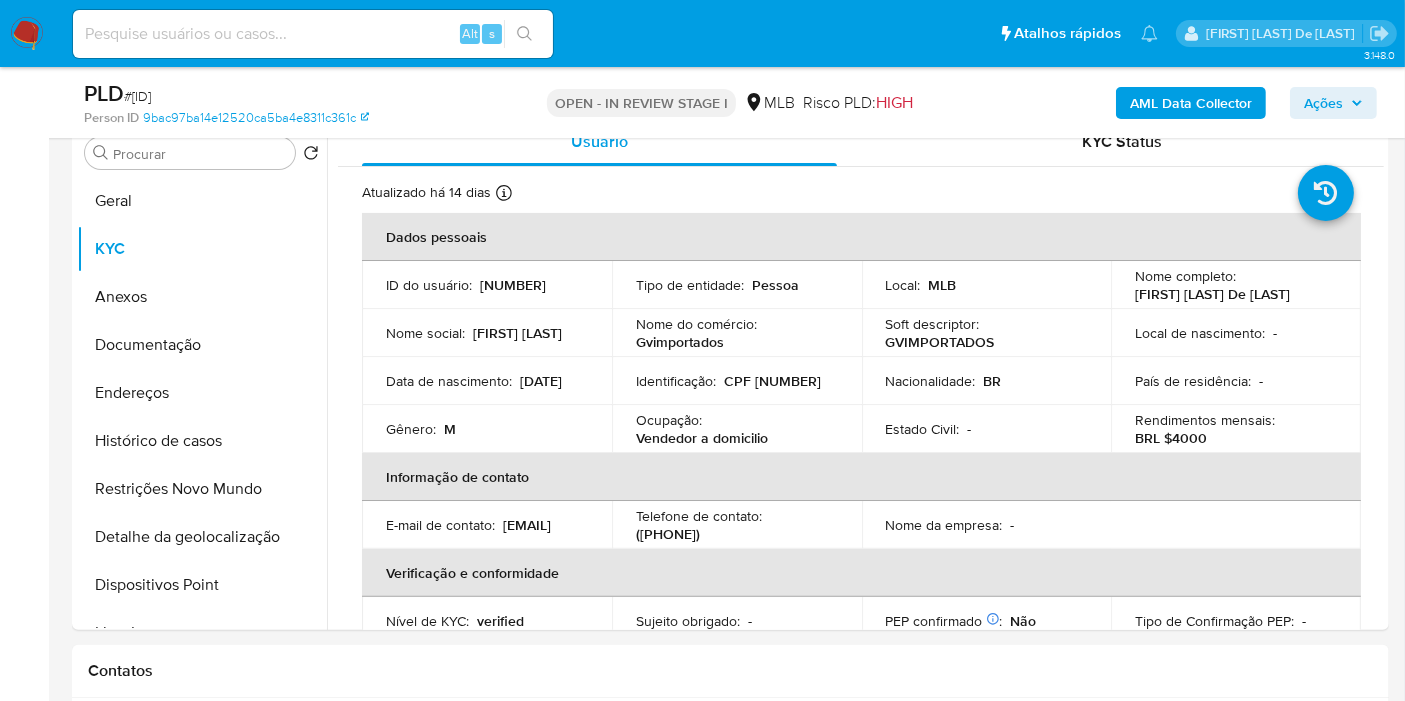 click on "Ações" at bounding box center (1323, 103) 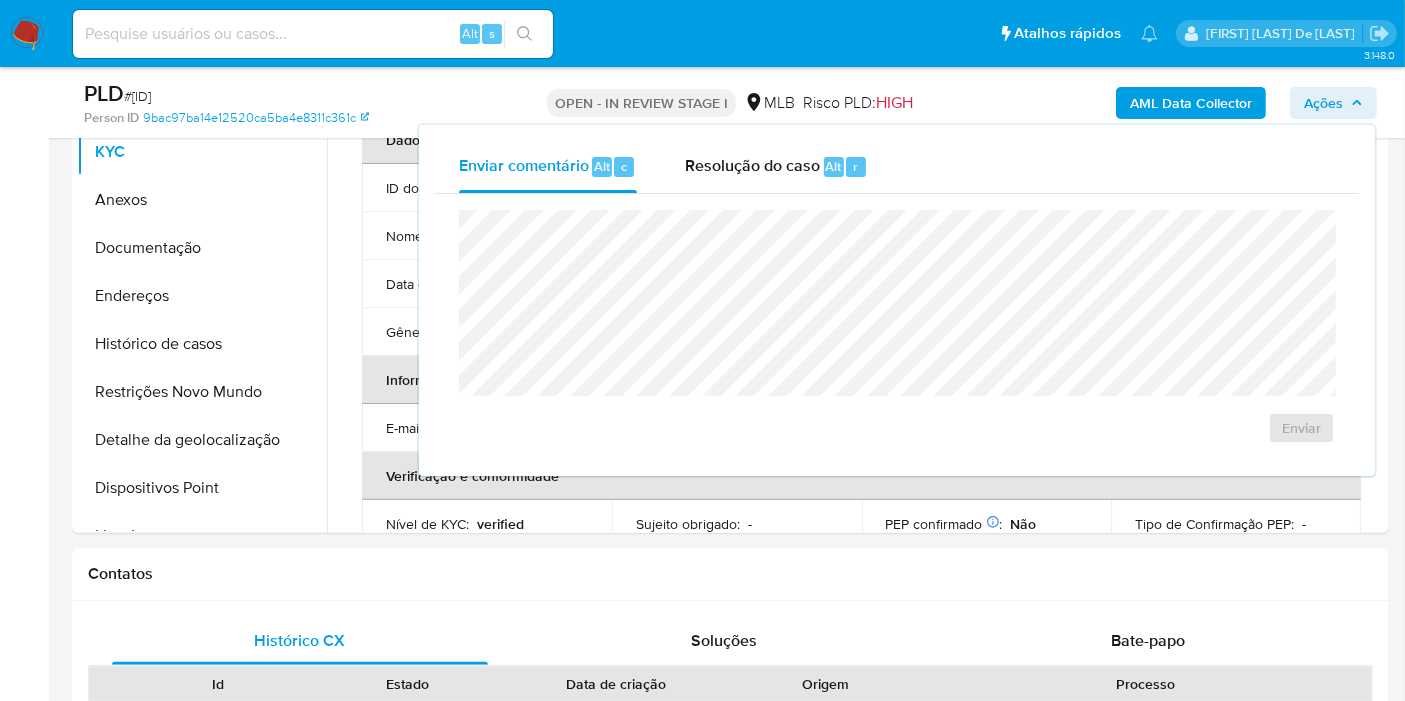 scroll, scrollTop: 623, scrollLeft: 0, axis: vertical 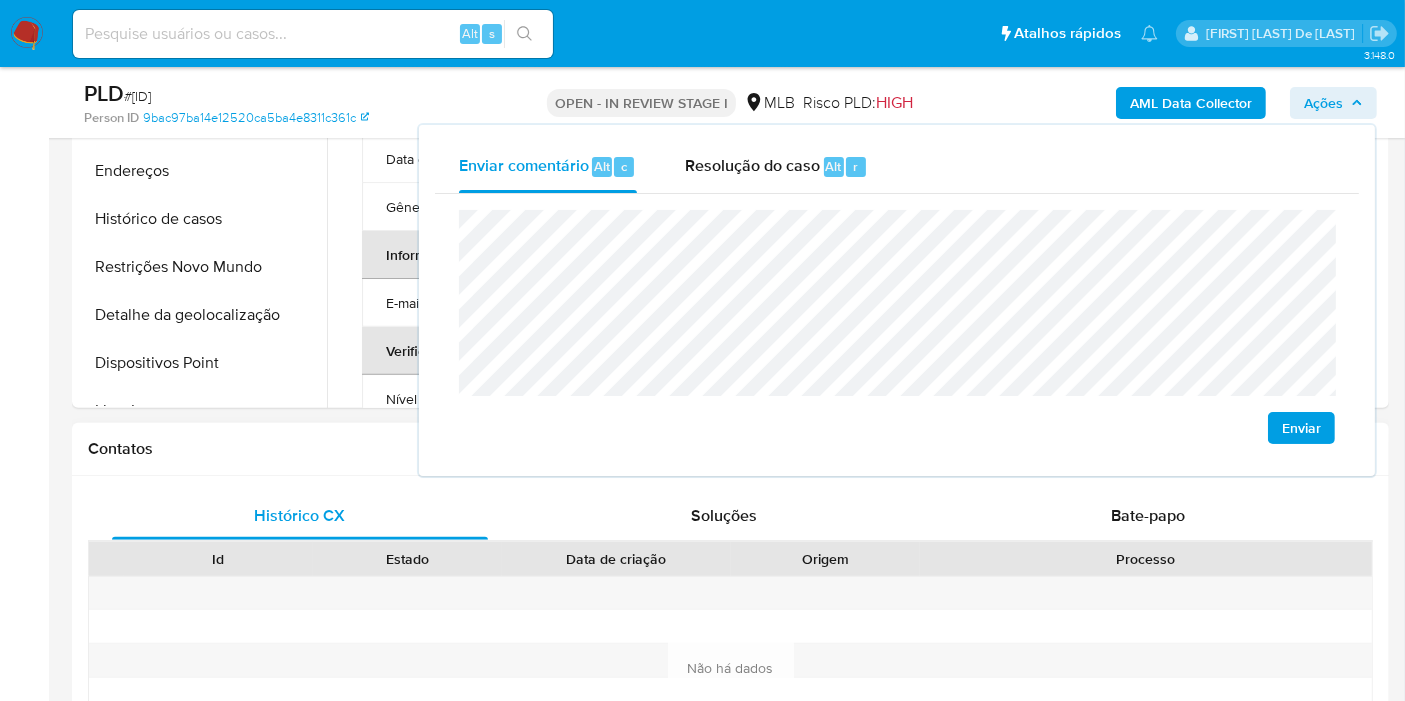 click on "Histórico CX Soluções Bate-papo Id Estado Data de criação Origem Processo                                                             Antigo Página   1   de   1 Seguindo Não há dados Carregando... Novo Contato" at bounding box center [730, 669] 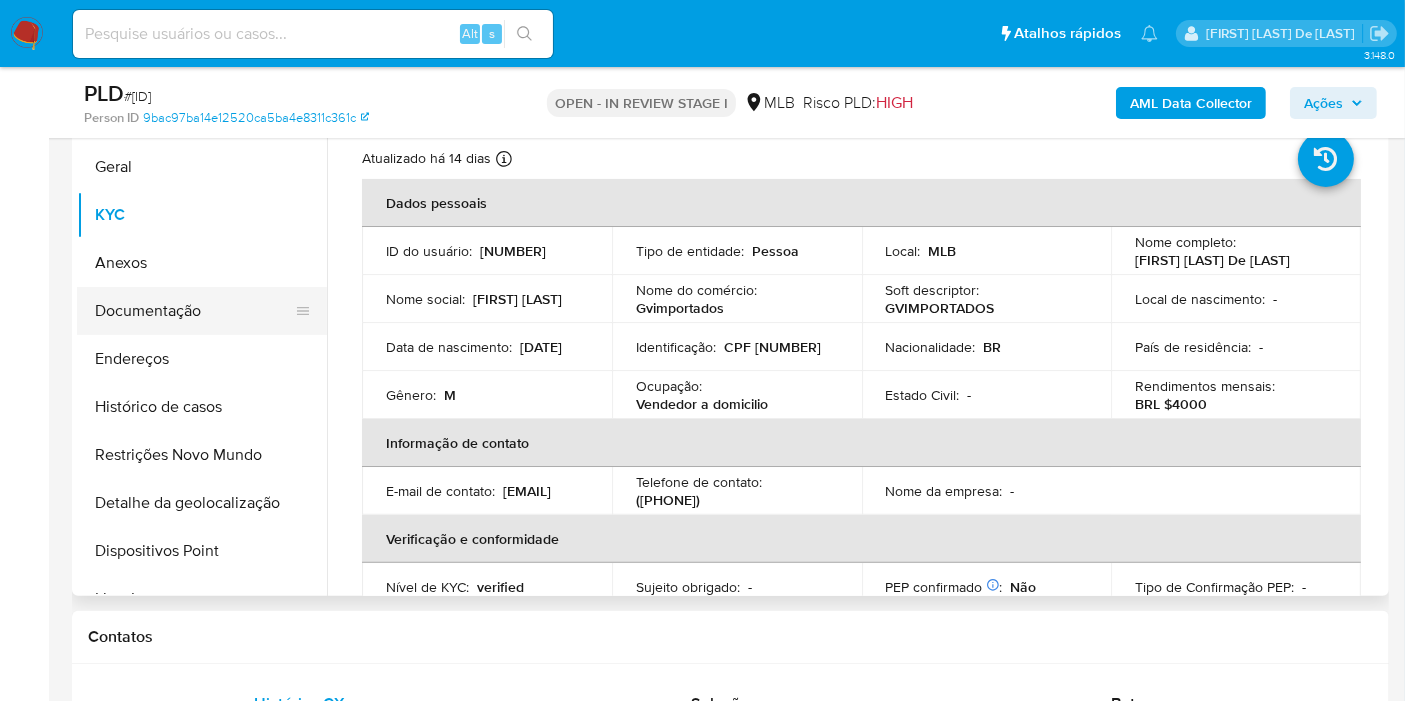 scroll, scrollTop: 401, scrollLeft: 0, axis: vertical 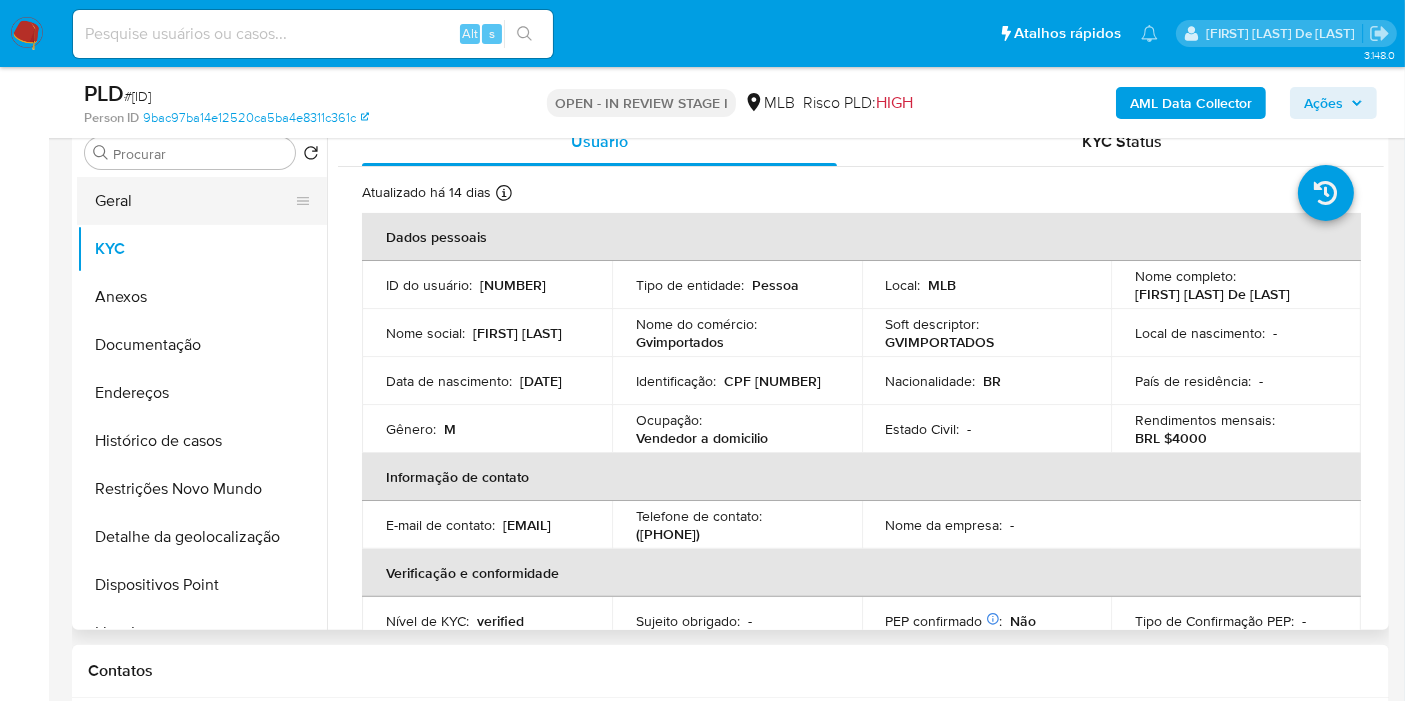 click on "Geral" at bounding box center (194, 201) 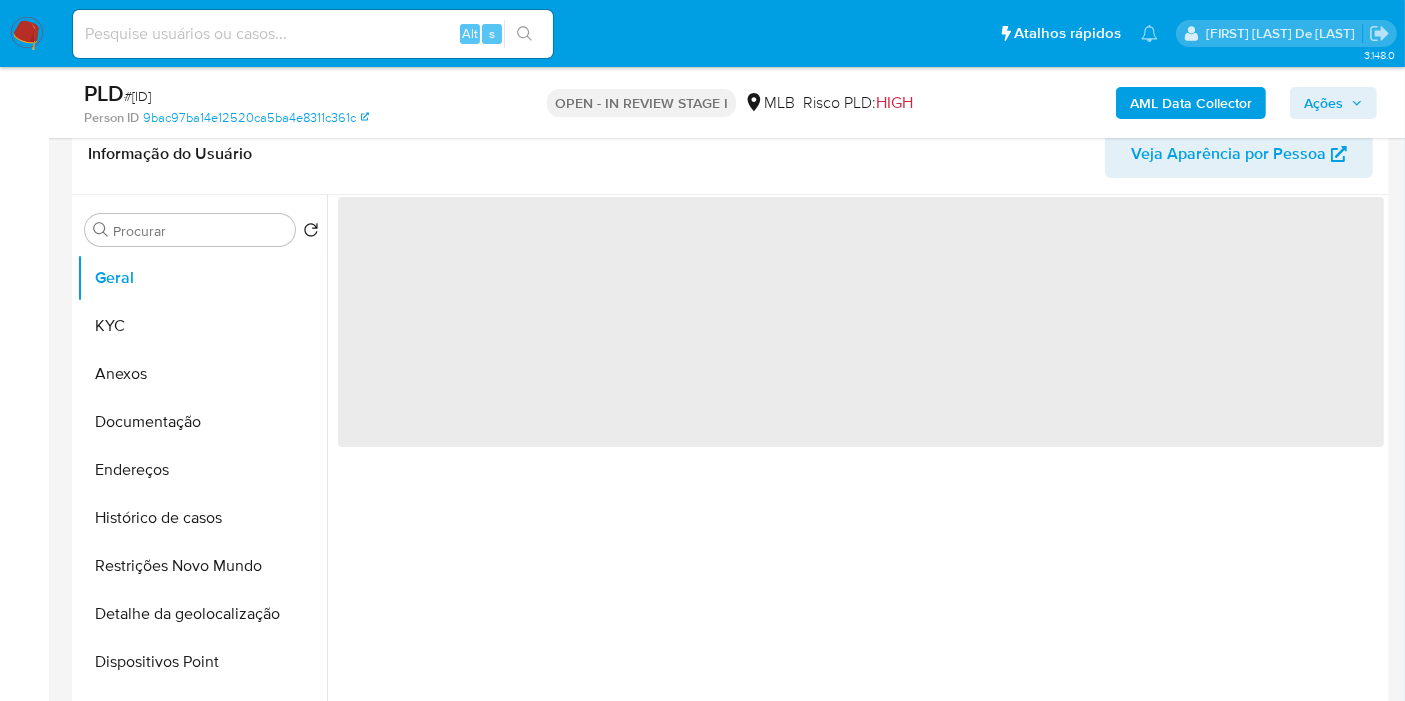 scroll, scrollTop: 290, scrollLeft: 0, axis: vertical 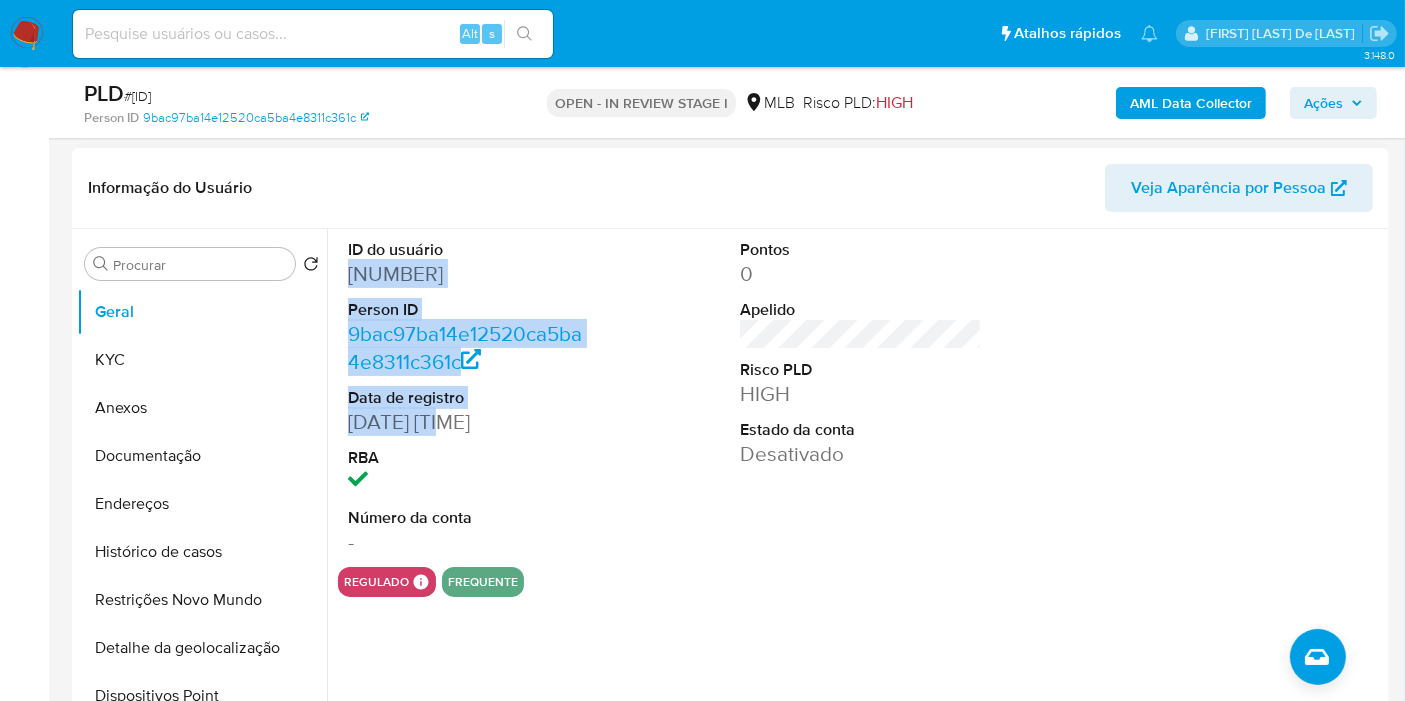 drag, startPoint x: 345, startPoint y: 272, endPoint x: 457, endPoint y: 420, distance: 185.60173 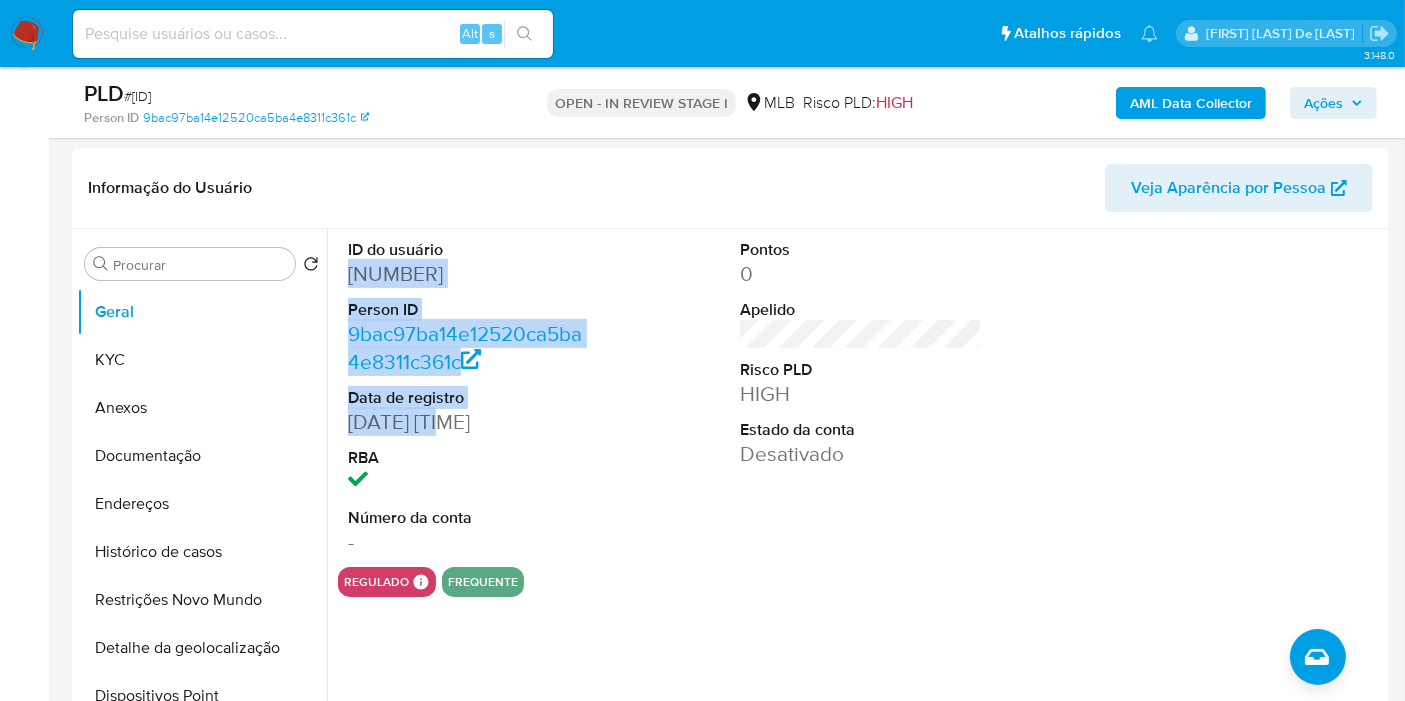 click on "Ações" at bounding box center (1323, 103) 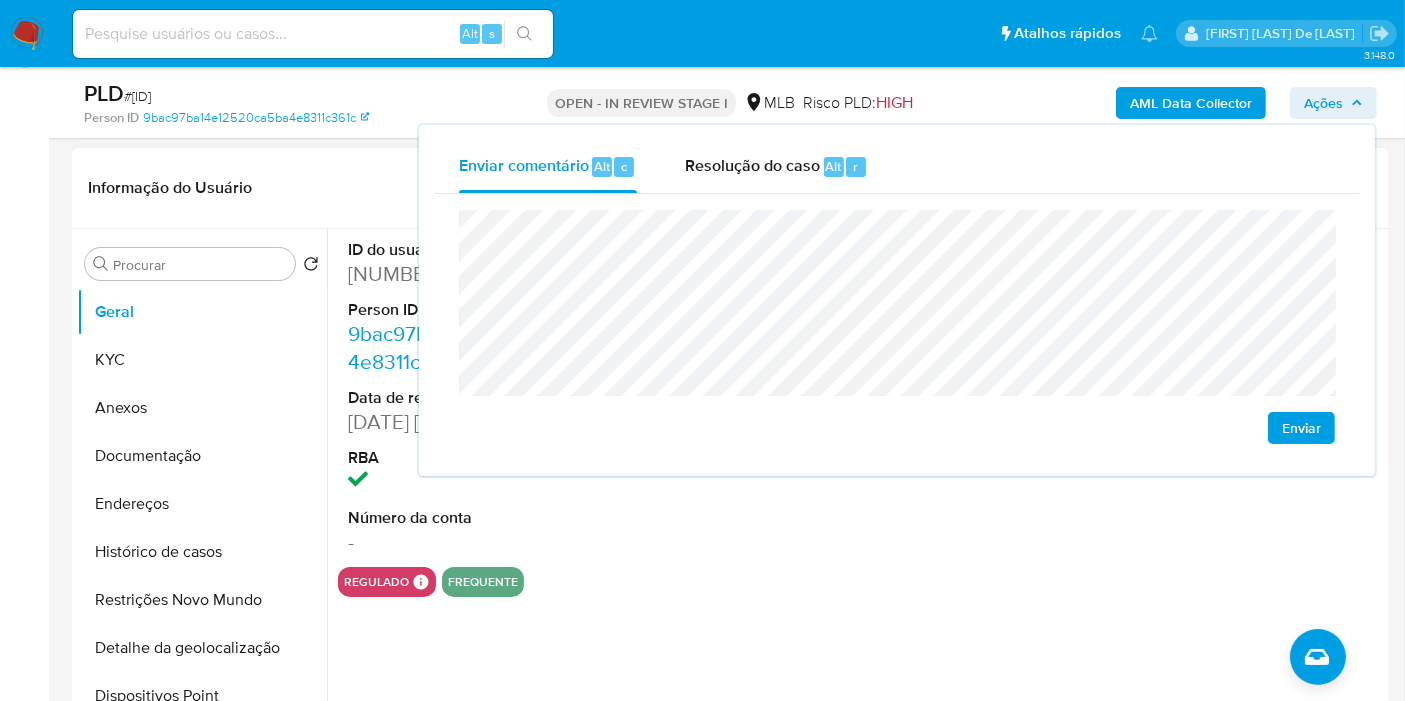 drag, startPoint x: 267, startPoint y: 190, endPoint x: 296, endPoint y: 211, distance: 35.805027 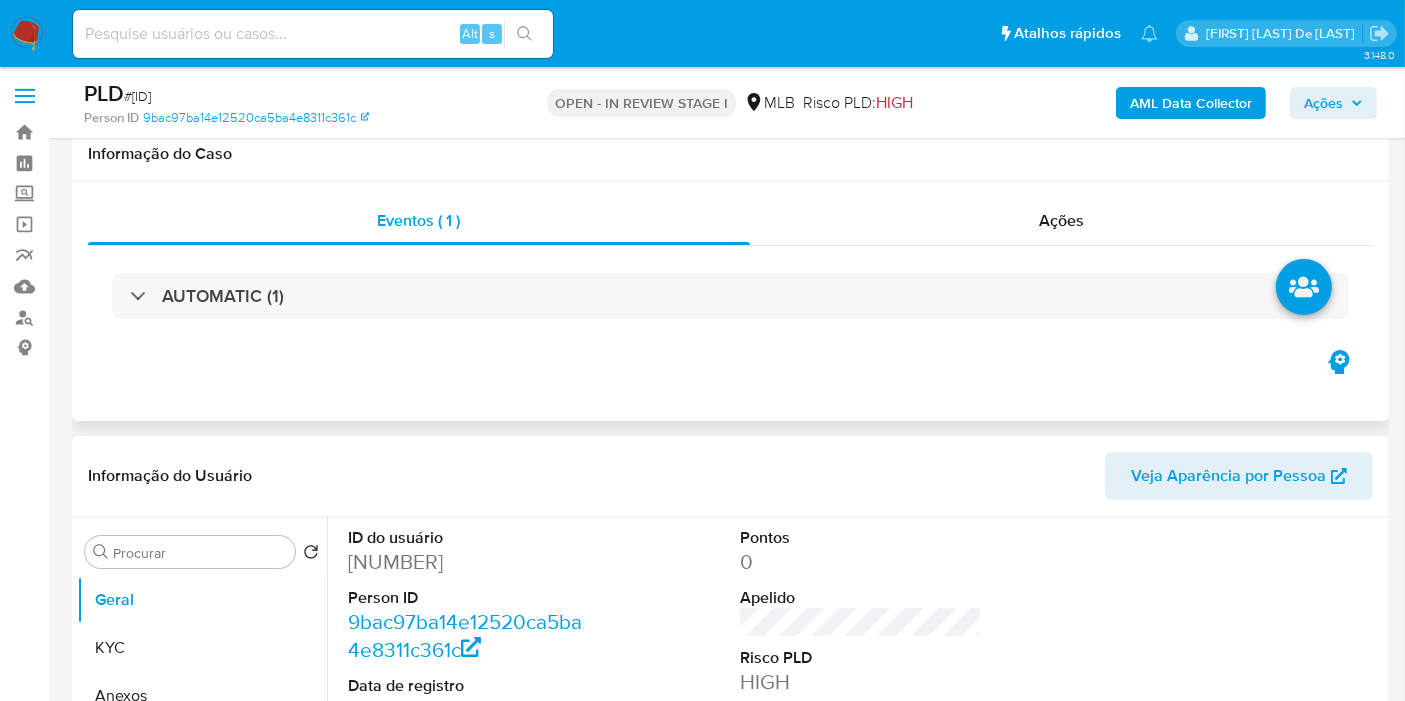 scroll, scrollTop: 0, scrollLeft: 0, axis: both 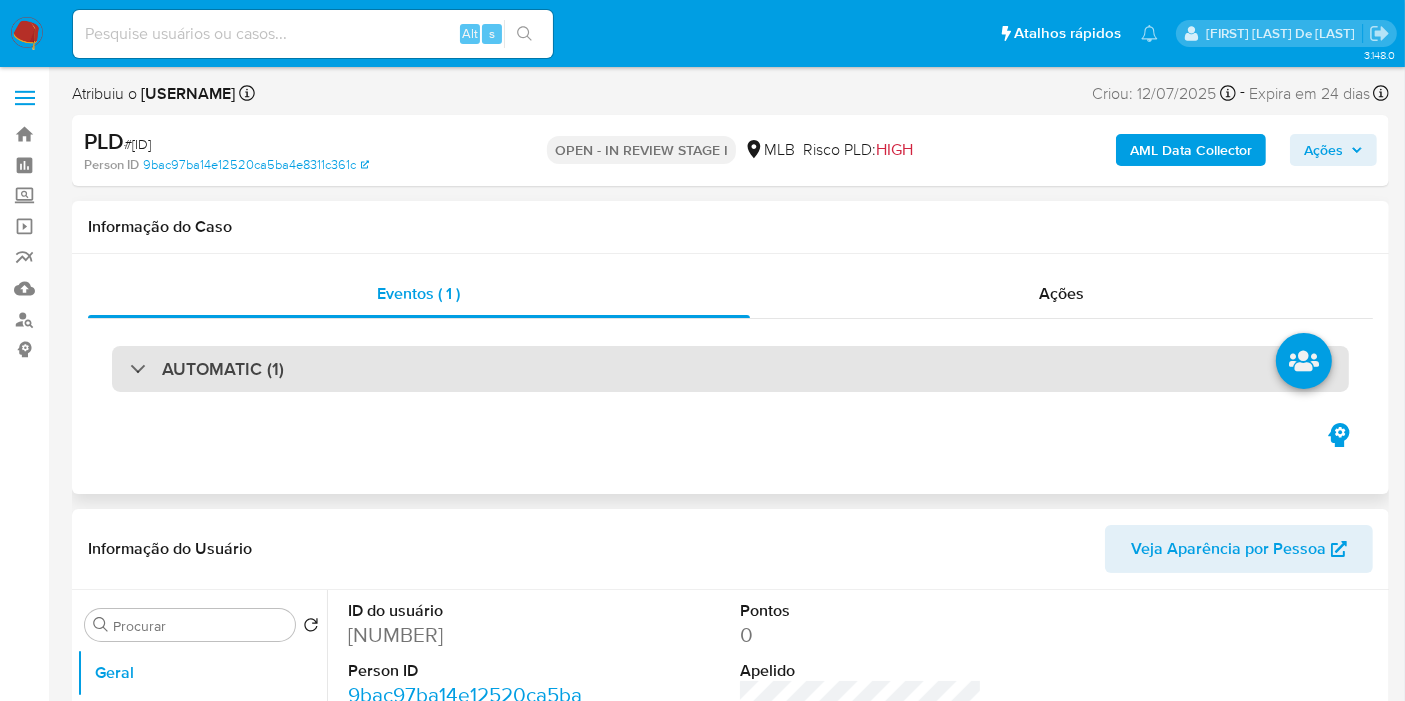 click on "AUTOMATIC (1)" at bounding box center [730, 369] 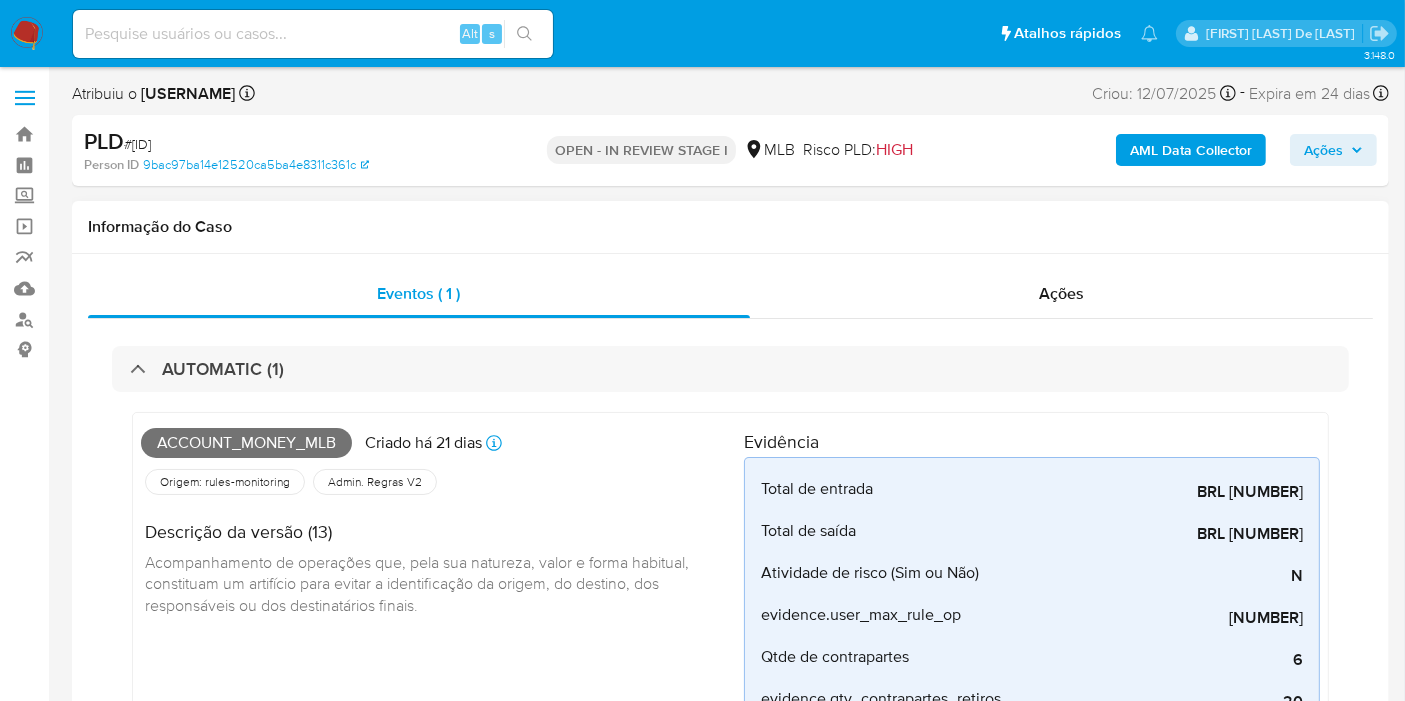 click on "Account_money_mlb" at bounding box center (246, 443) 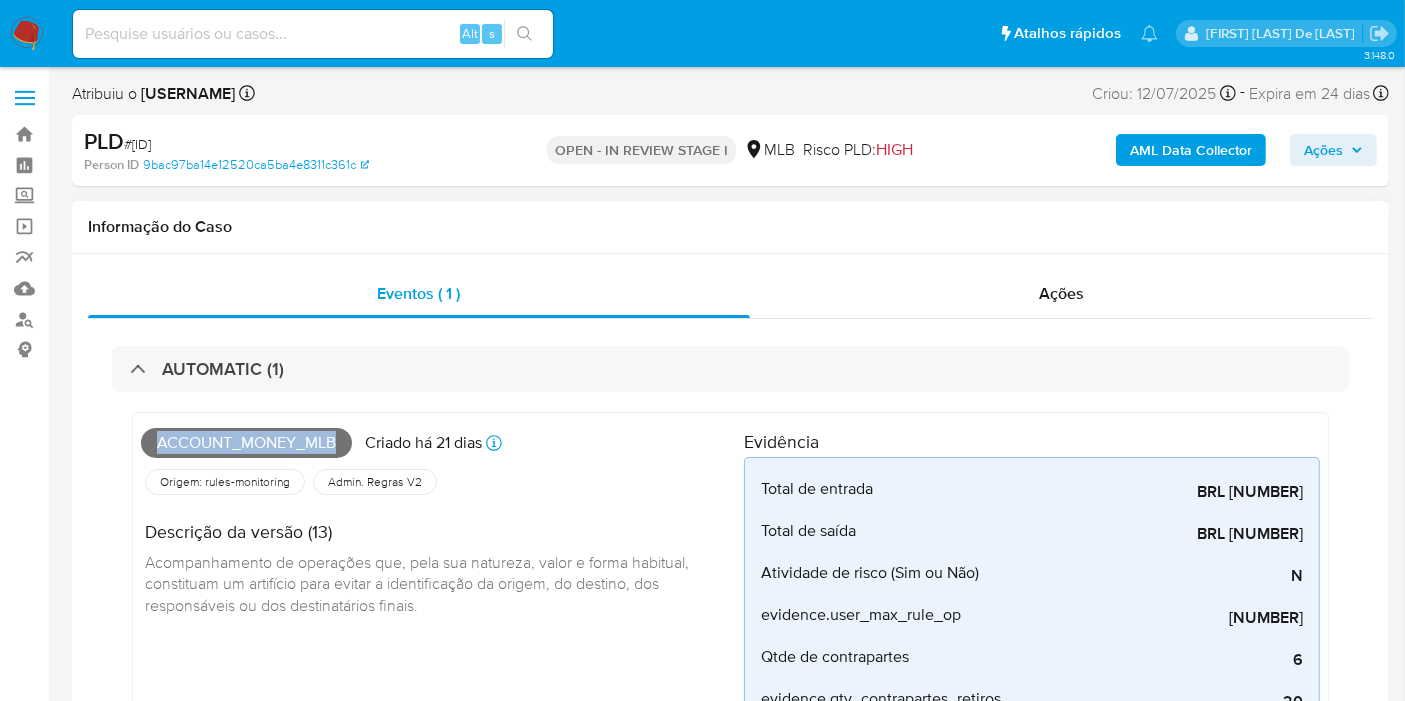 click on "Account_money_mlb" at bounding box center [246, 443] 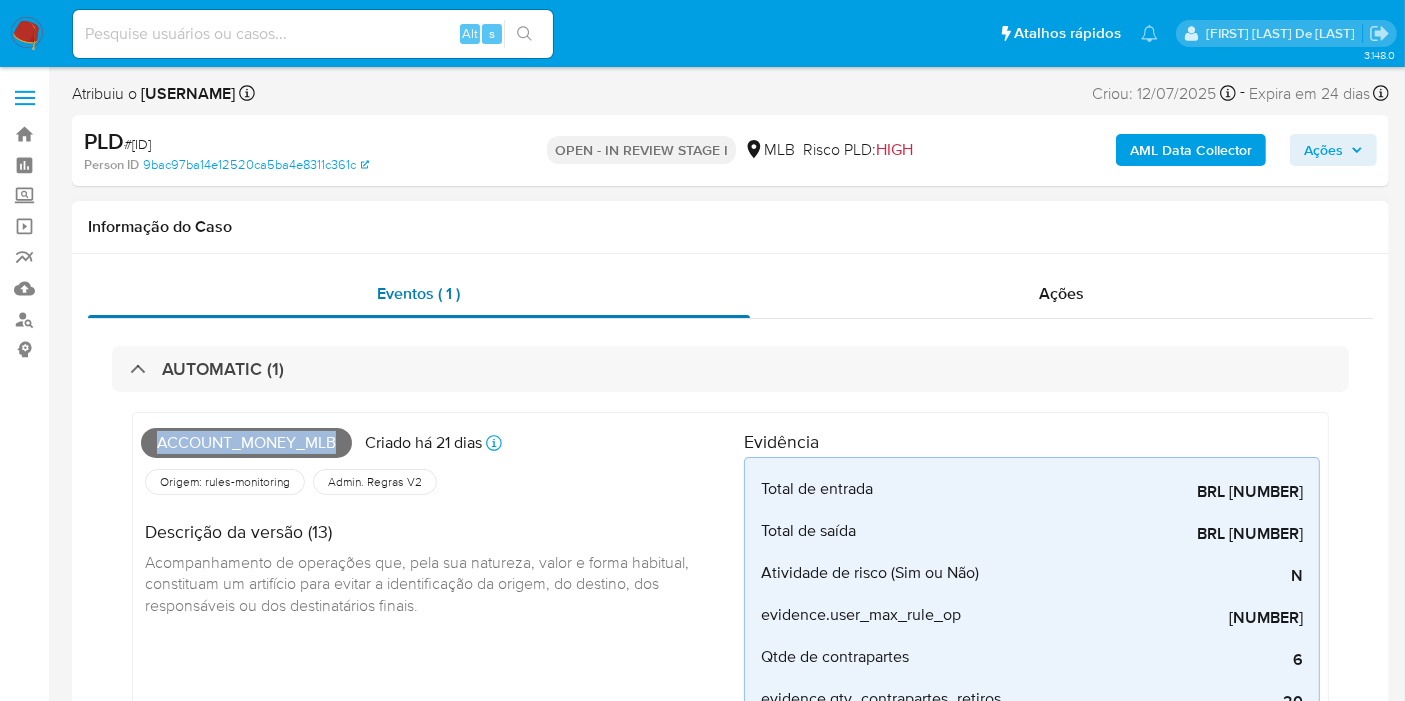 copy on "Account_money_mlb" 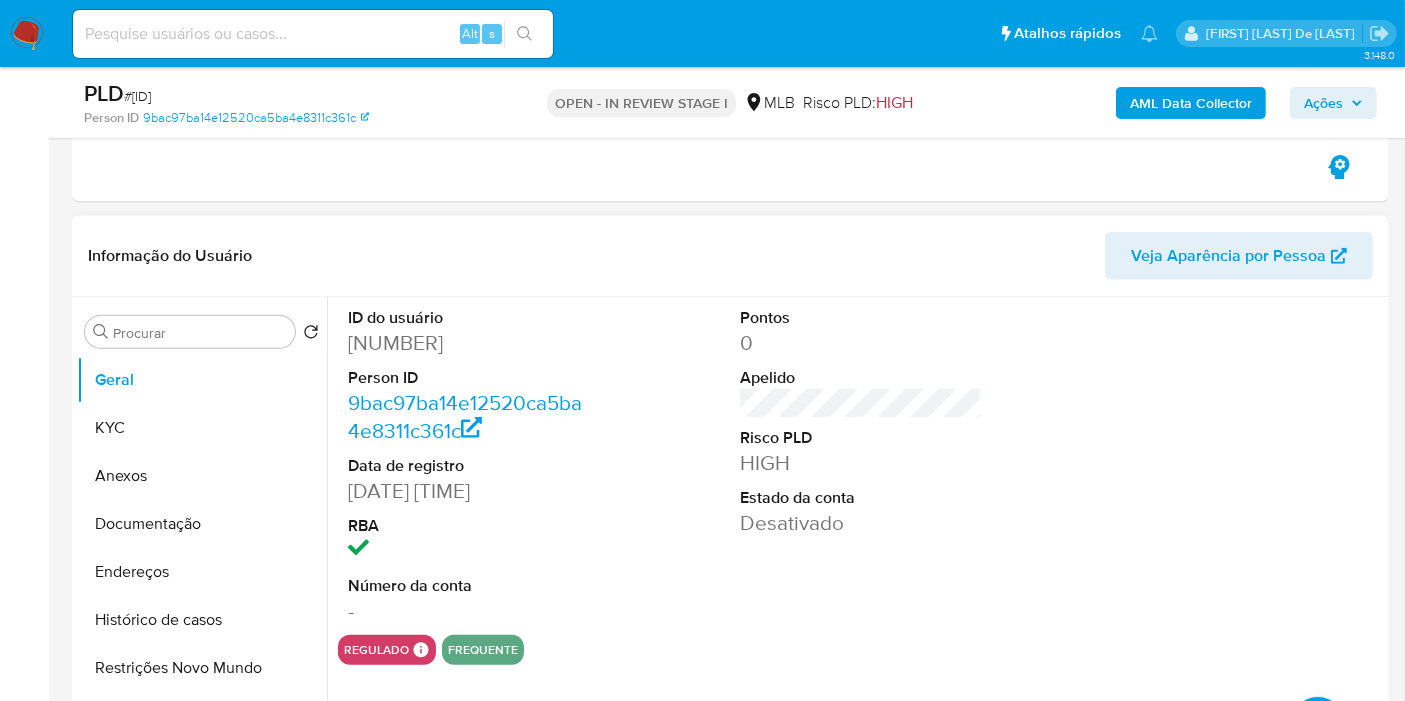 scroll, scrollTop: 777, scrollLeft: 0, axis: vertical 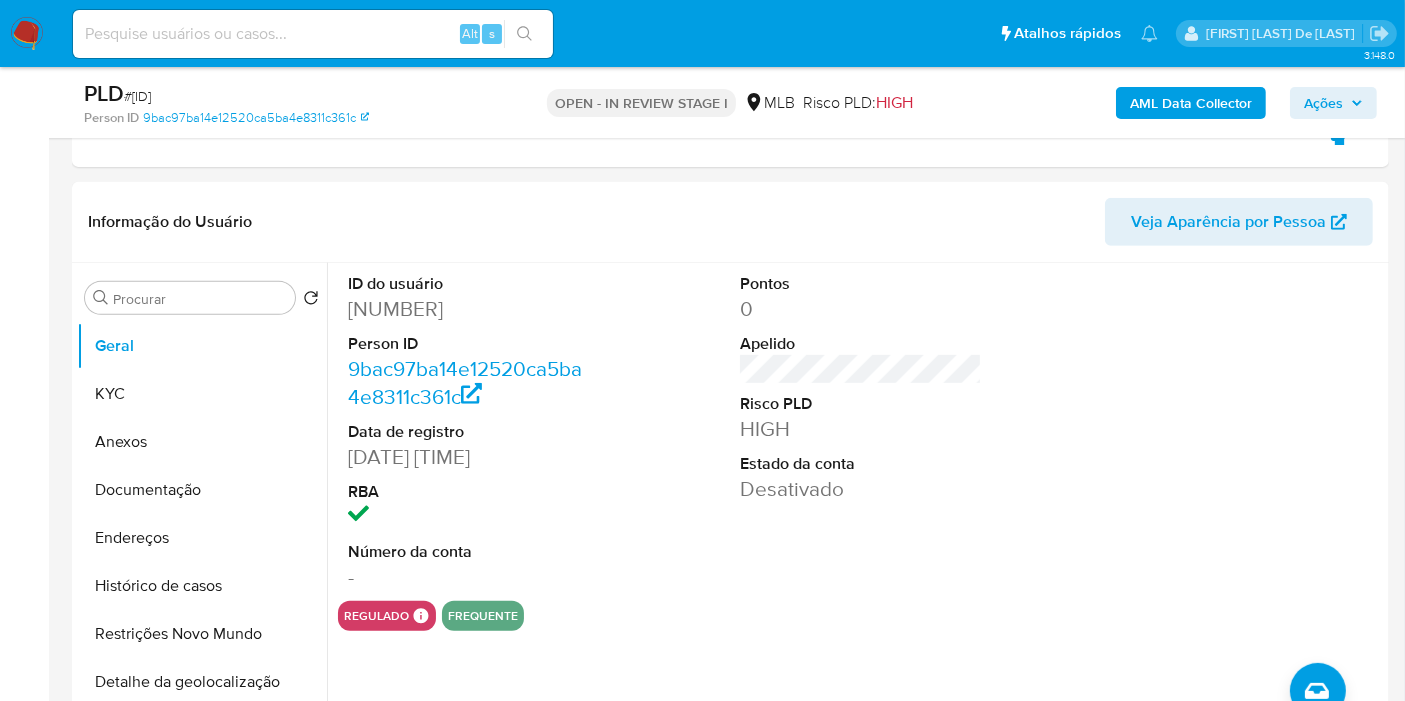 click on "Ações" at bounding box center (1333, 103) 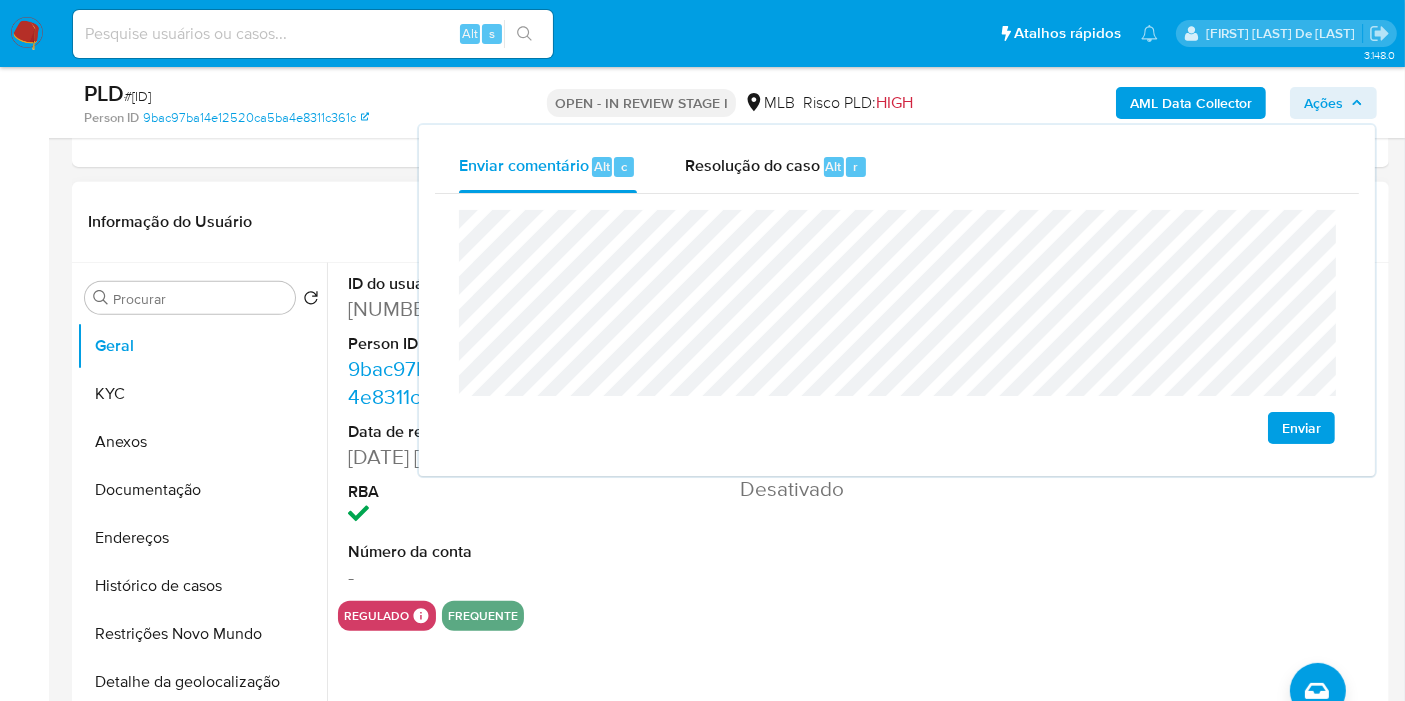 click on "Informação do Usuário Veja Aparência por Pessoa" at bounding box center (730, 222) 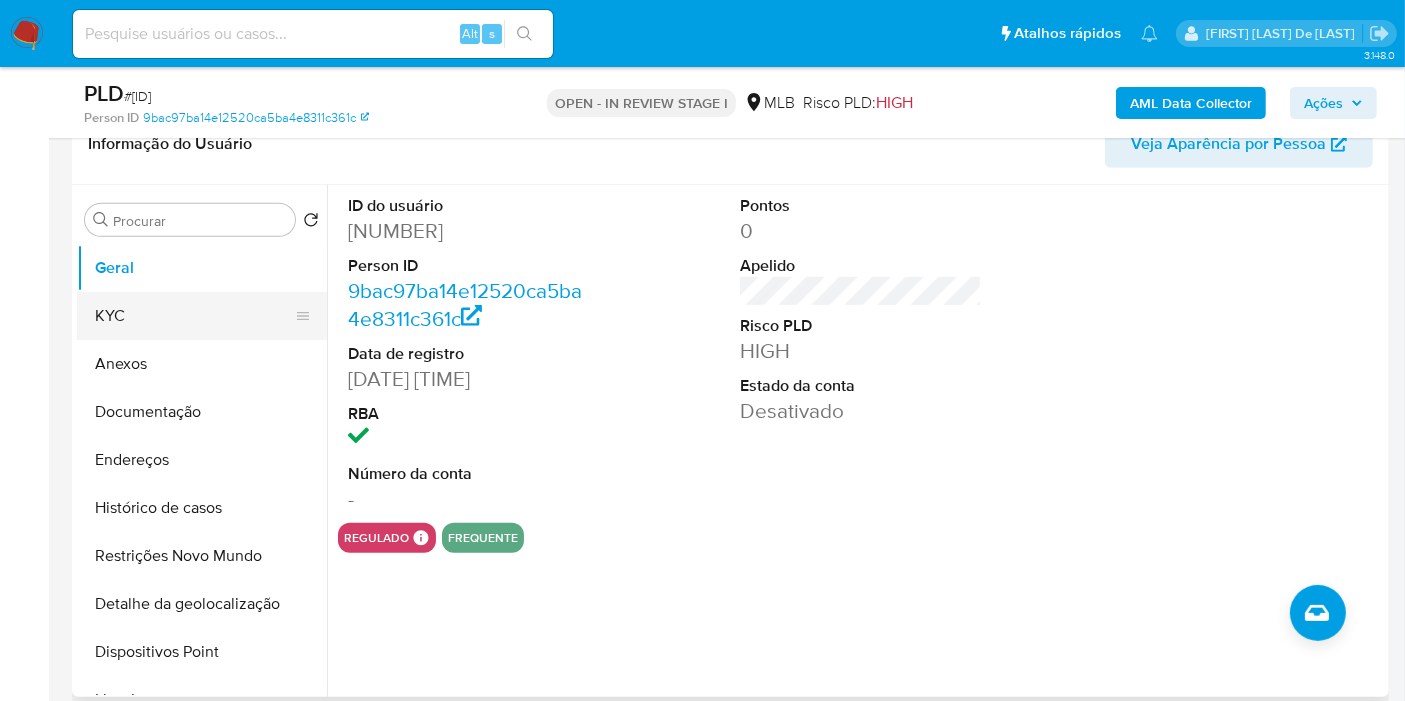 scroll, scrollTop: 888, scrollLeft: 0, axis: vertical 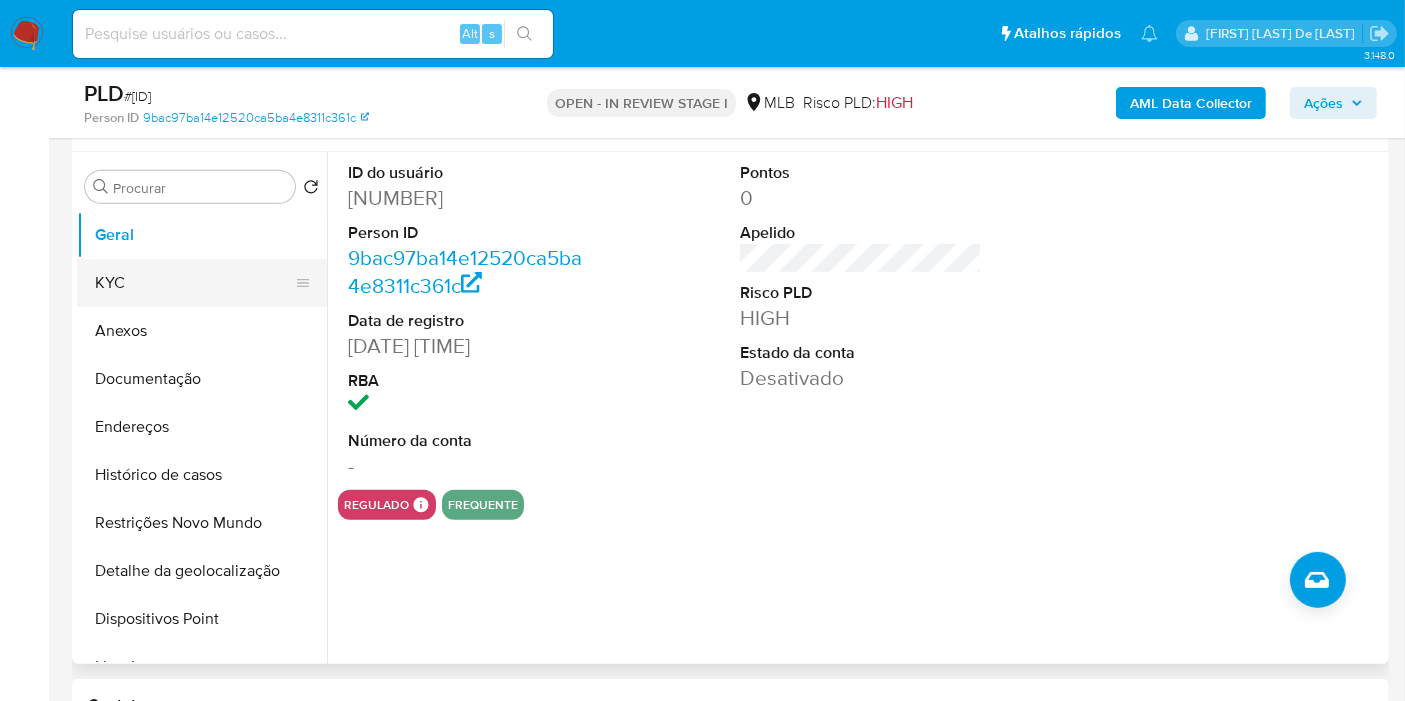 click on "KYC" at bounding box center (194, 283) 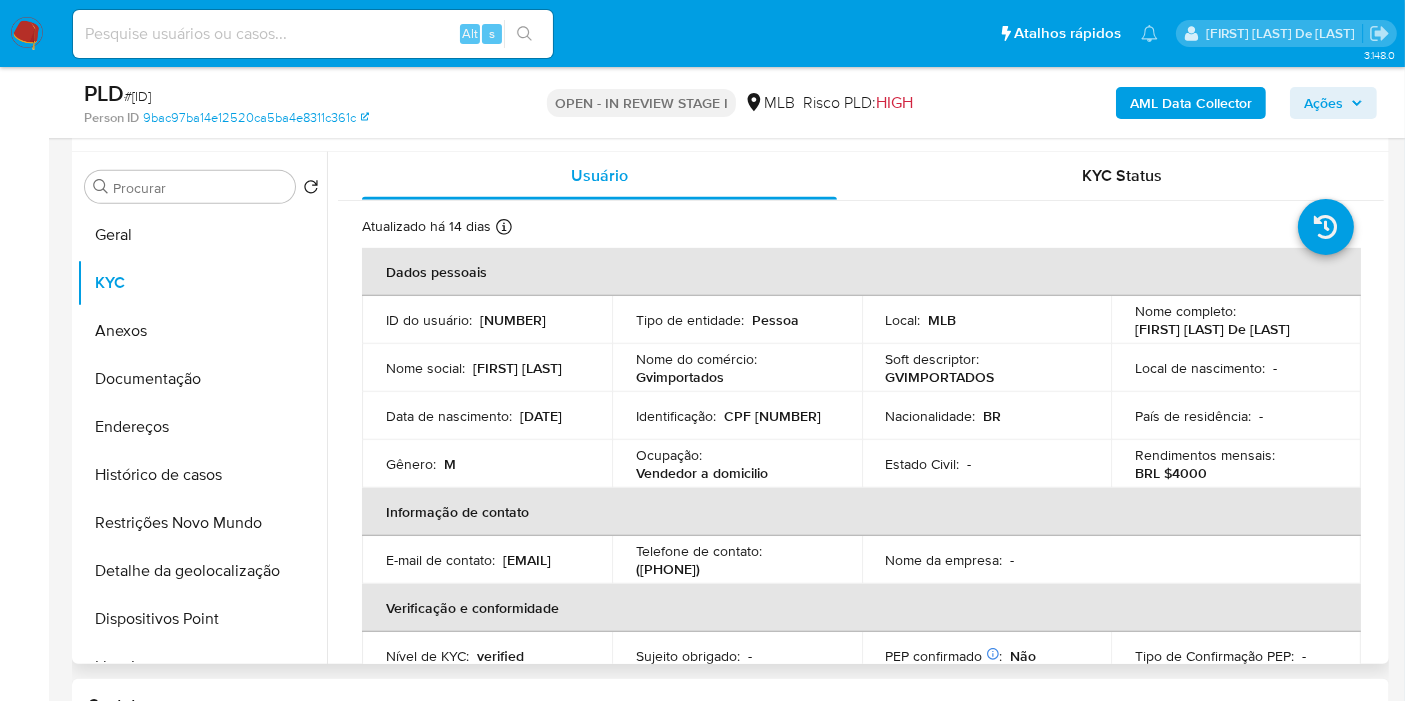click on "CPF 08999854329" at bounding box center (772, 416) 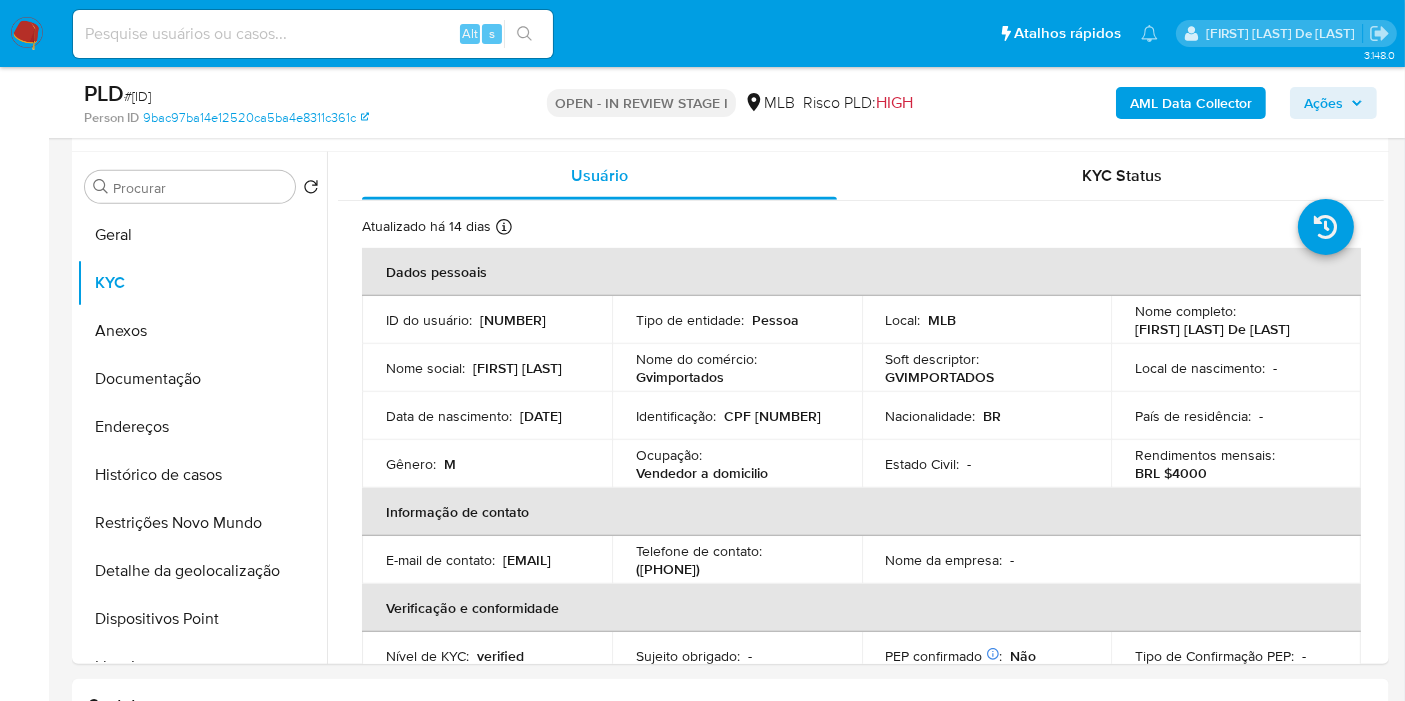 click on "Ações" at bounding box center [1323, 103] 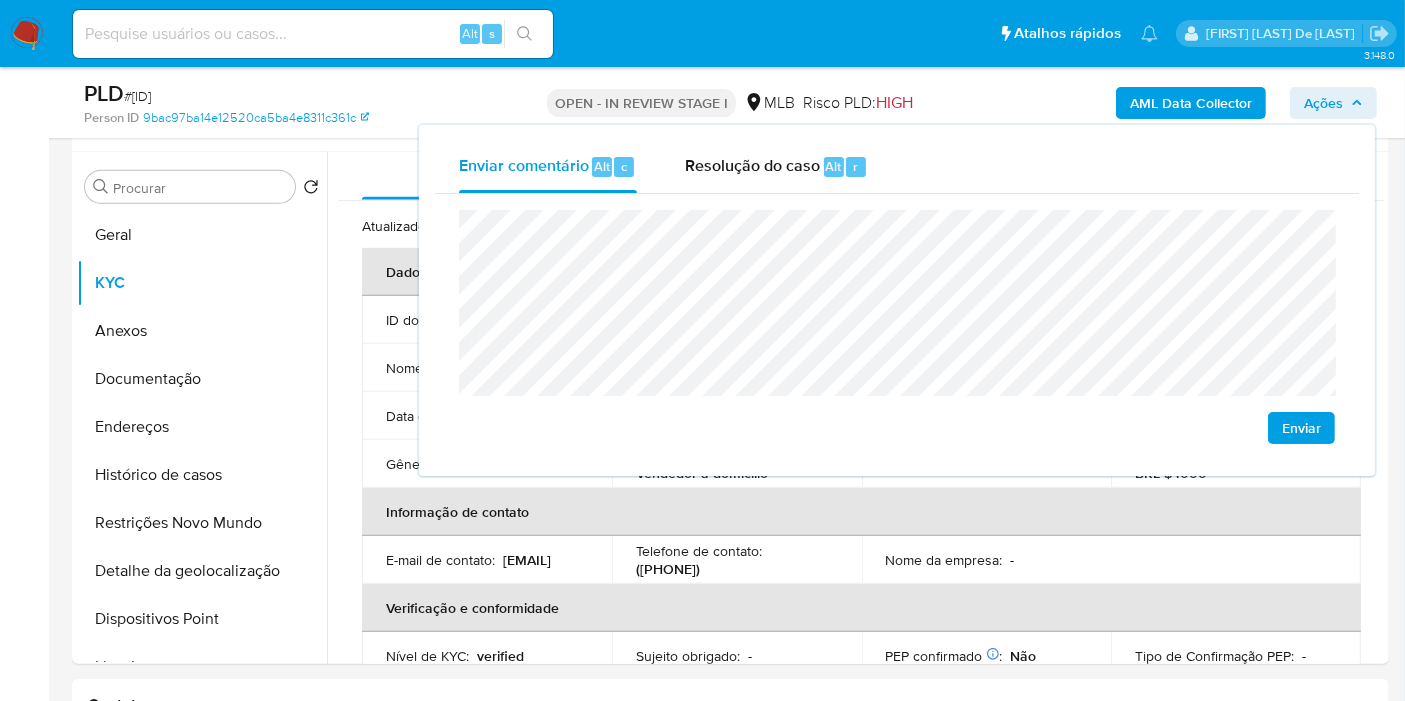 scroll, scrollTop: 1222, scrollLeft: 0, axis: vertical 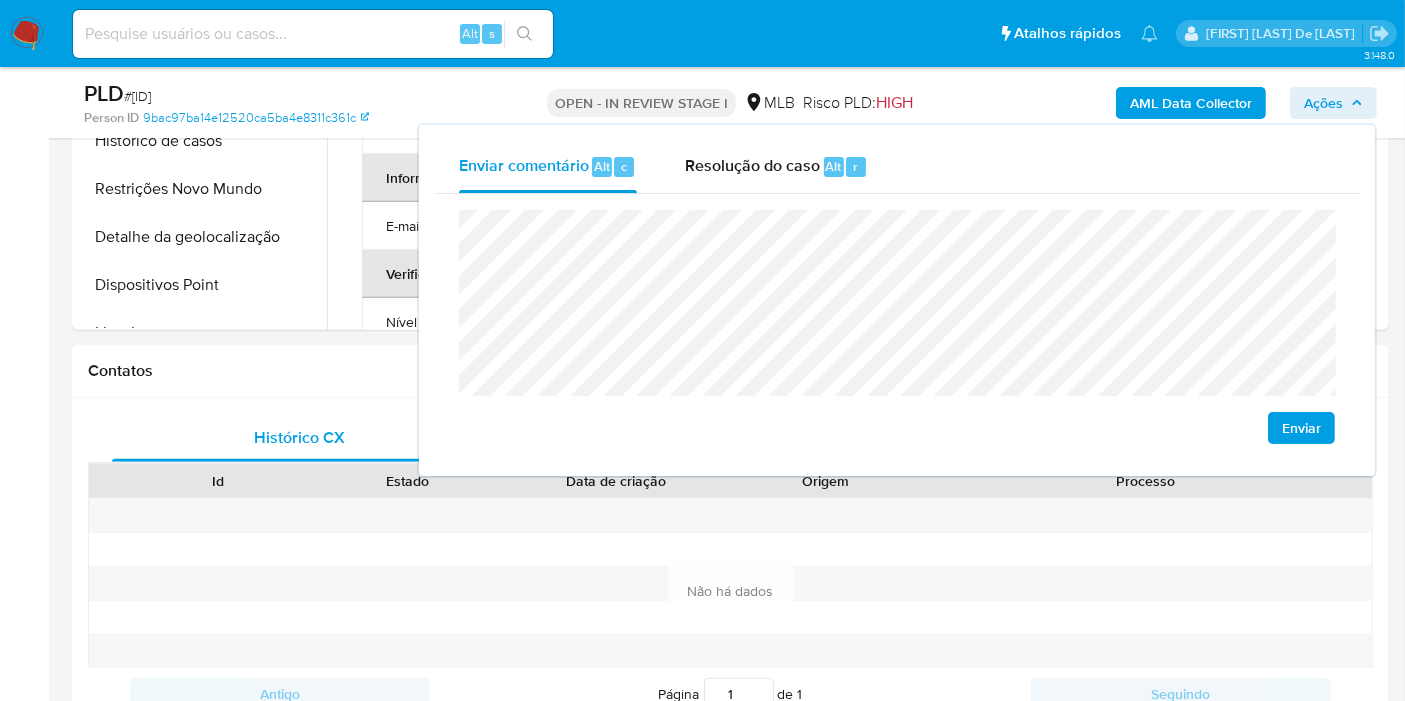 click on "Enviar" at bounding box center (897, 327) 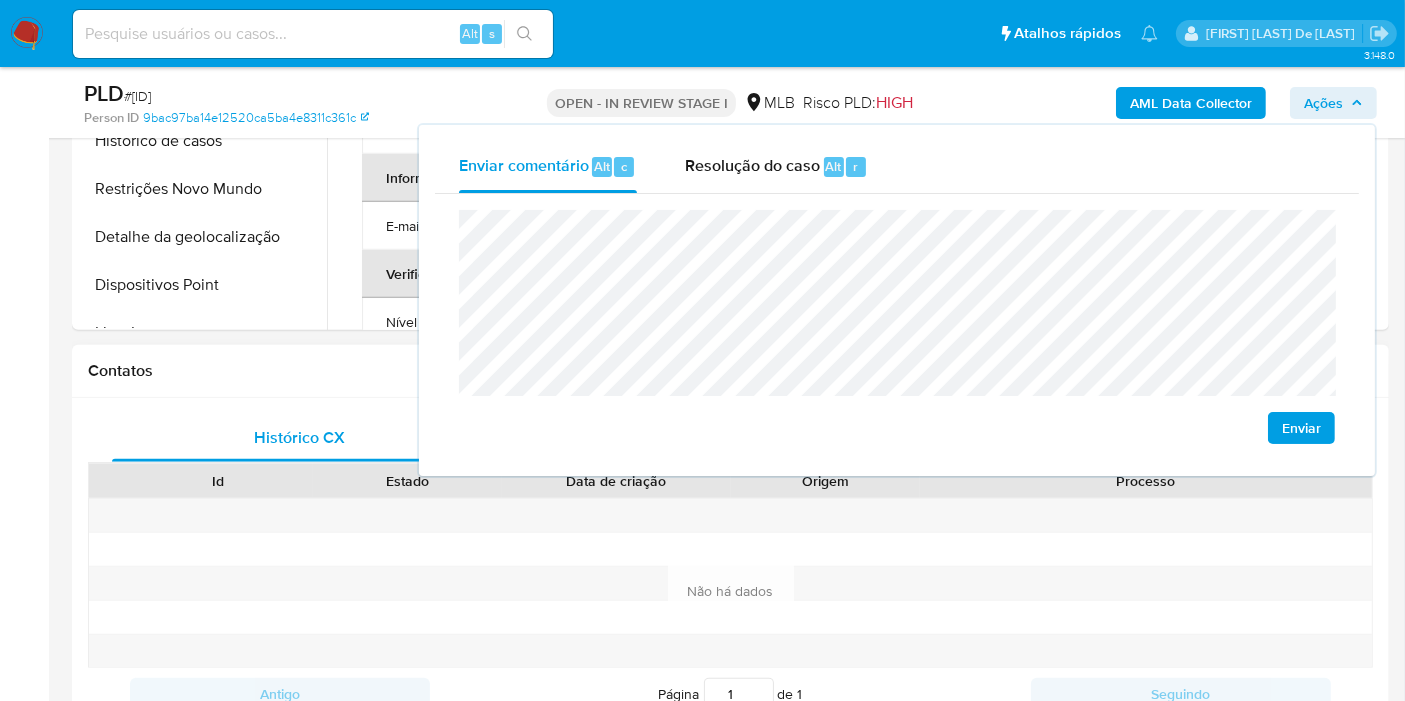 click on "Contatos" at bounding box center (730, 371) 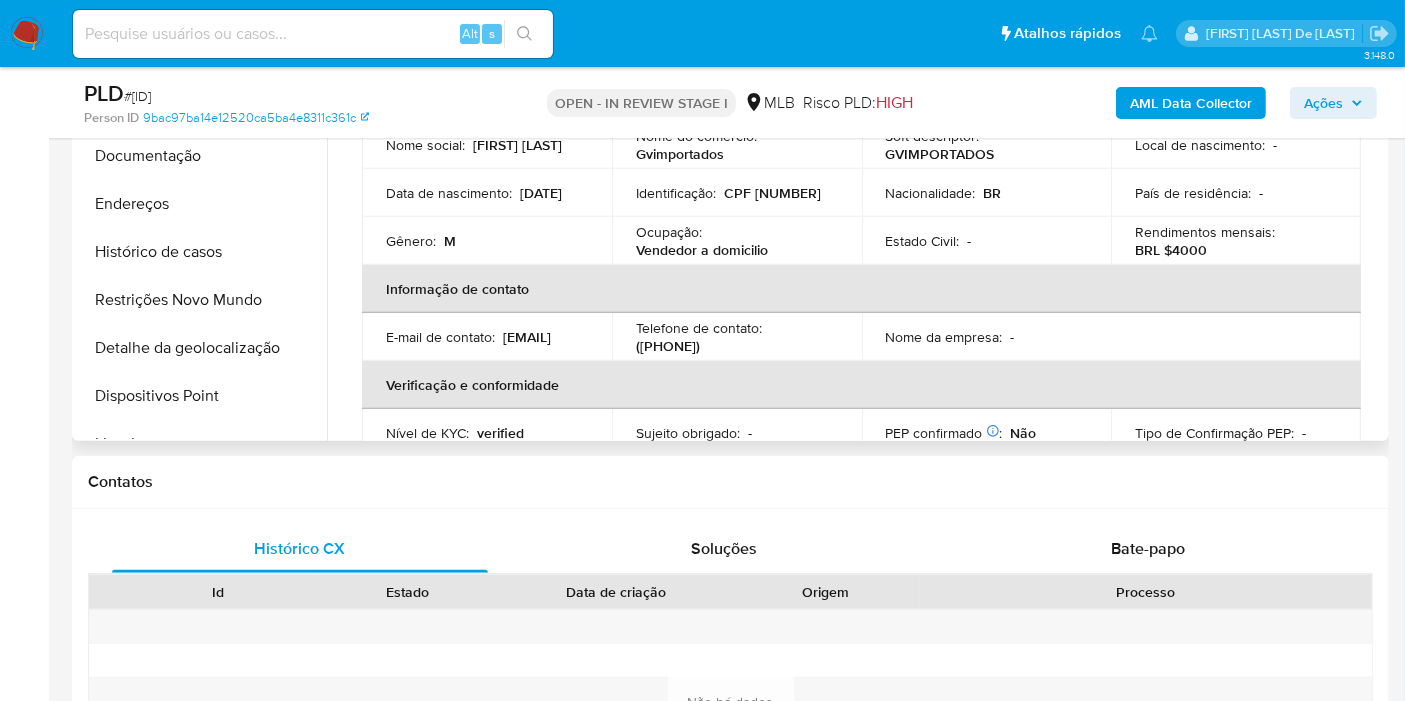 scroll, scrollTop: 888, scrollLeft: 0, axis: vertical 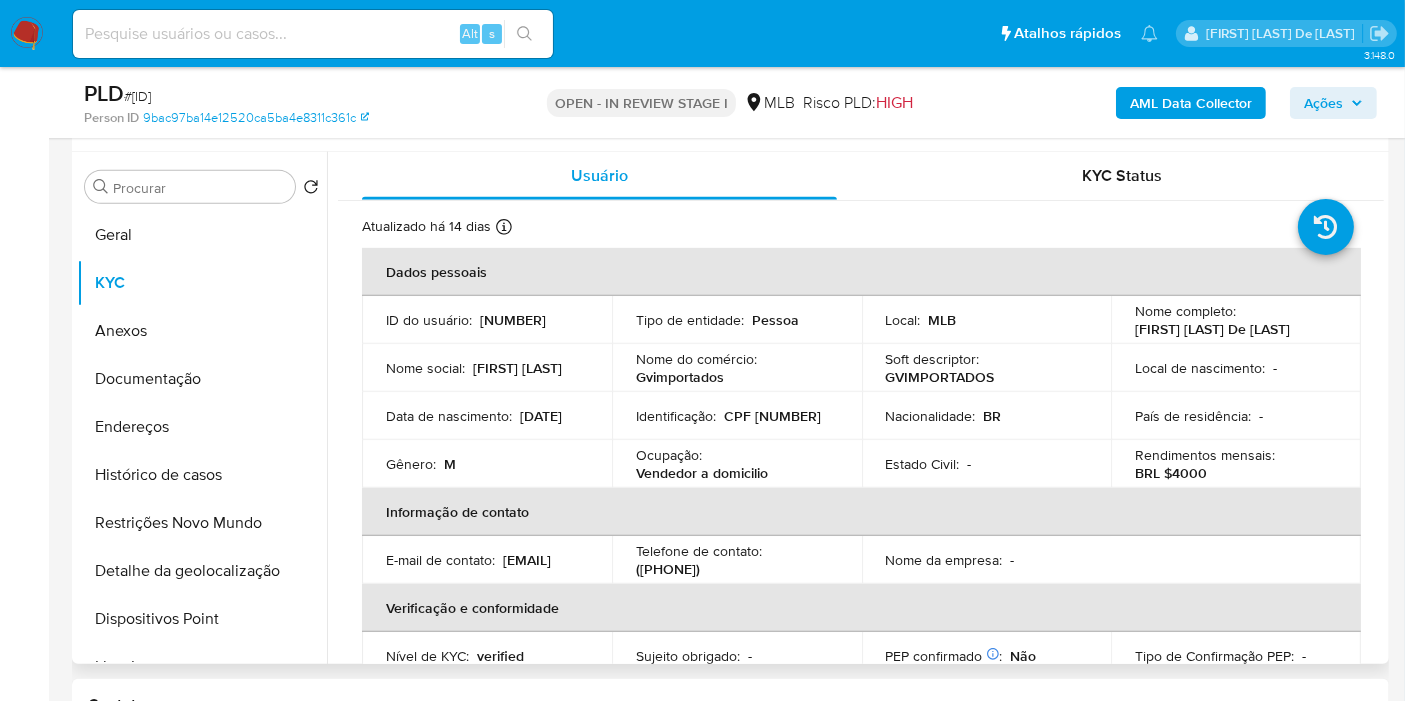 click on "Vendedor a domicilio" at bounding box center (702, 473) 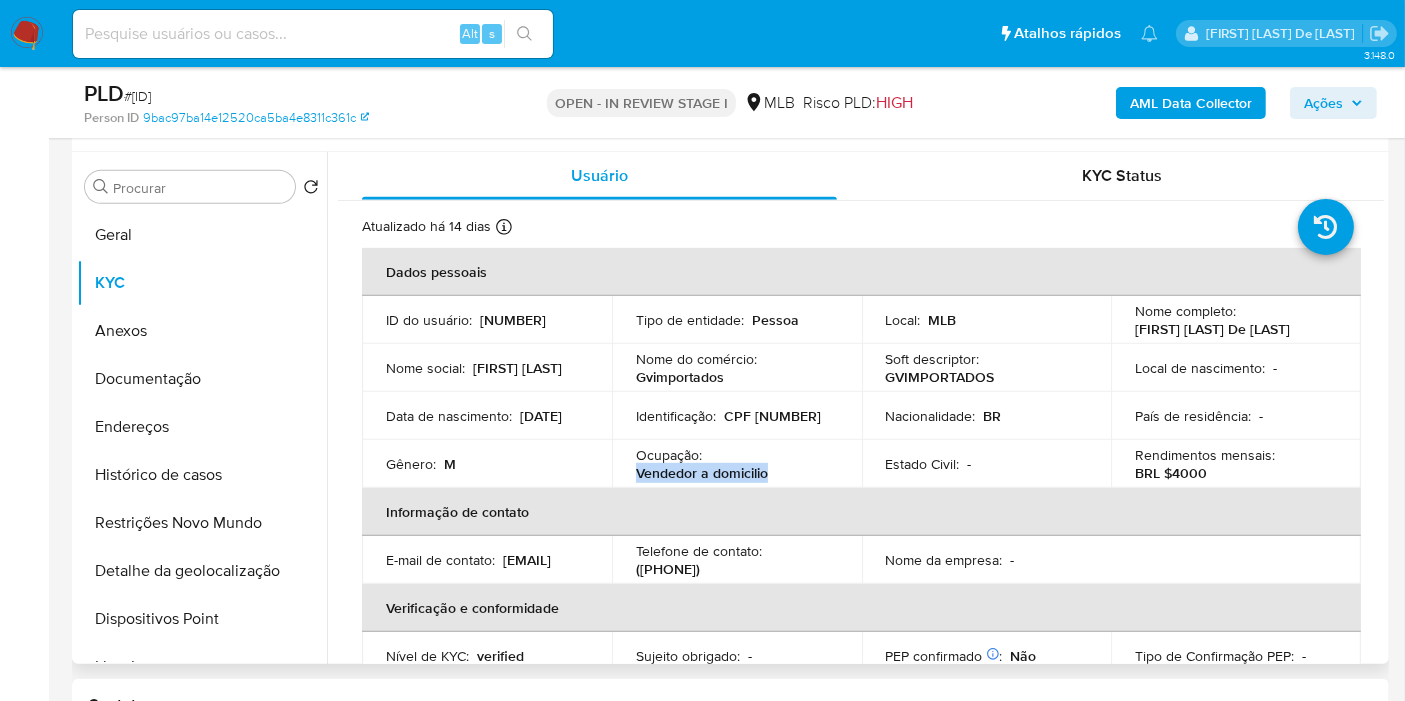 drag, startPoint x: 636, startPoint y: 470, endPoint x: 773, endPoint y: 466, distance: 137.05838 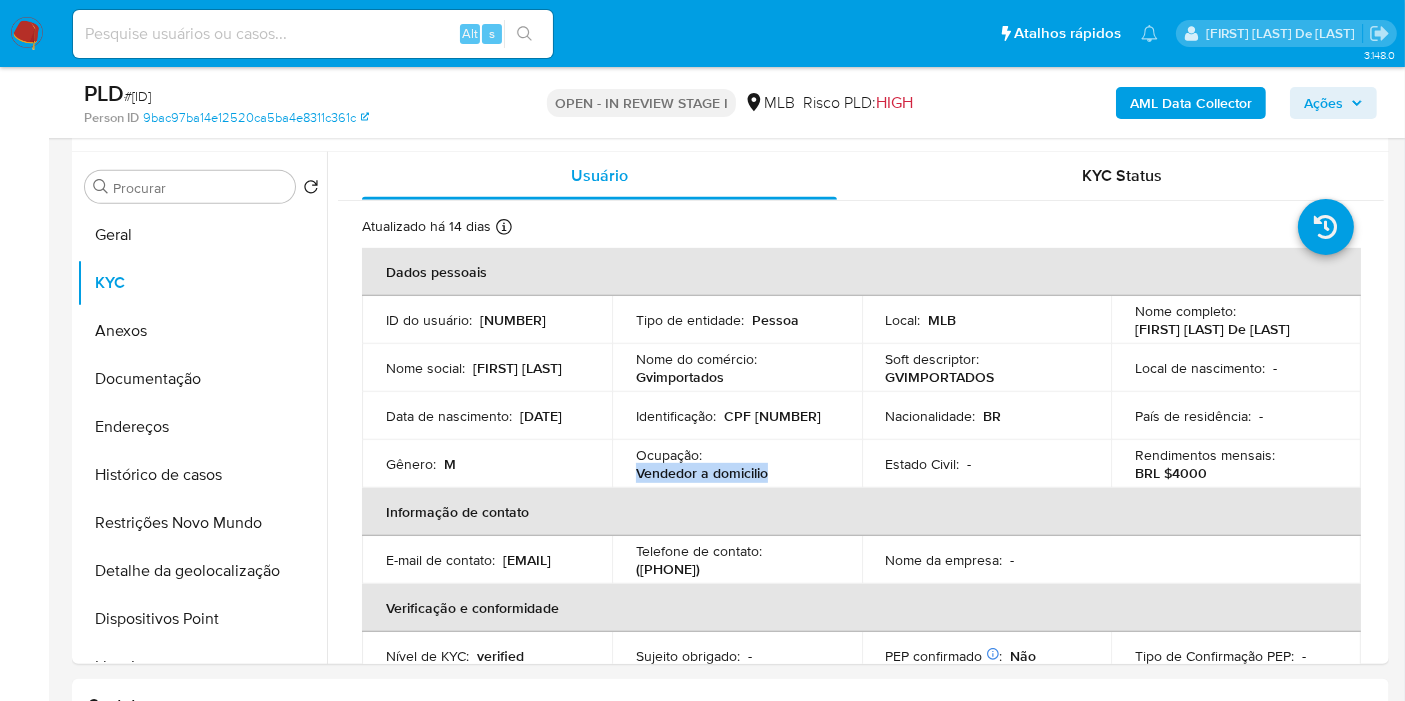 click on "Ações" at bounding box center [1323, 103] 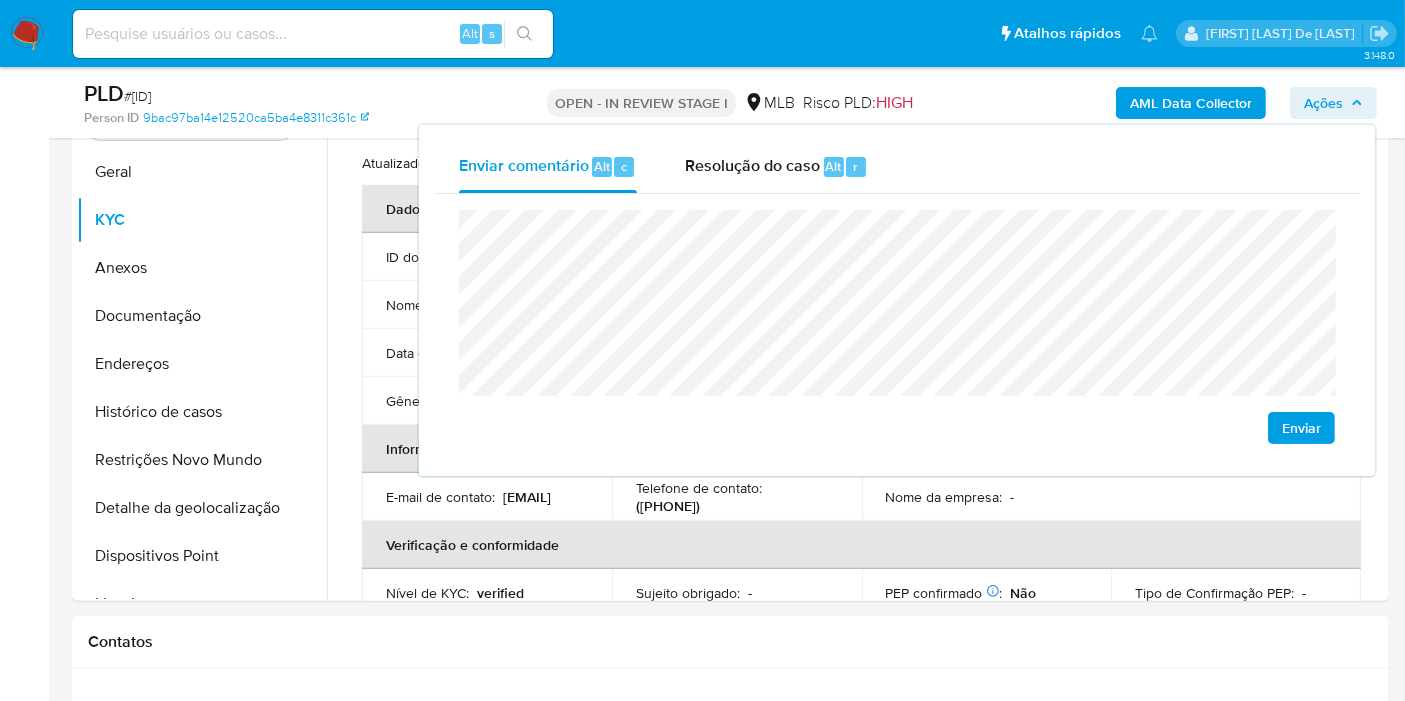 scroll, scrollTop: 1000, scrollLeft: 0, axis: vertical 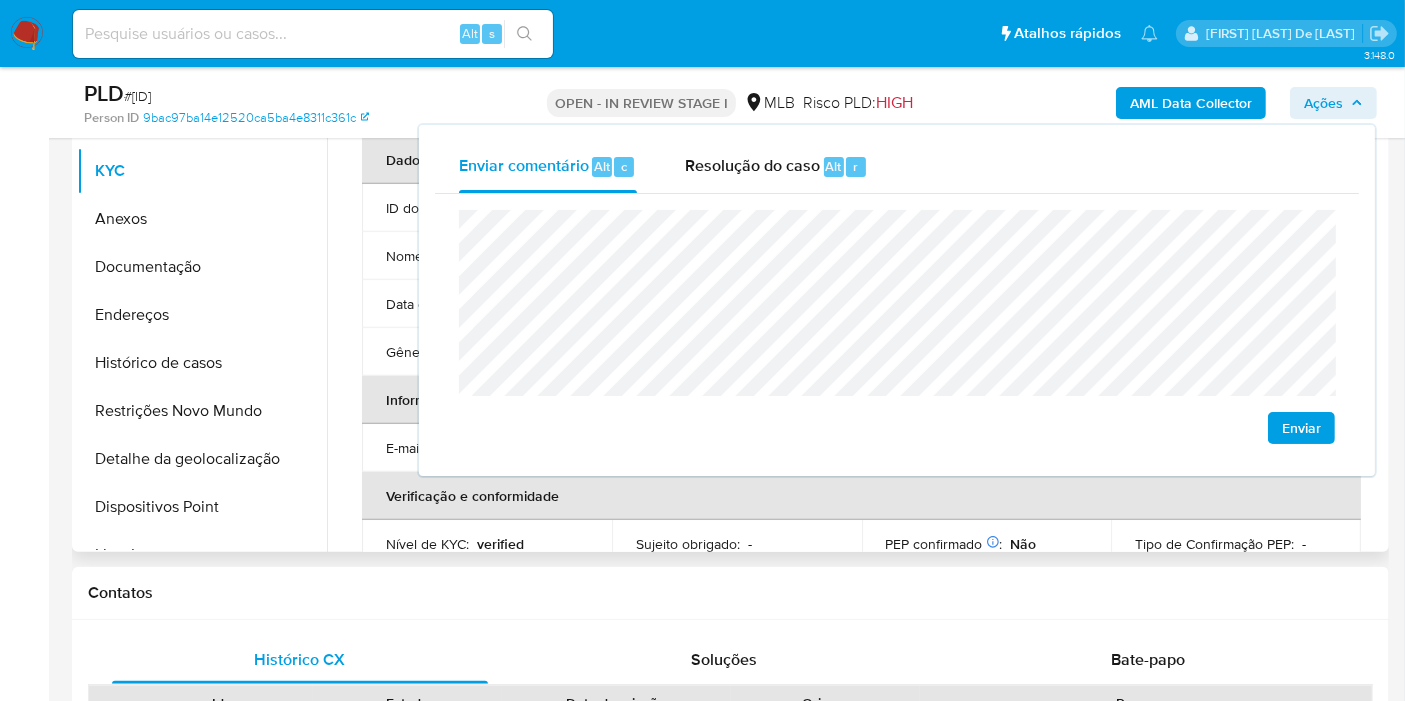 click on "Atualizado há 14 dias   Criado: 26/05/2025 20:03:33 Atualizado: 18/07/2025 08:34:08 Dados pessoais   ID do usuário :    2458792709   Tipo de entidade :    Pessoa   Local :    MLB   Nome completo :    Guilherme Vieira Dos Santos   Nome social :    Guilherme Vieira   Nome do comércio :    Gvimportados   Soft descriptor :    GVIMPORTADOS   Local de nascimento :    -   Data de nascimento :    19/01/2000   Identificação :    CPF 08999854329   Nacionalidade :    BR   País de residência :    -   Gênero :    M   Ocupação :    Vendedor a domicilio   Estado Civil :    -   Rendimentos mensais :    BRL $4000 Informação de contato   E-mail de contato :    guilhermevieira10x@gmail.com   Telefone de contato :    (86) 999596830   Nome da empresa :    - Verificação e conformidade   Nível de KYC :    verified   Sujeito obrigado :    -   PEP confirmado   Obtido de listas internas :    Não   Tipo de Confirmação PEP :    - Dados transacionais   Fundos recorrentes :    -   :    -   :" at bounding box center [861, 775] 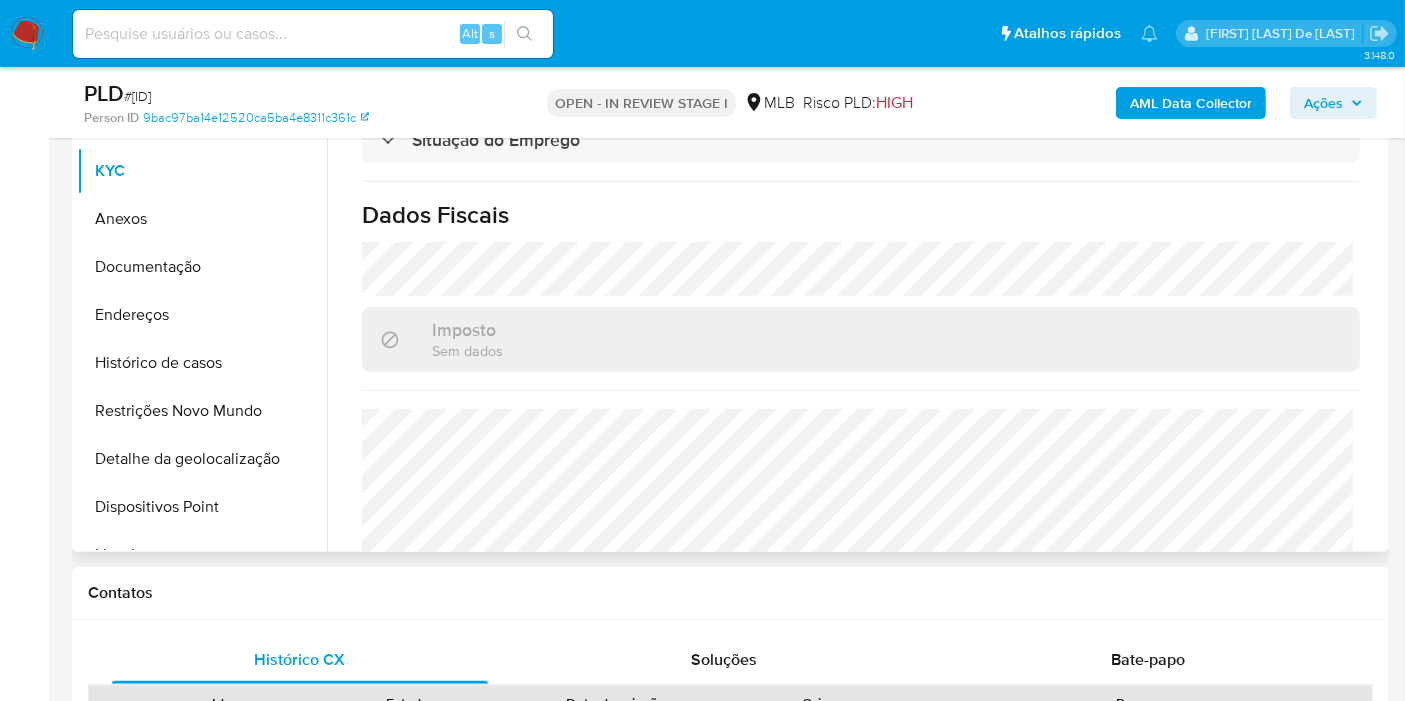 scroll, scrollTop: 908, scrollLeft: 0, axis: vertical 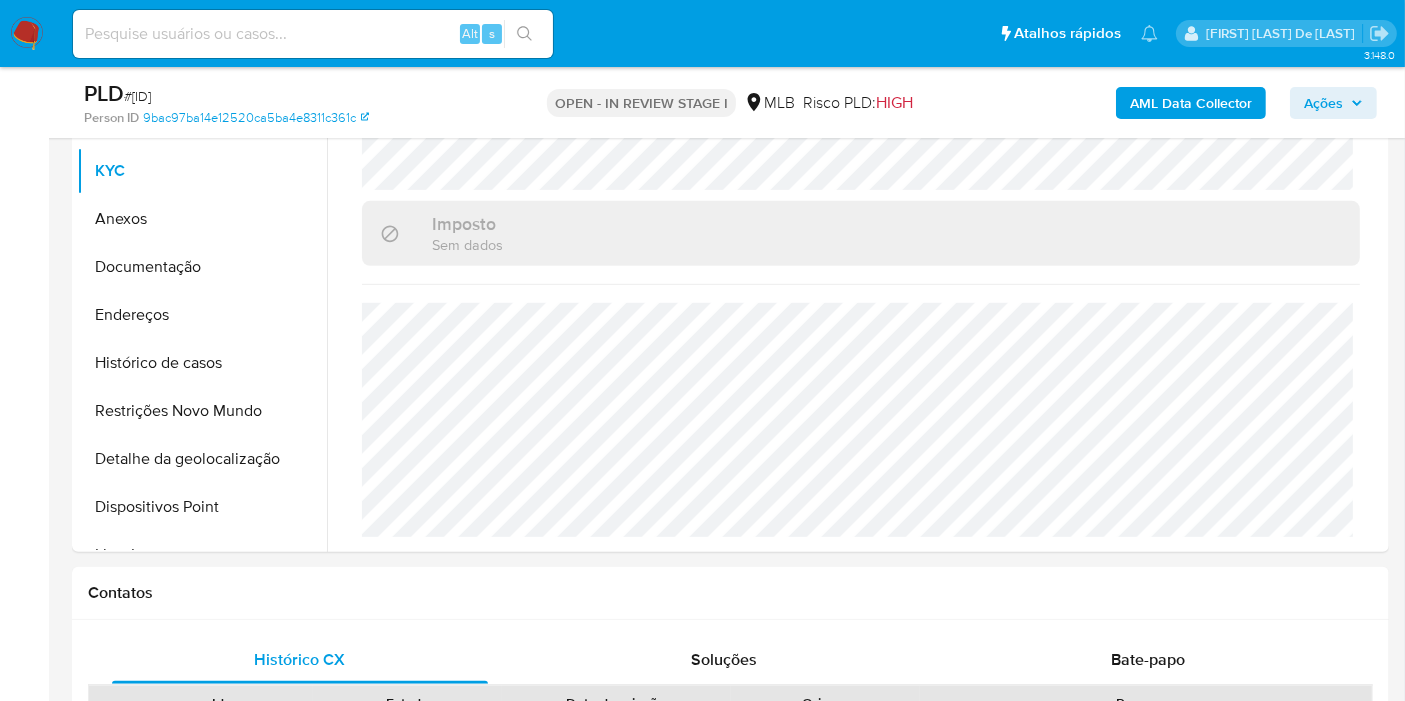 click on "Ações" at bounding box center [1333, 103] 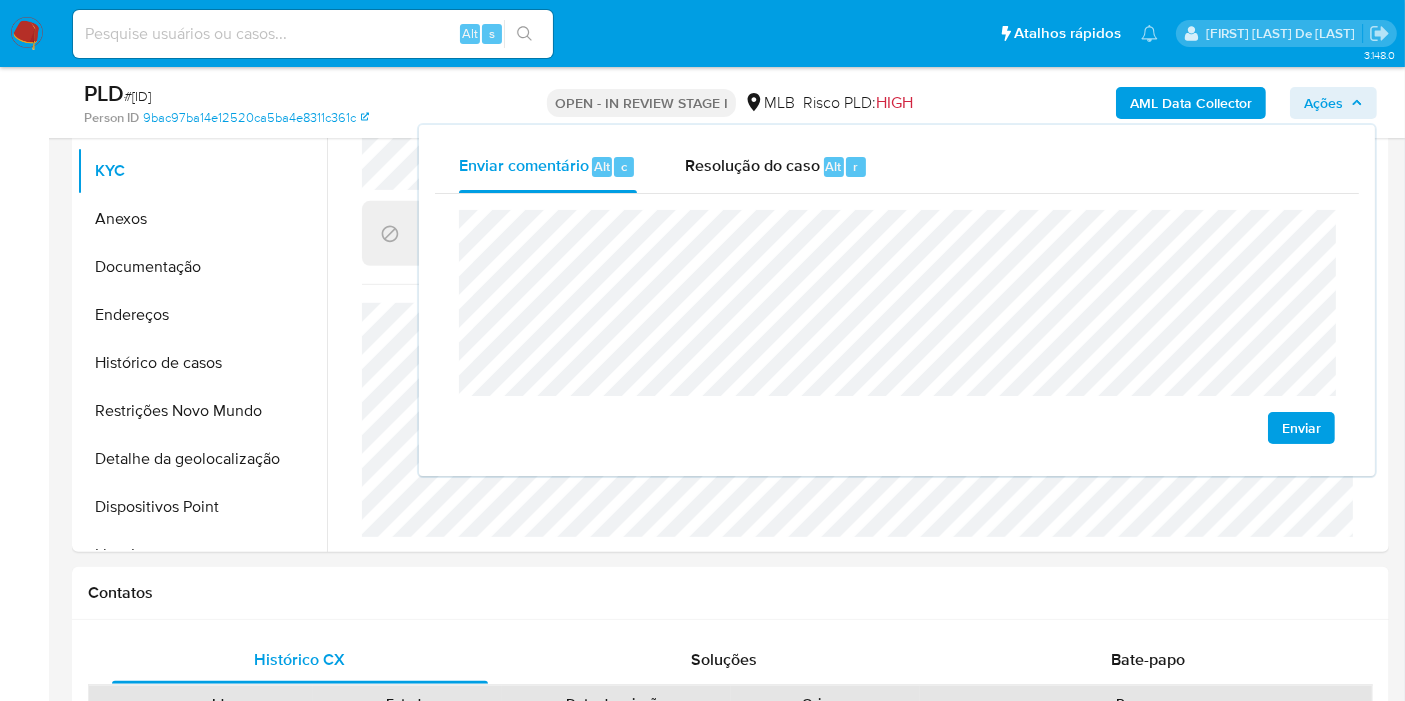 click on "Encontrado possível erro de ortografia. Parnaíba Paranaíba Carnaíba Parnaíbas Ignorar" 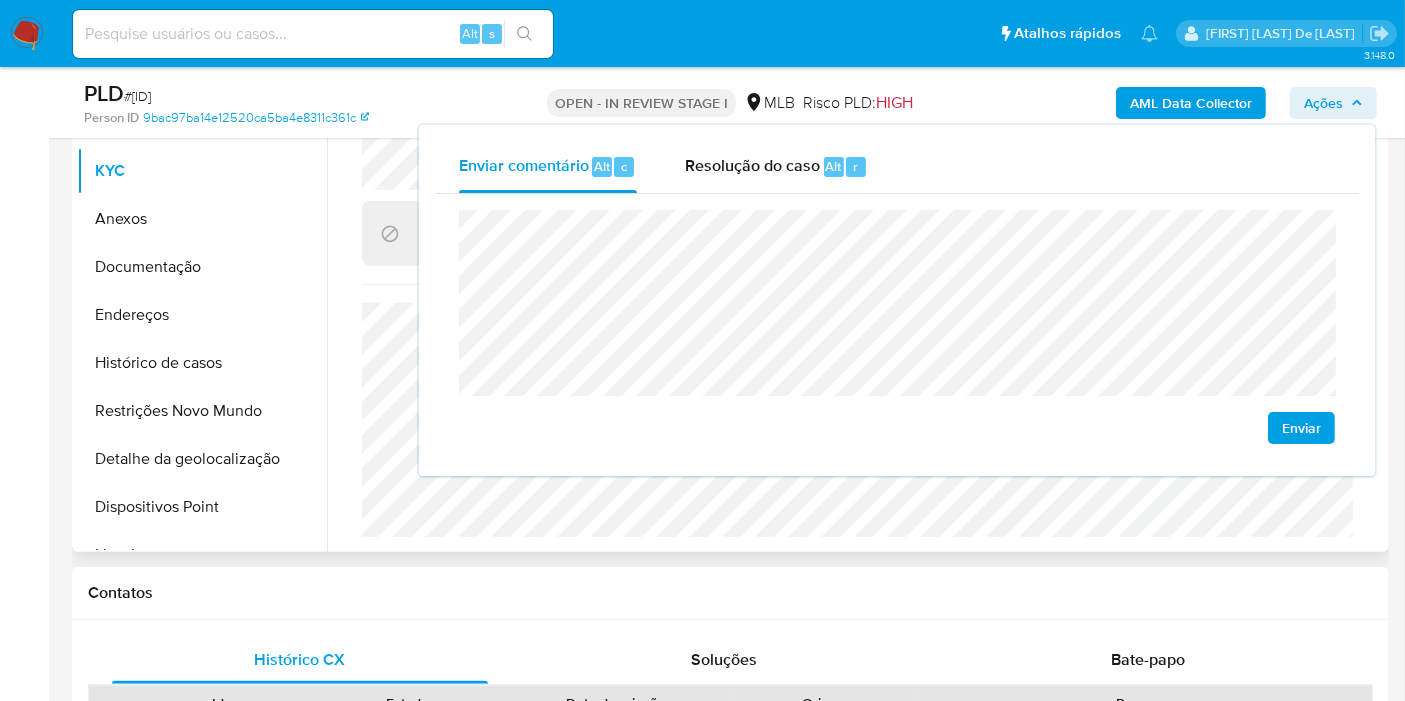 click on "Usuário KYC Status Atualizado há 14 dias   Criado: 26/05/2025 20:03:33 Atualizado: 18/07/2025 08:34:08 Dados pessoais   ID do usuário :    2458792709   Tipo de entidade :    Pessoa   Local :    MLB   Nome completo :    Guilherme Vieira Dos Santos   Nome social :    Guilherme Vieira   Nome do comércio :    Gvimportados   Soft descriptor :    GVIMPORTADOS   Local de nascimento :    -   Data de nascimento :    19/01/2000   Identificação :    CPF 08999854329   Nacionalidade :    BR   País de residência :    -   Gênero :    M   Ocupação :    Vendedor a domicilio   Estado Civil :    -   Rendimentos mensais :    BRL $4000 Informação de contato   E-mail de contato :    guilhermevieira10x@gmail.com   Telefone de contato :    (86) 999596830   Nome da empresa :    - Verificação e conformidade   Nível de KYC :    verified   Sujeito obrigado :    -   PEP confirmado   Obtido de listas internas :    Não   Tipo de Confirmação PEP :    - Dados transacionais   Fundos recorrentes :" at bounding box center [855, 296] 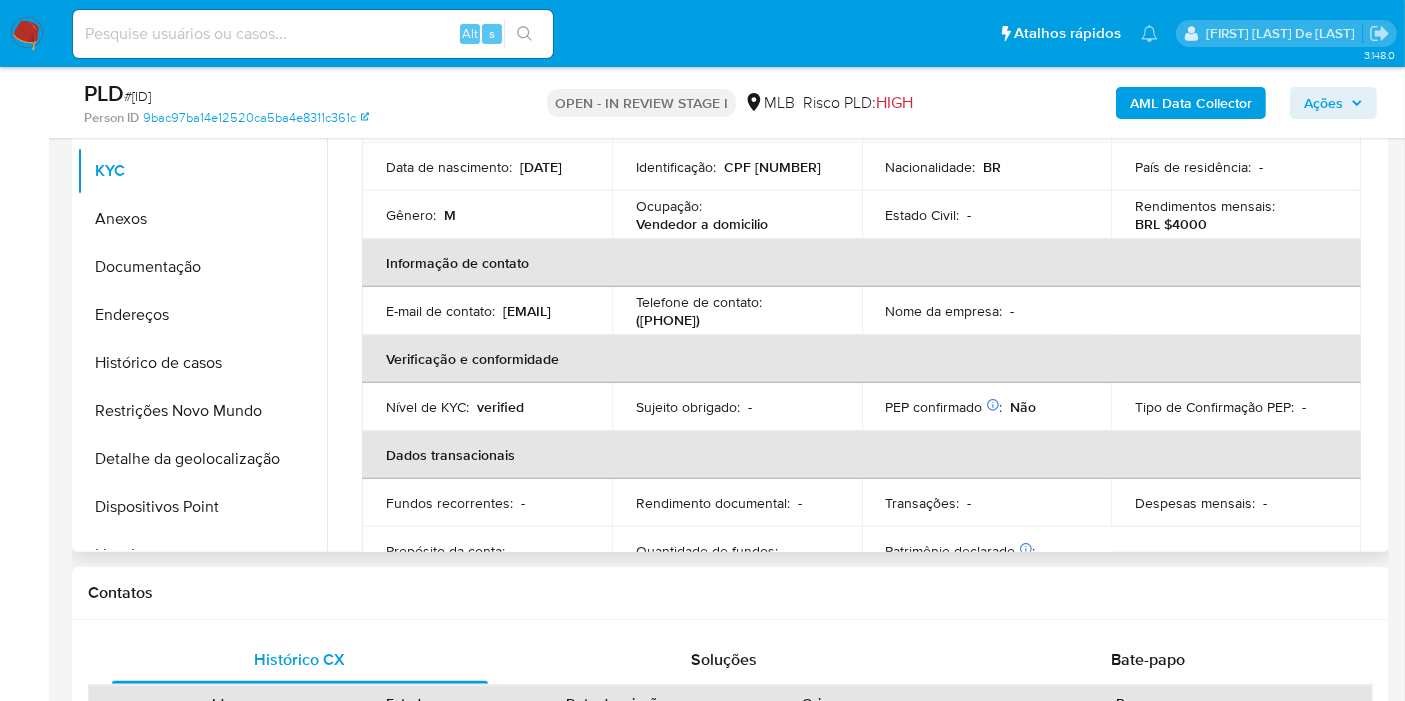 scroll, scrollTop: 0, scrollLeft: 0, axis: both 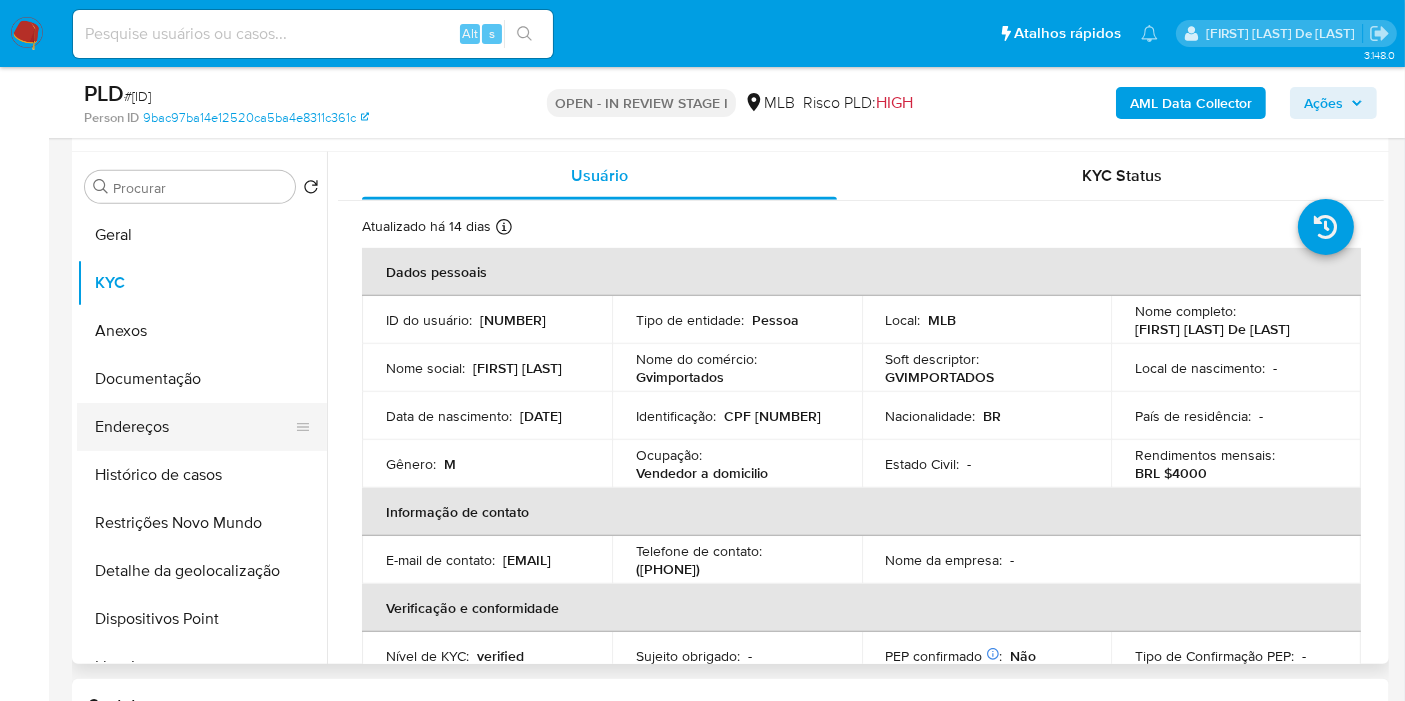 click on "Endereços" at bounding box center (194, 427) 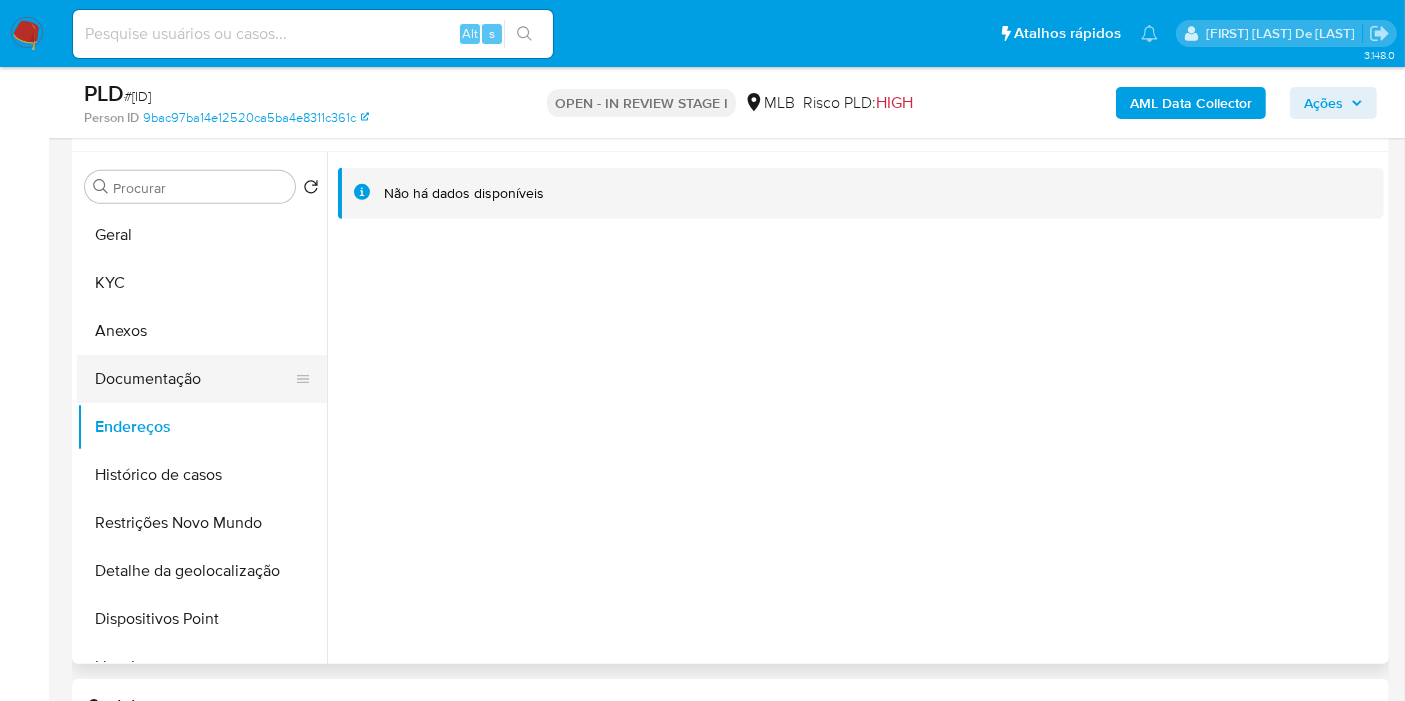 click on "Documentação" at bounding box center [194, 379] 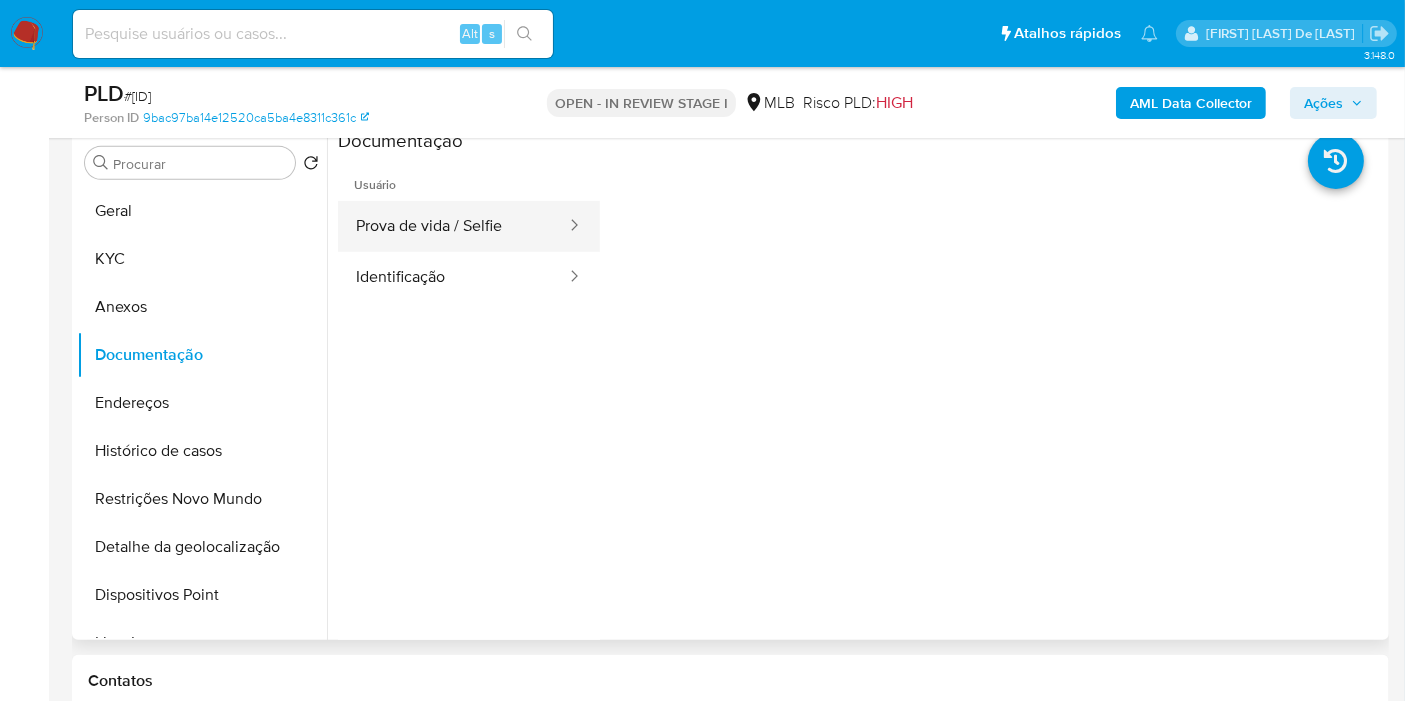 click on "Prova de vida / Selfie" at bounding box center [453, 226] 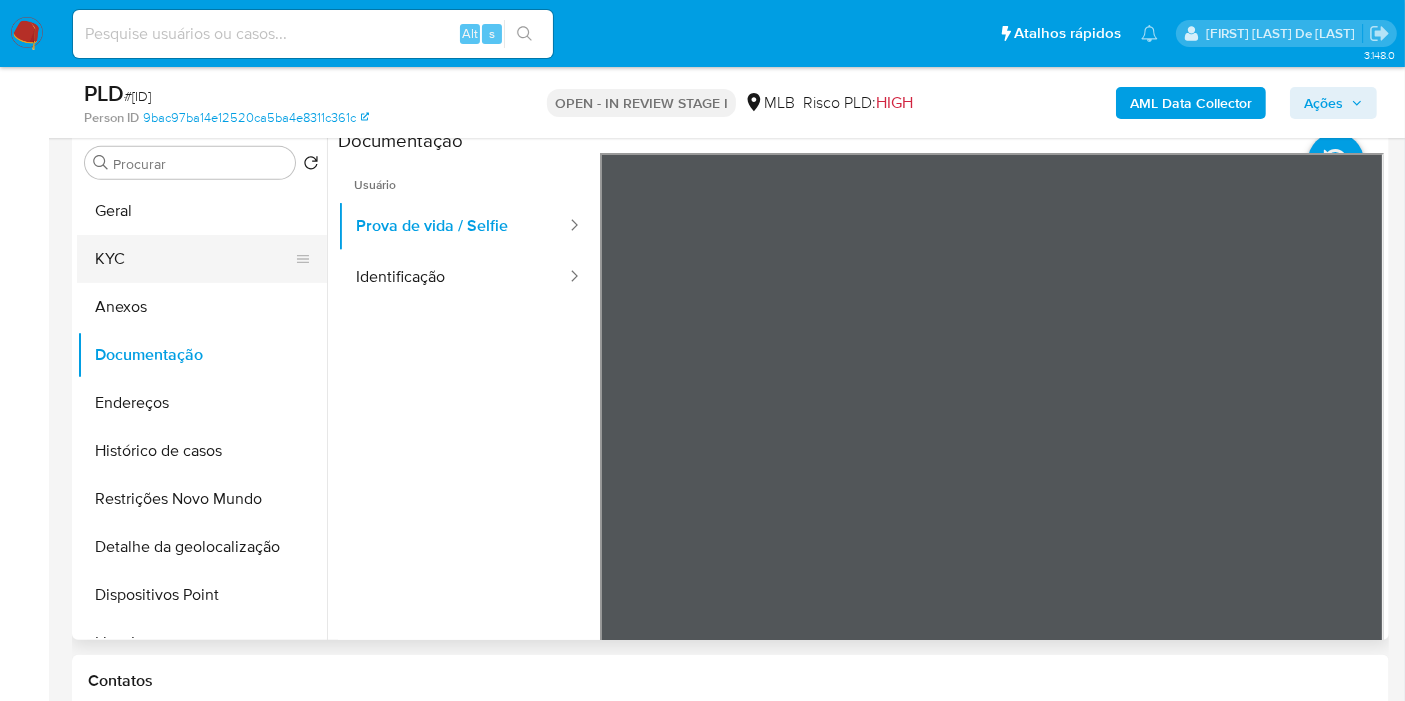 click on "KYC" at bounding box center (194, 259) 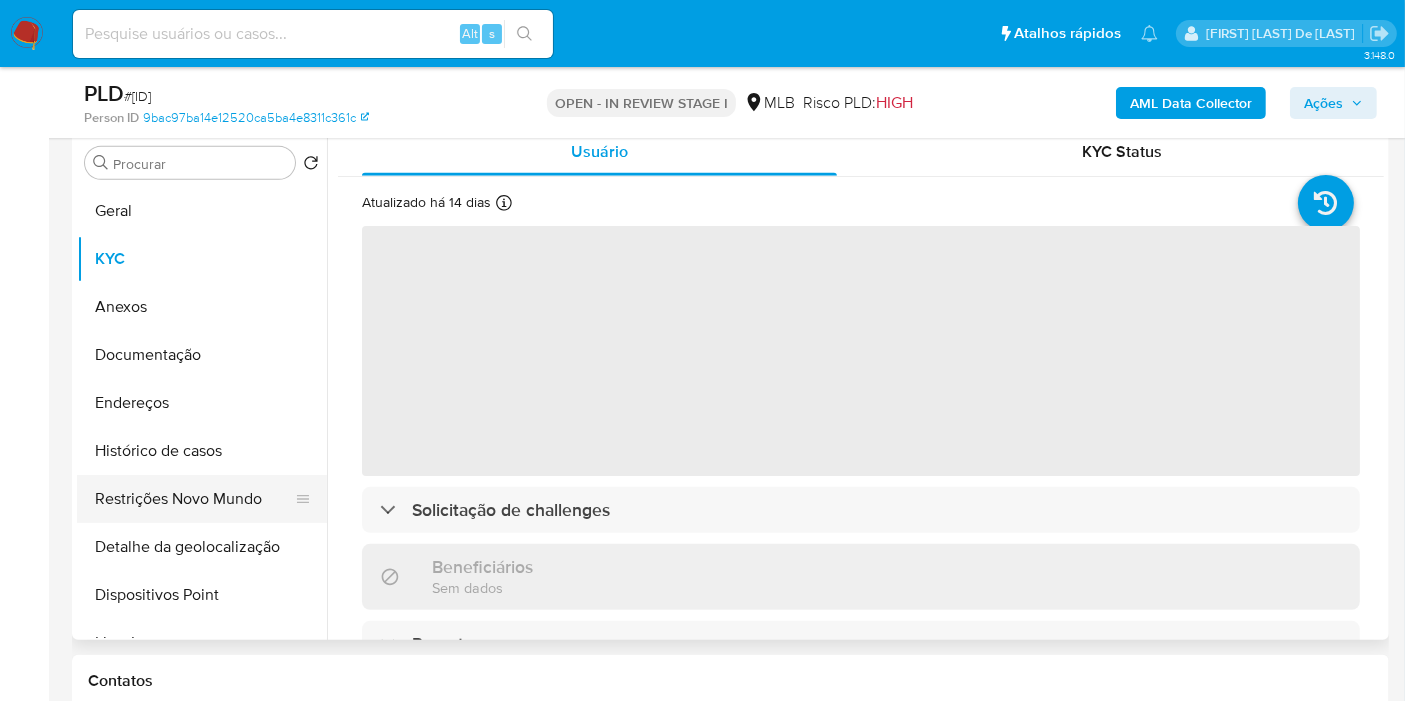 click on "Restrições Novo Mundo" at bounding box center (194, 499) 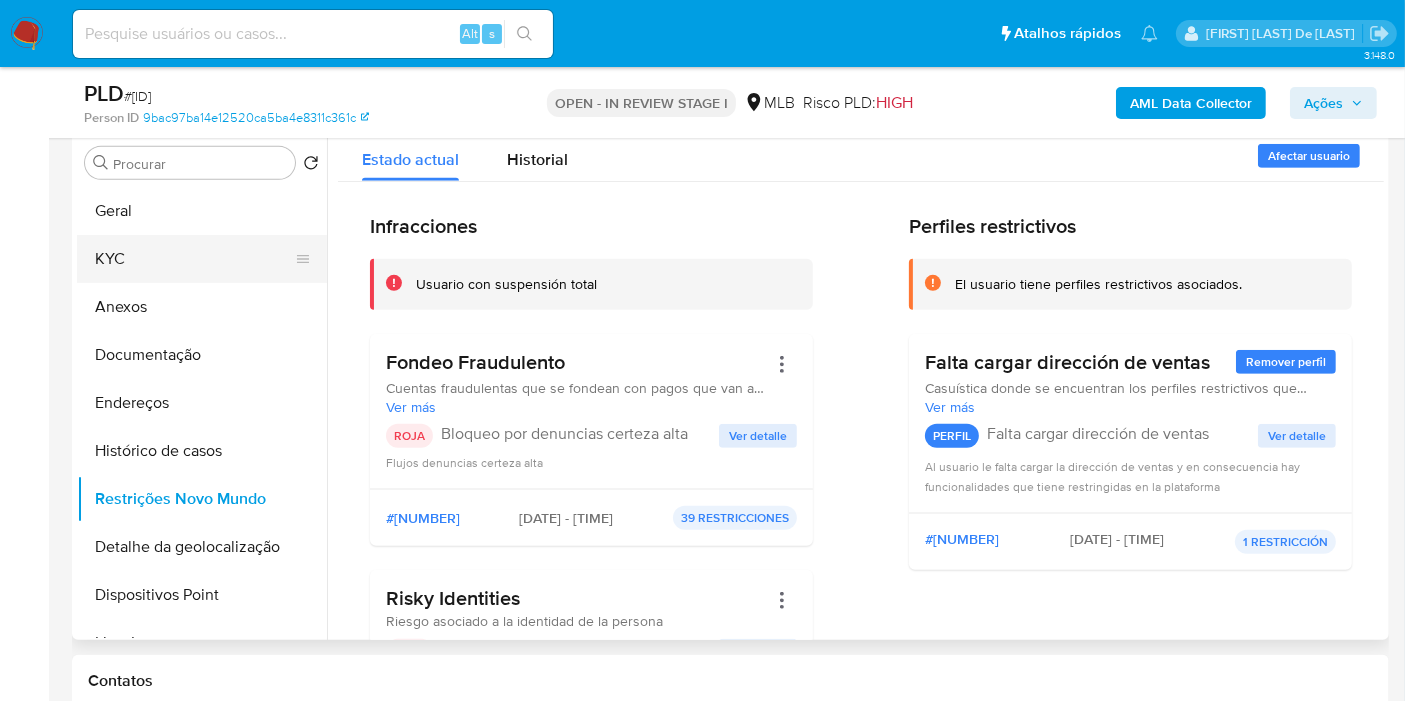 click on "KYC" at bounding box center (194, 259) 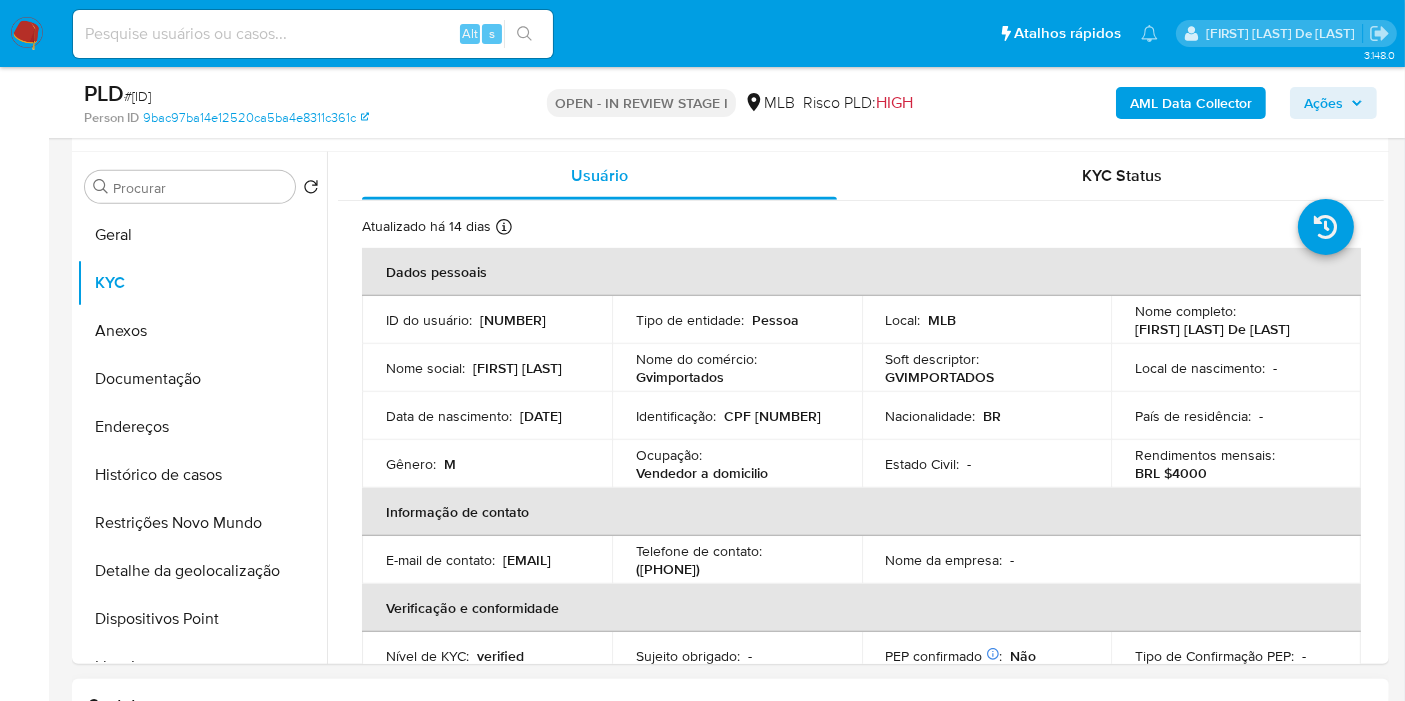 type 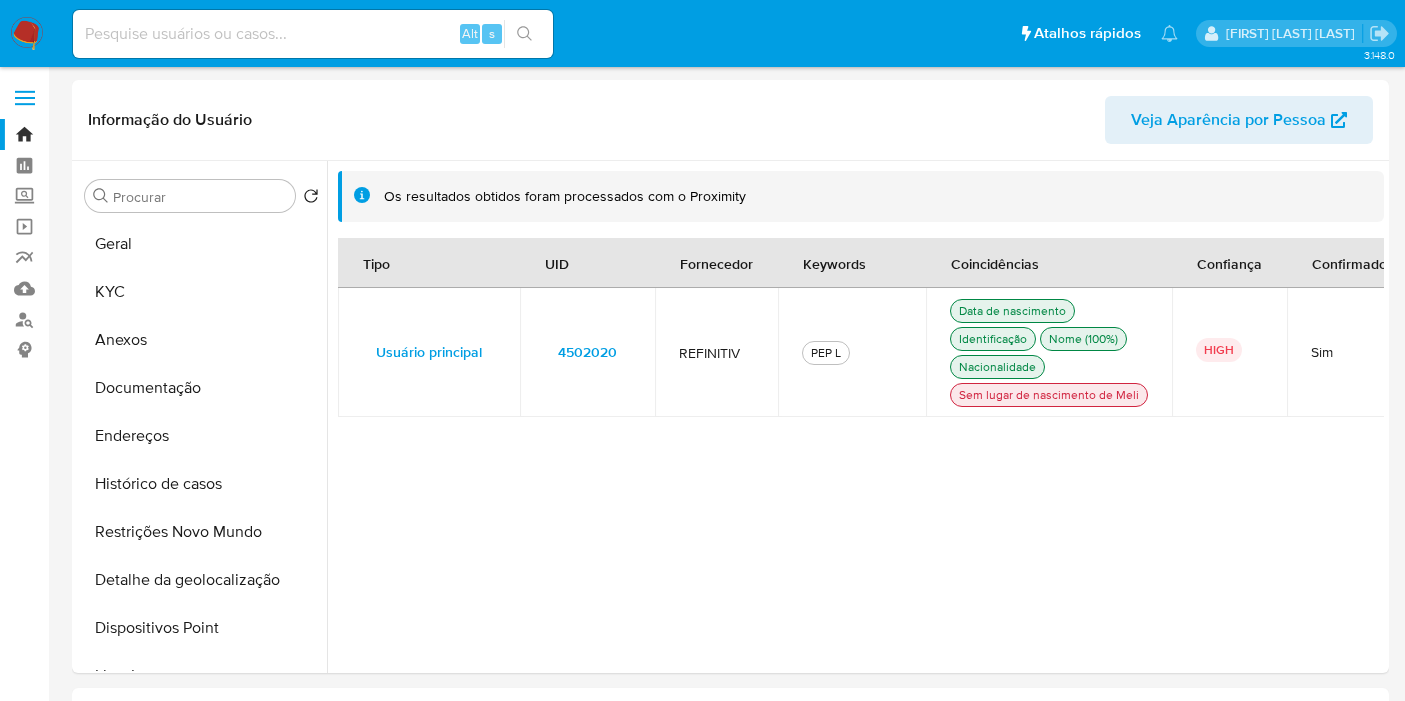 select on "10" 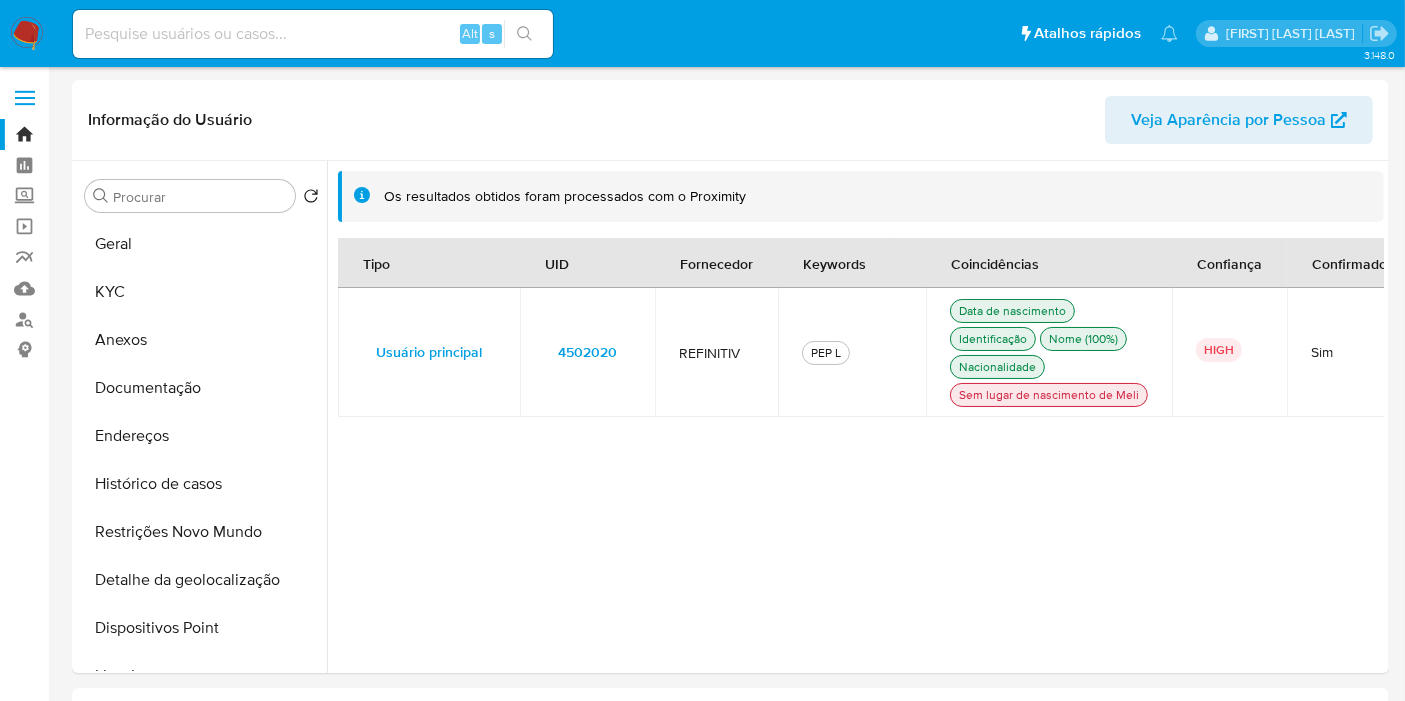 click at bounding box center [313, 34] 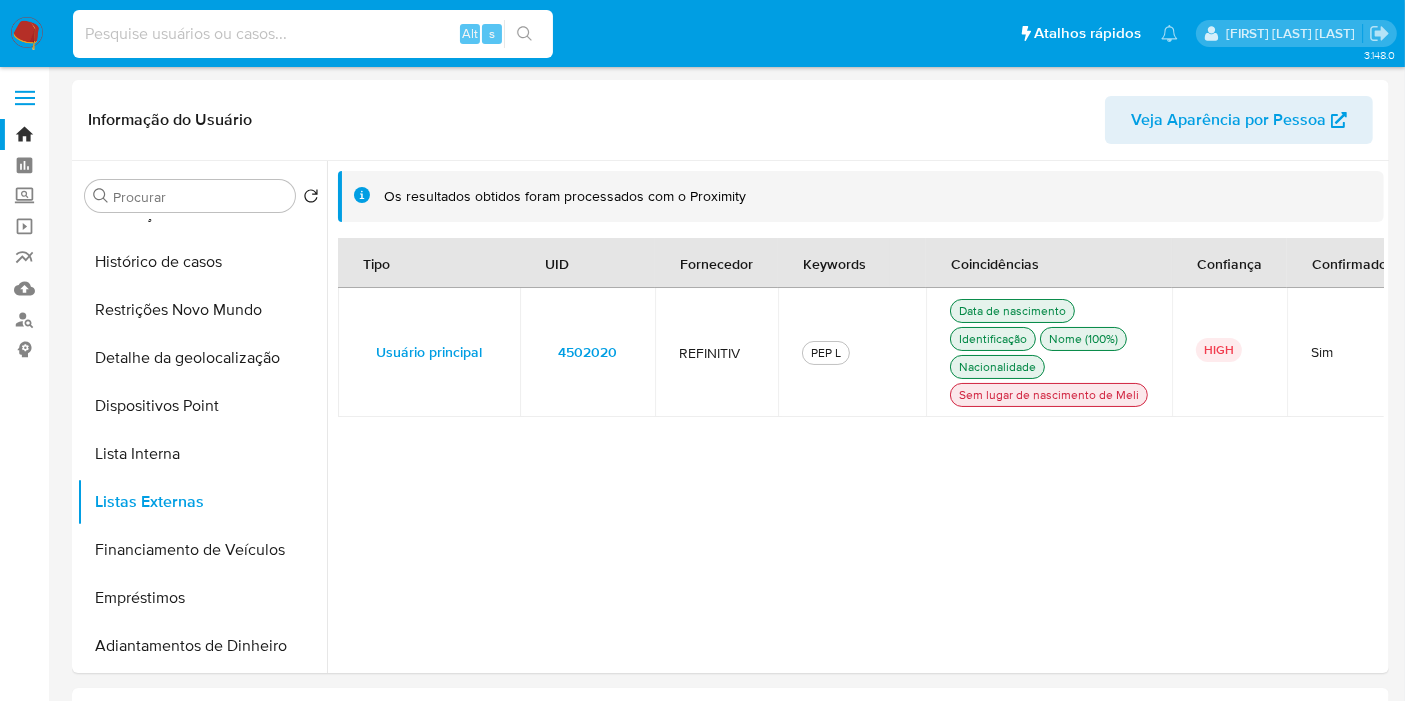 paste on "279012074" 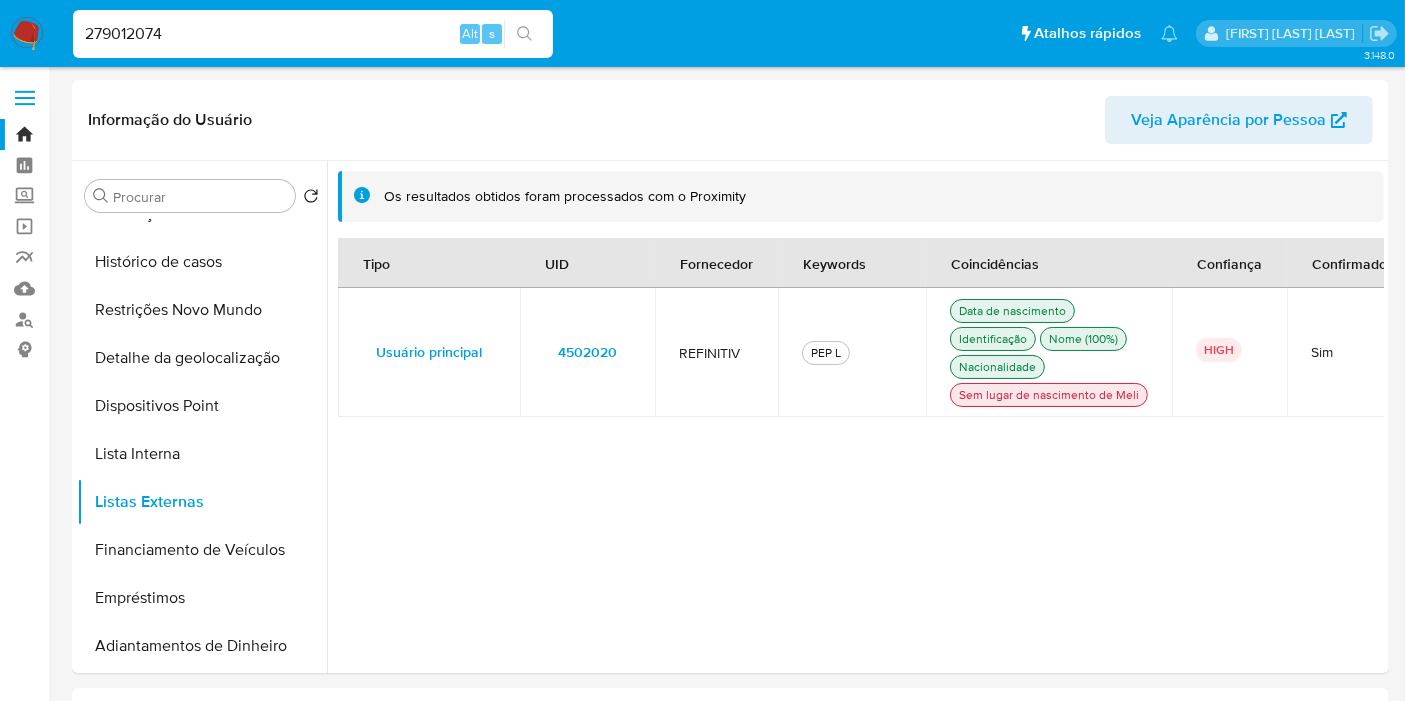 type on "279012074" 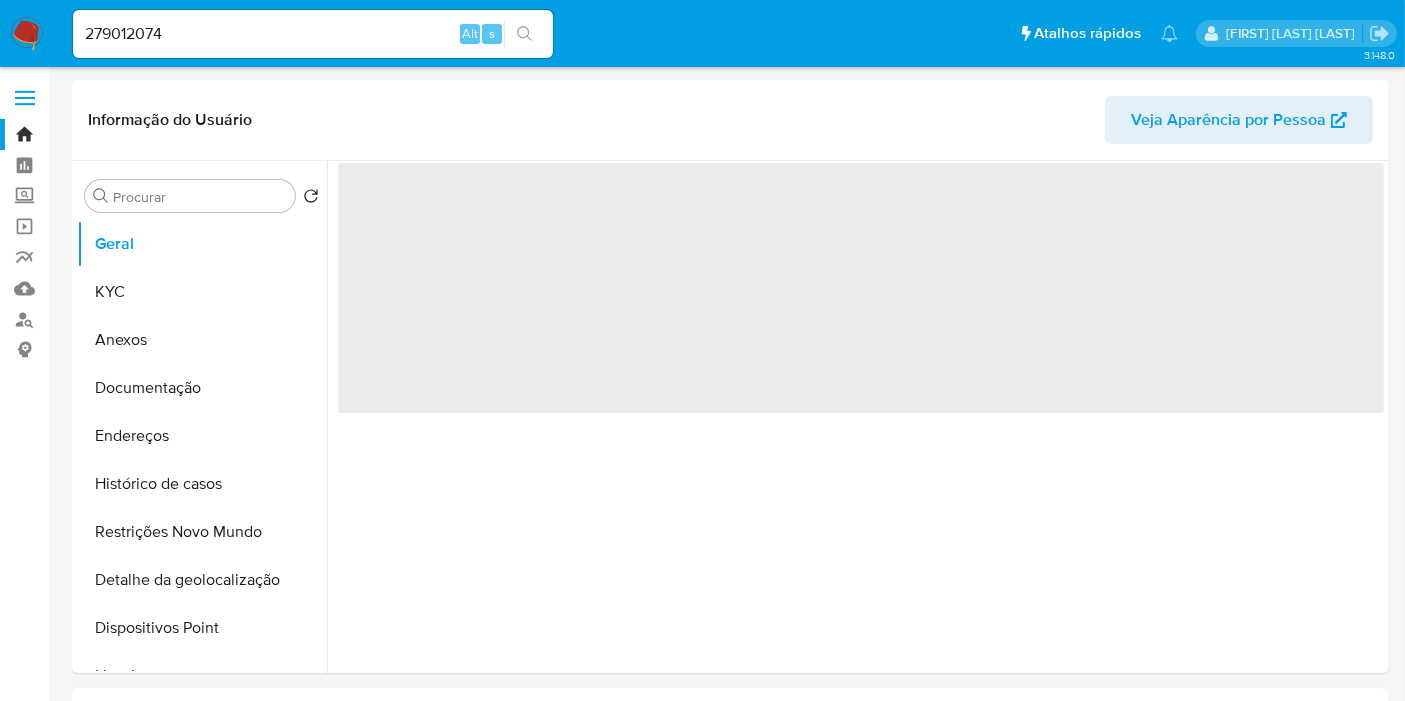 select on "10" 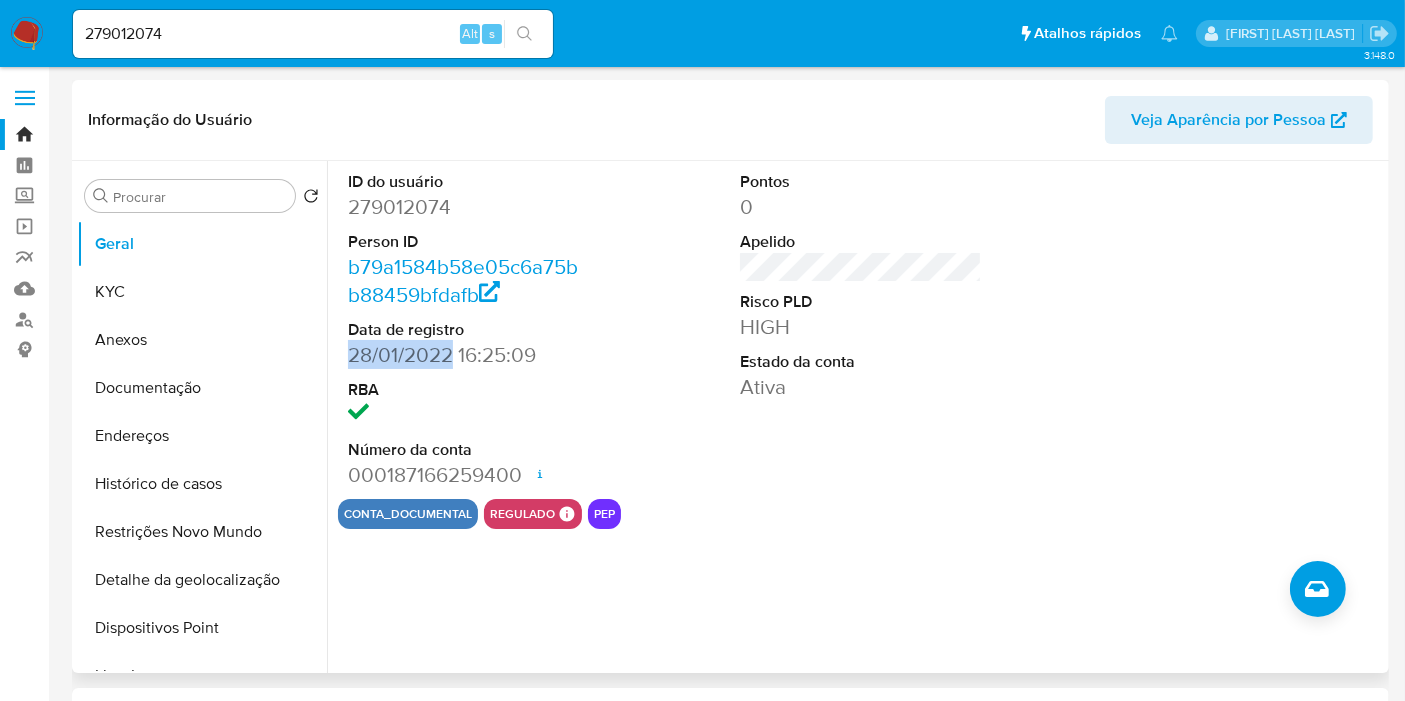 drag, startPoint x: 451, startPoint y: 352, endPoint x: 346, endPoint y: 364, distance: 105.68349 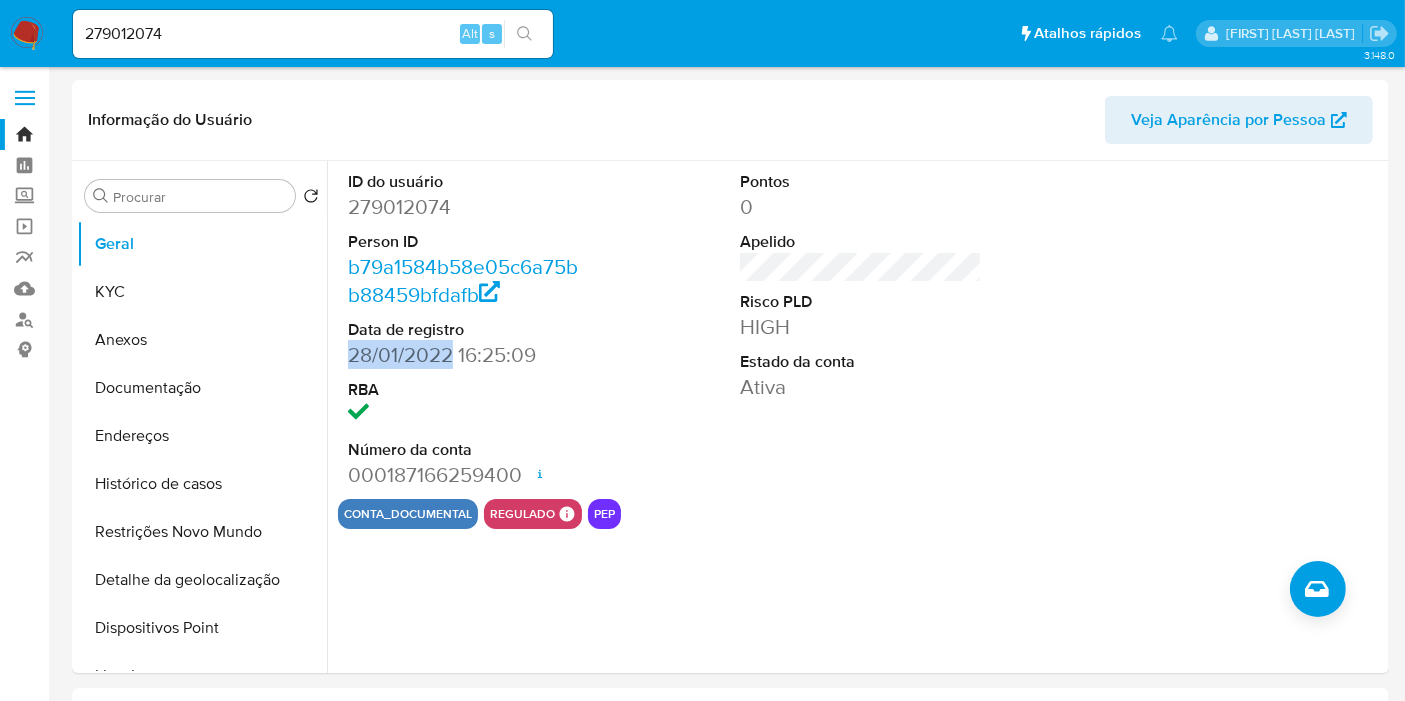 copy on "28/01/2022" 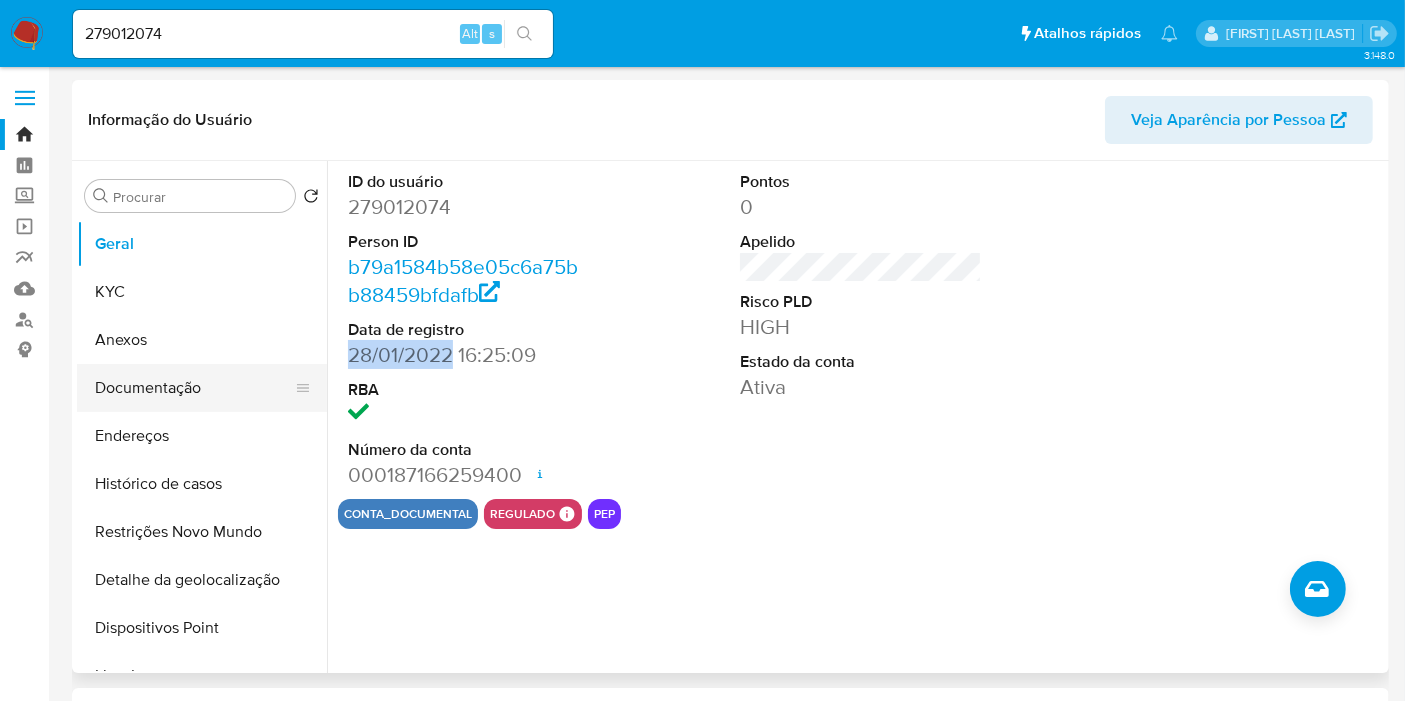scroll, scrollTop: 0, scrollLeft: 0, axis: both 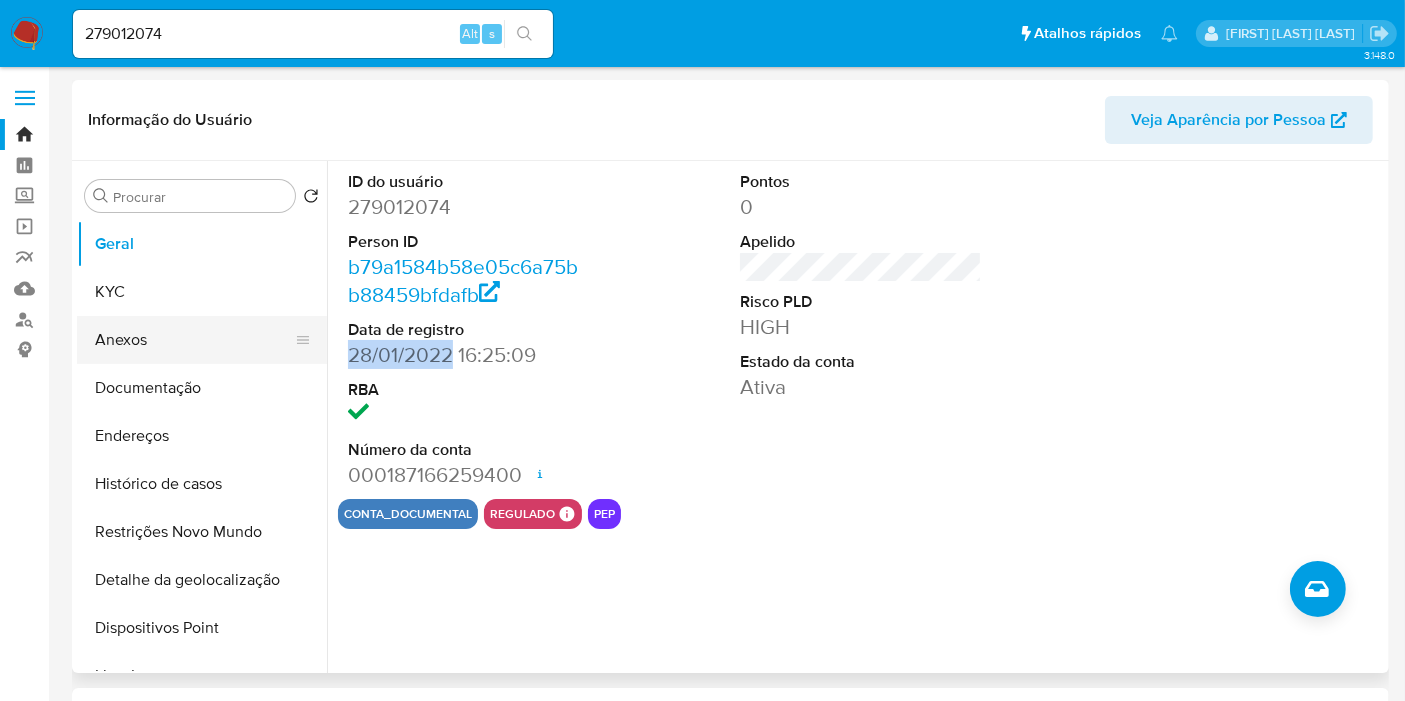click on "KYC" at bounding box center [202, 292] 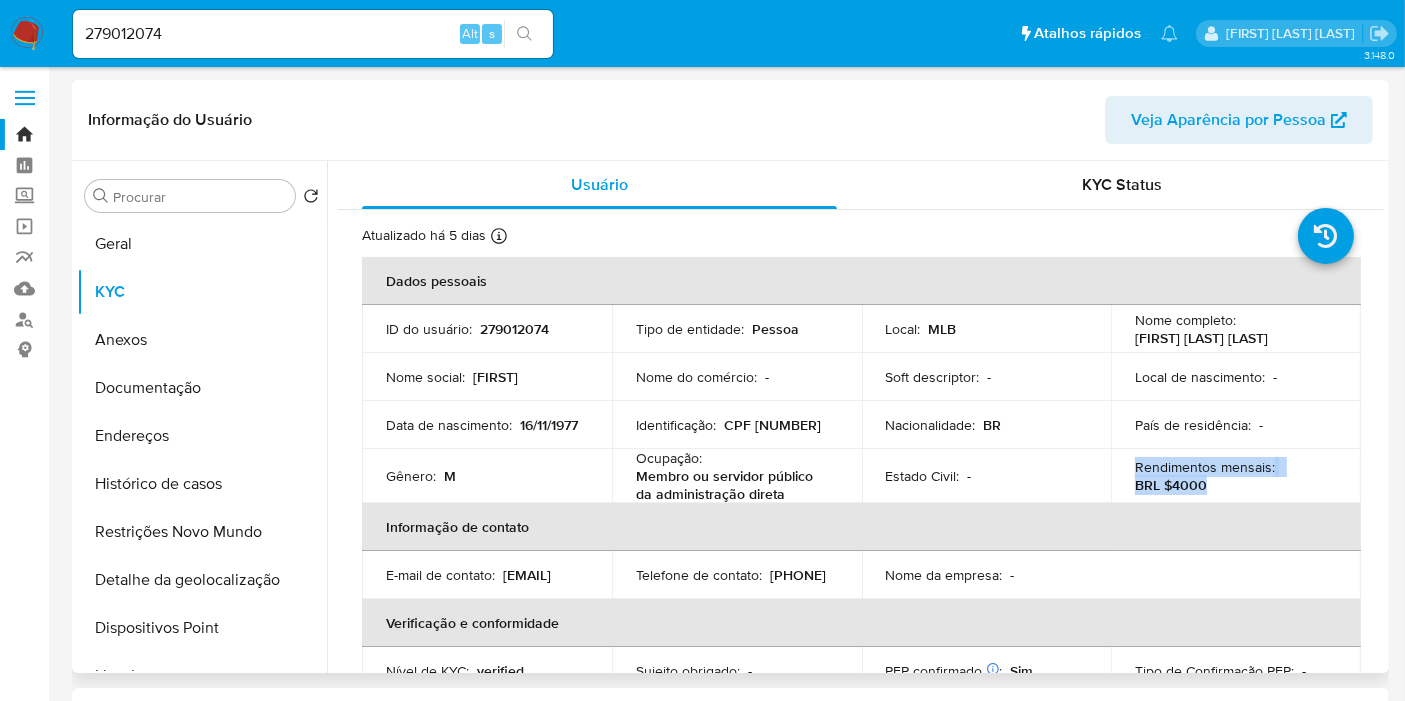 drag, startPoint x: 1200, startPoint y: 482, endPoint x: 1127, endPoint y: 465, distance: 74.953316 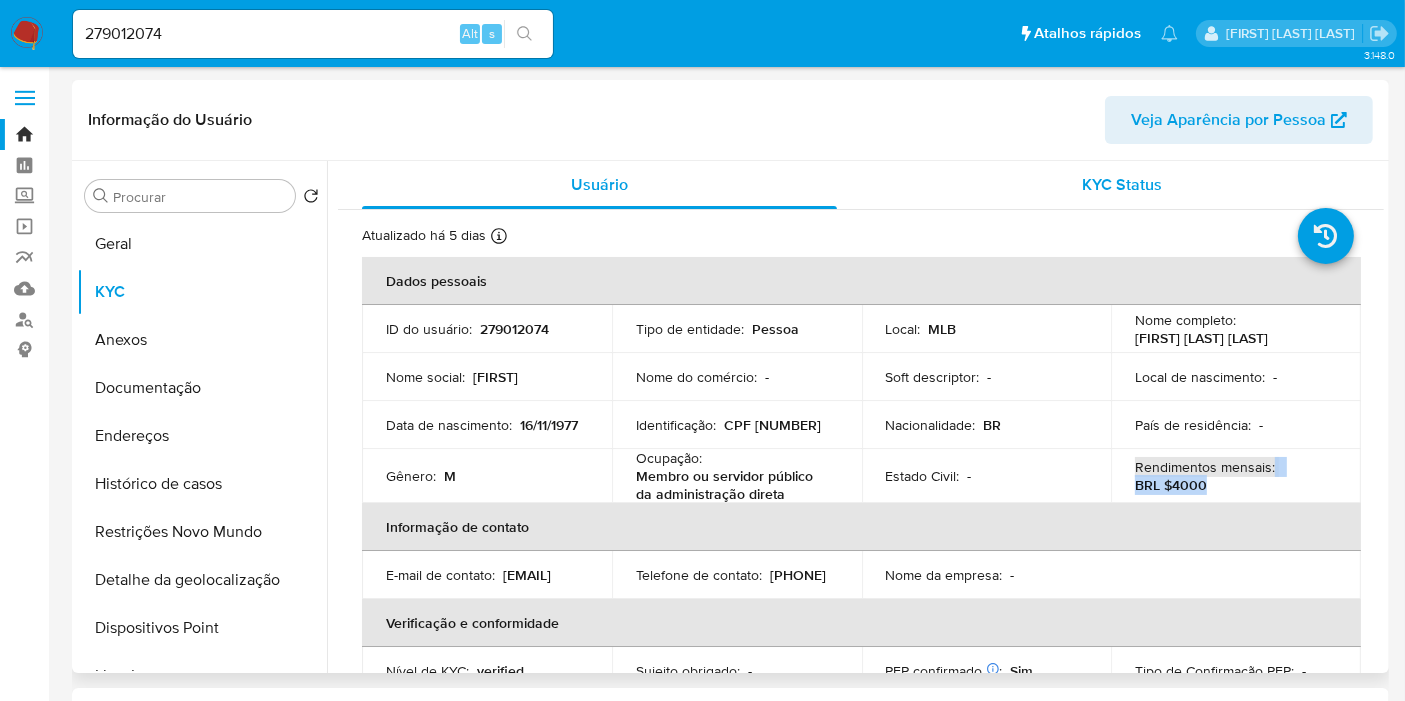 drag, startPoint x: 1226, startPoint y: 206, endPoint x: 1203, endPoint y: 206, distance: 23 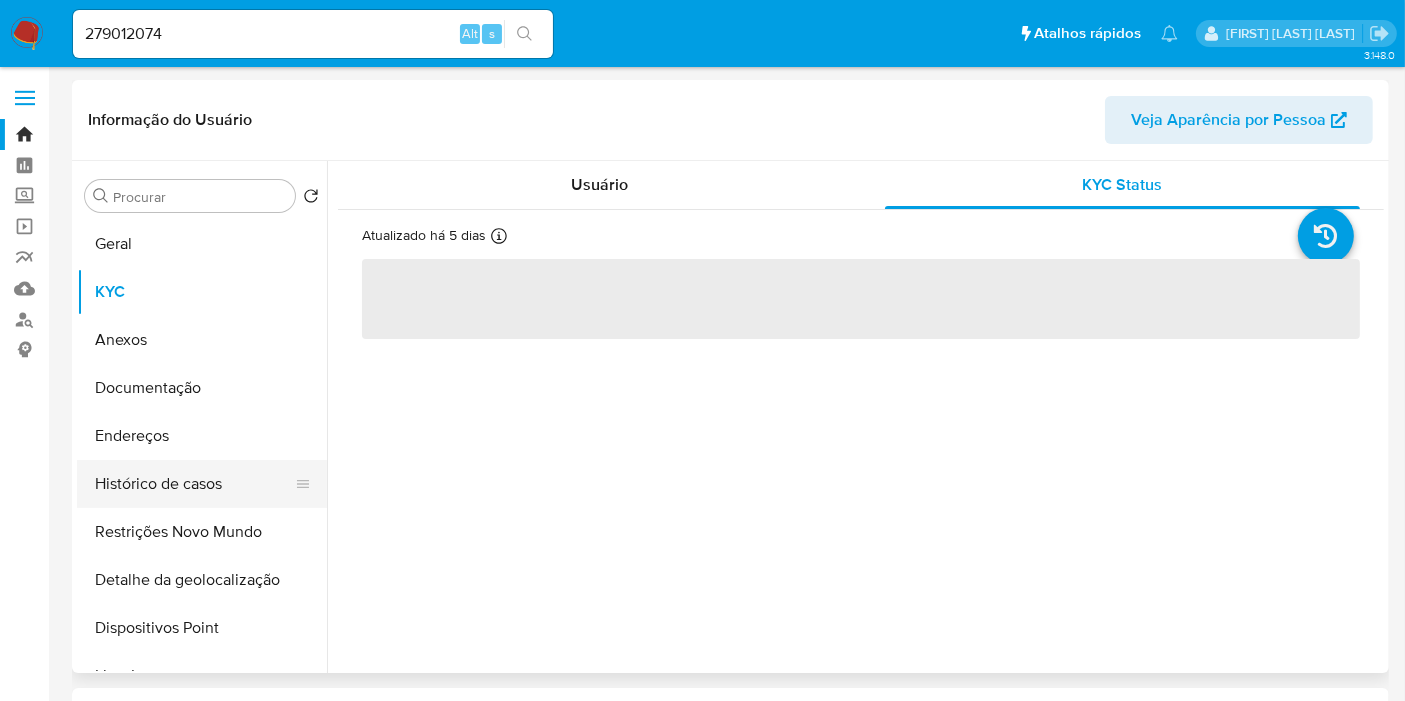 scroll, scrollTop: 111, scrollLeft: 0, axis: vertical 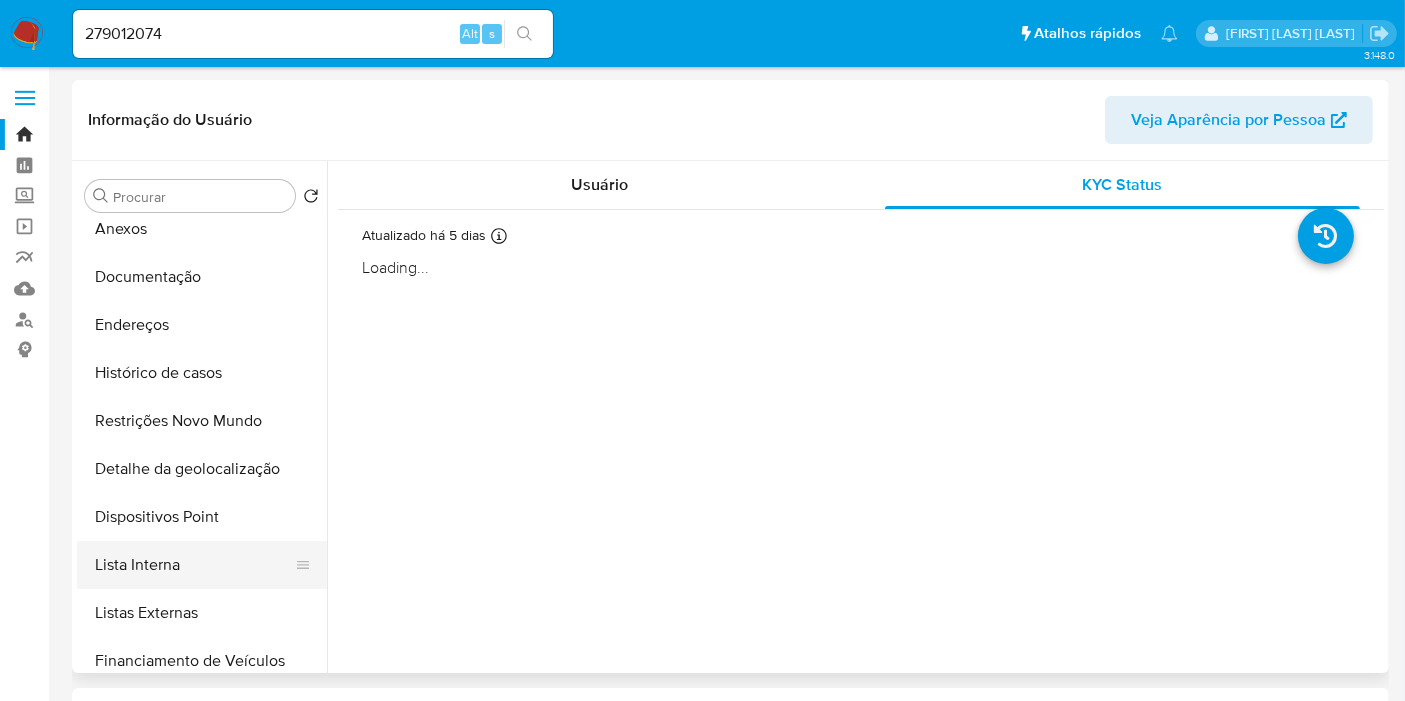drag, startPoint x: 217, startPoint y: 550, endPoint x: 234, endPoint y: 546, distance: 17.464249 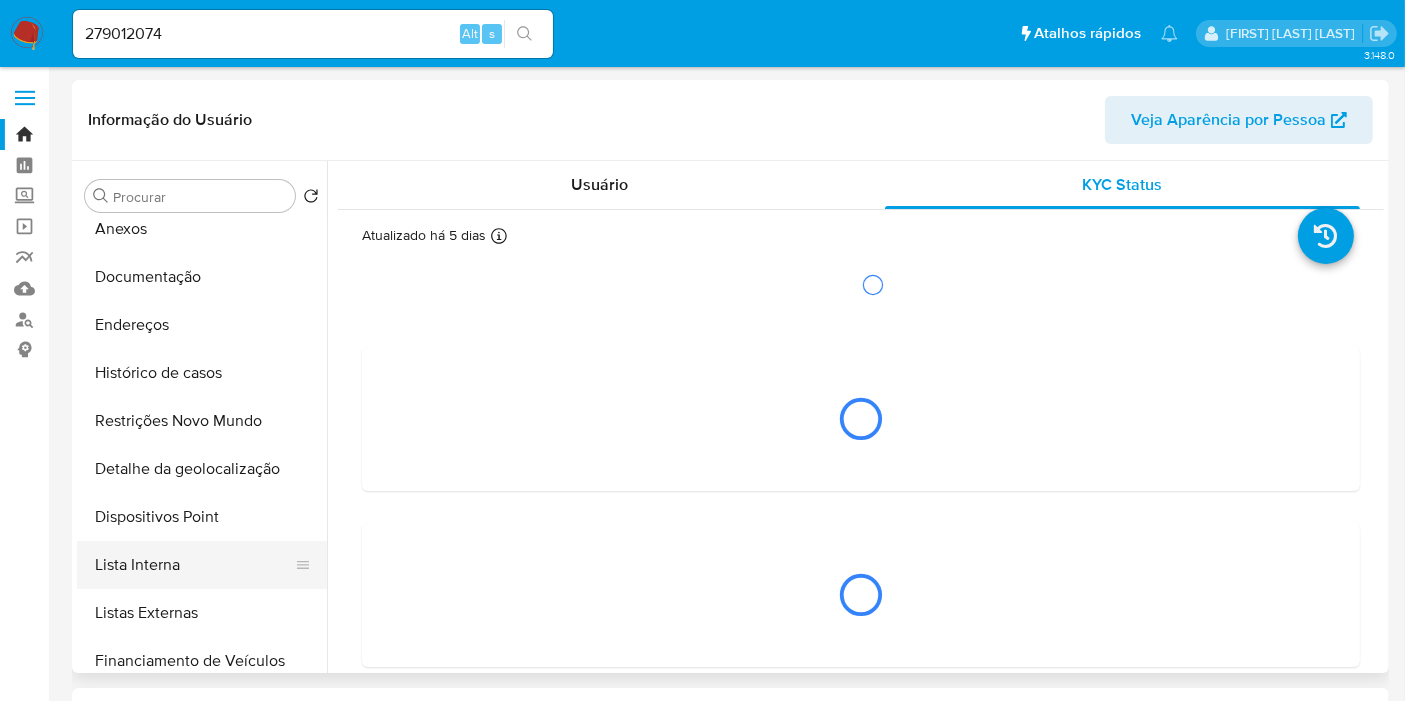 click on "Lista Interna" at bounding box center (194, 565) 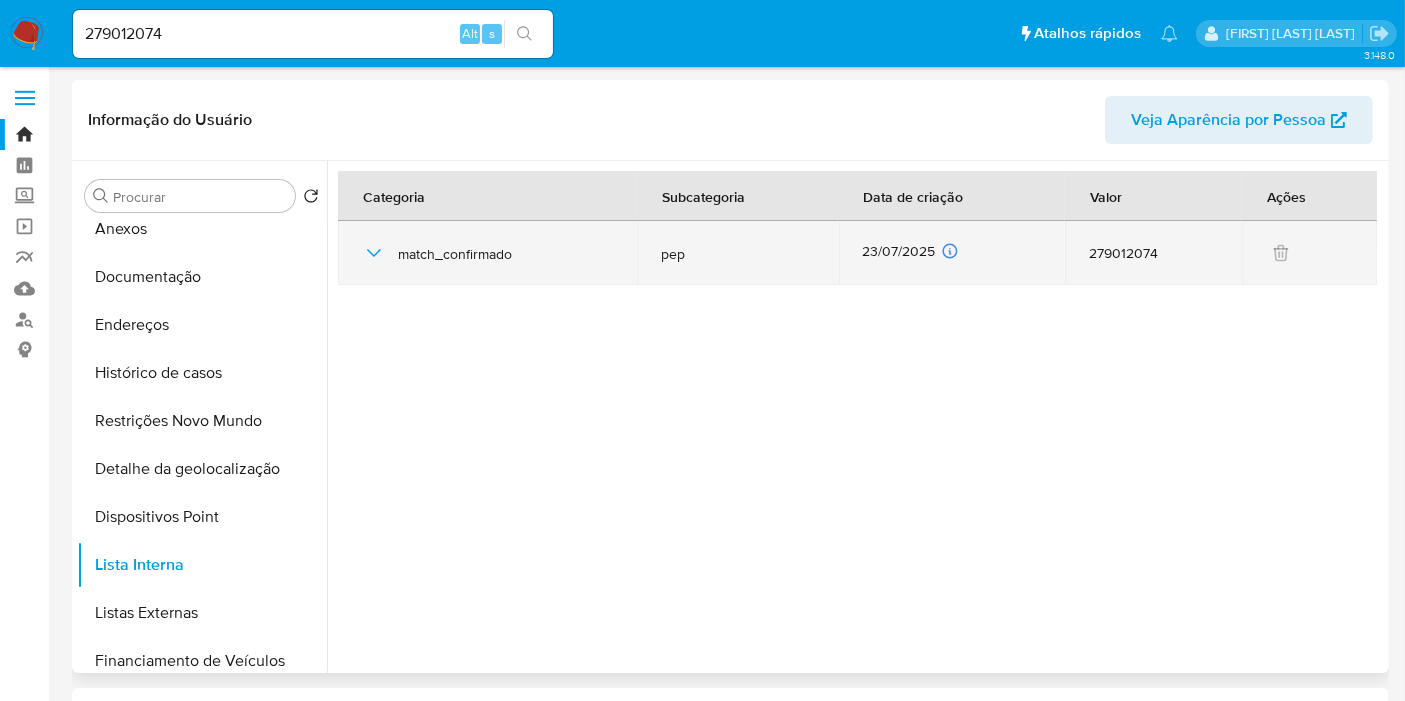 click on "23/07/2025   23/07/2025 10:15:48" at bounding box center (952, 253) 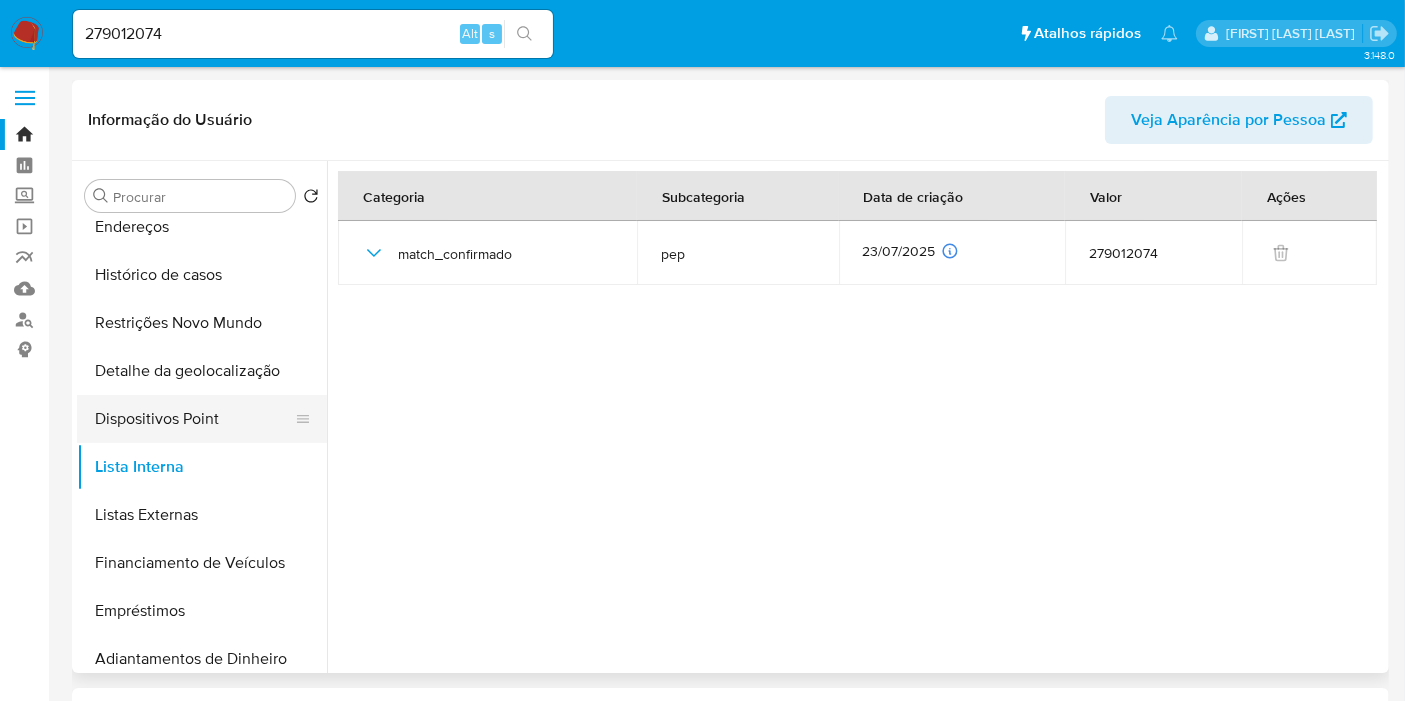 scroll, scrollTop: 333, scrollLeft: 0, axis: vertical 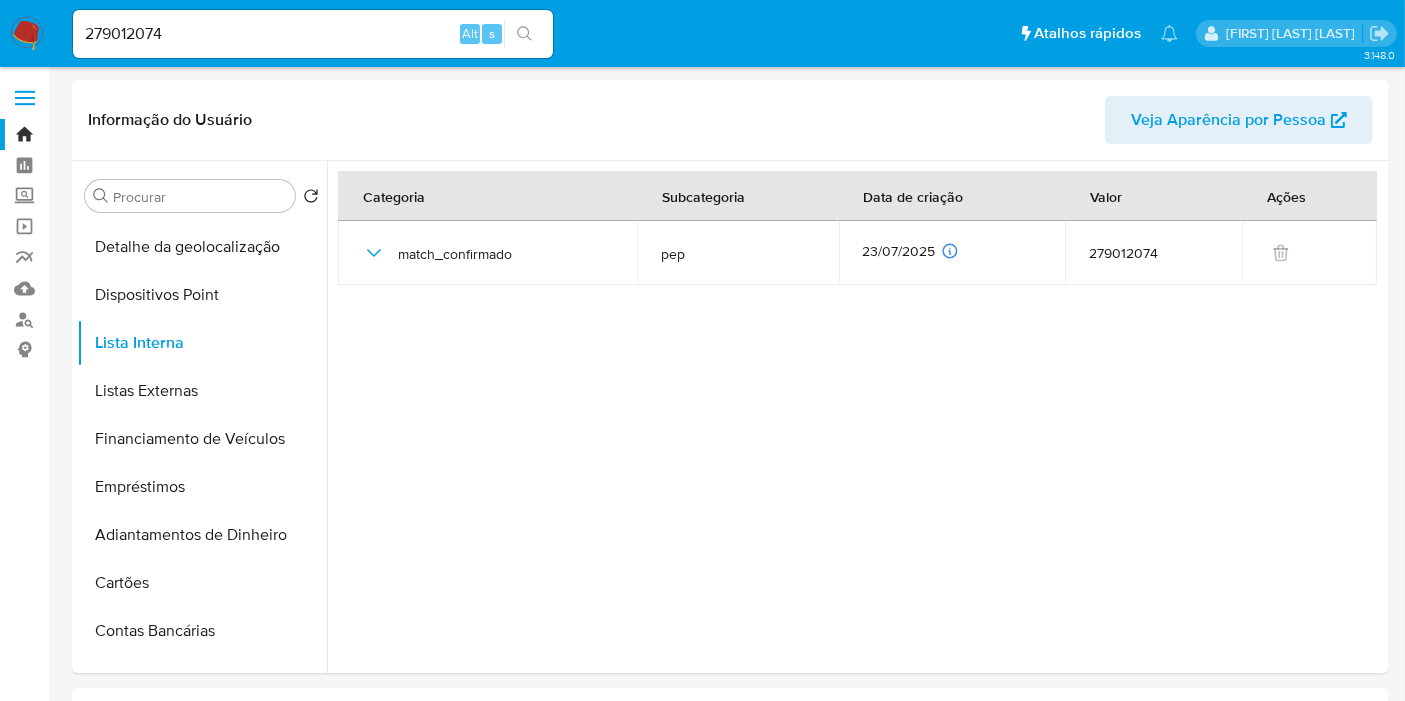 drag, startPoint x: 219, startPoint y: 384, endPoint x: 55, endPoint y: 435, distance: 171.7469 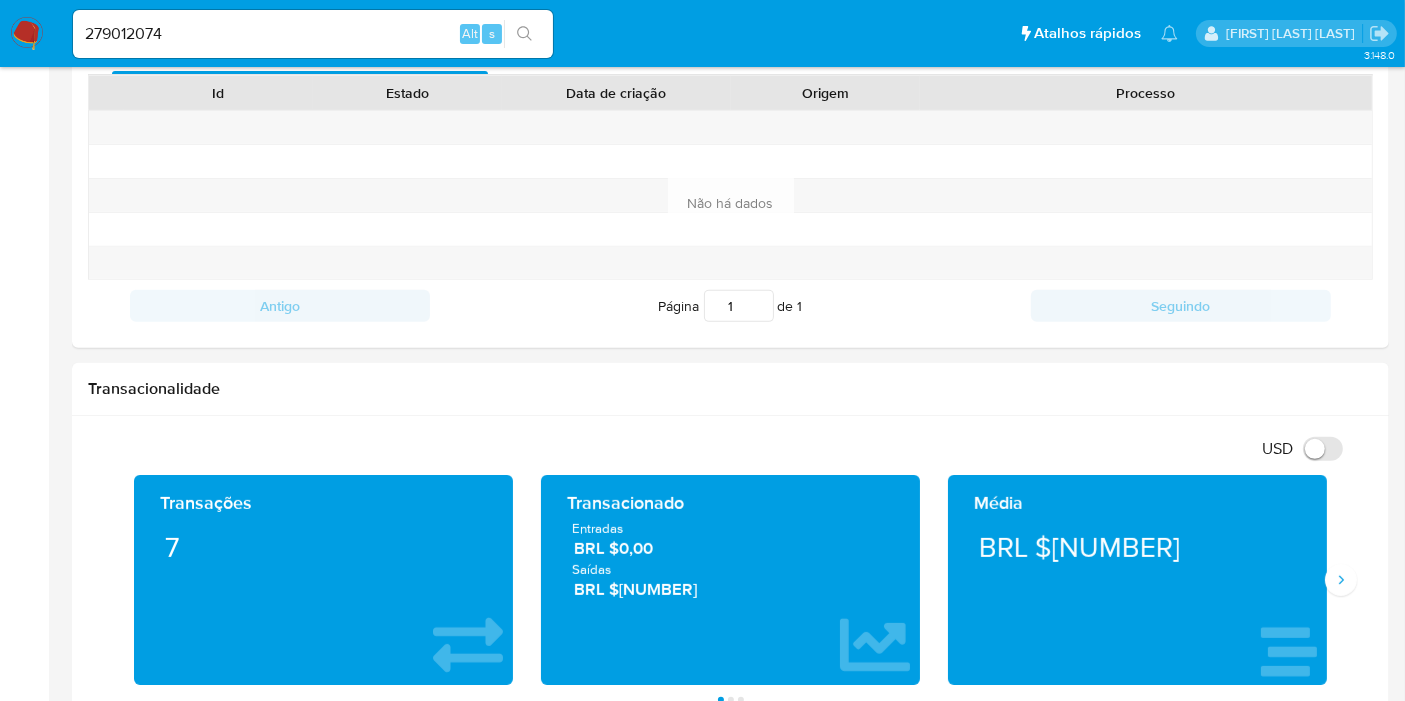 scroll, scrollTop: 1000, scrollLeft: 0, axis: vertical 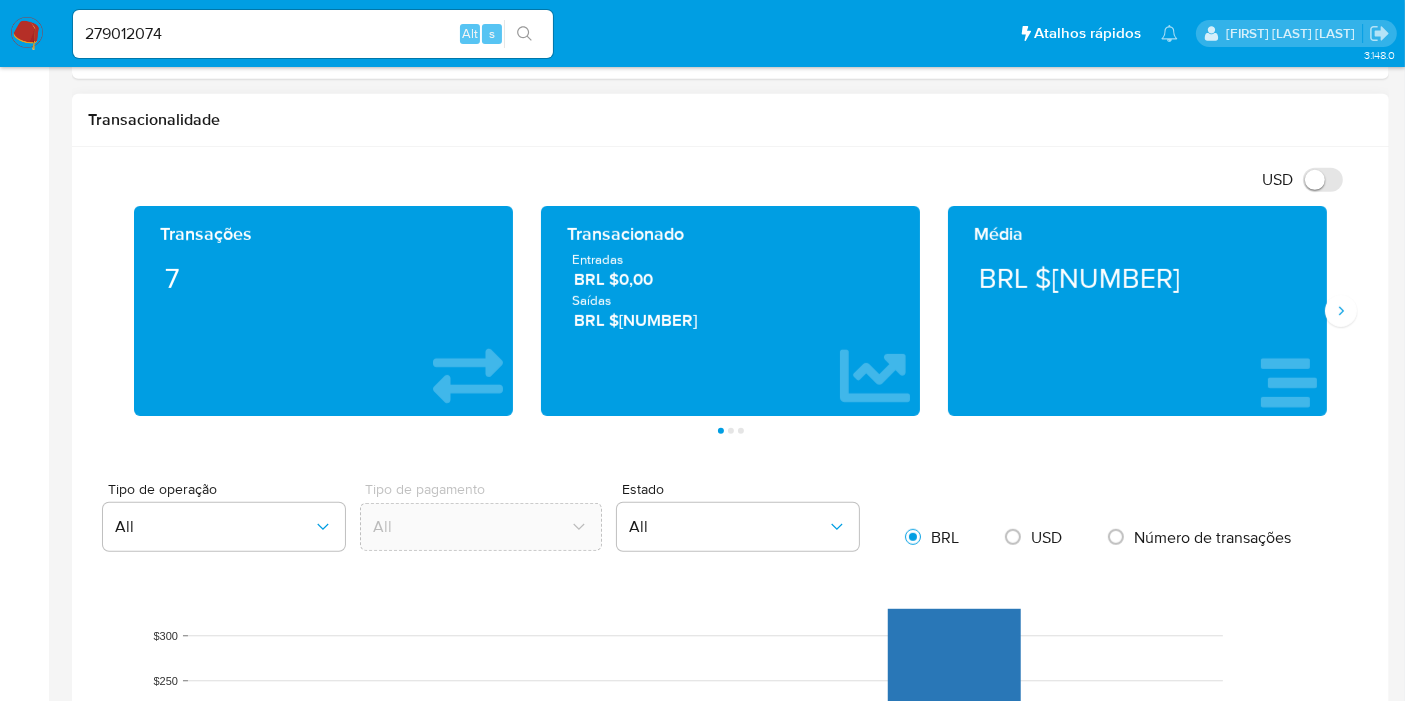 drag, startPoint x: 693, startPoint y: 322, endPoint x: 569, endPoint y: 256, distance: 140.47064 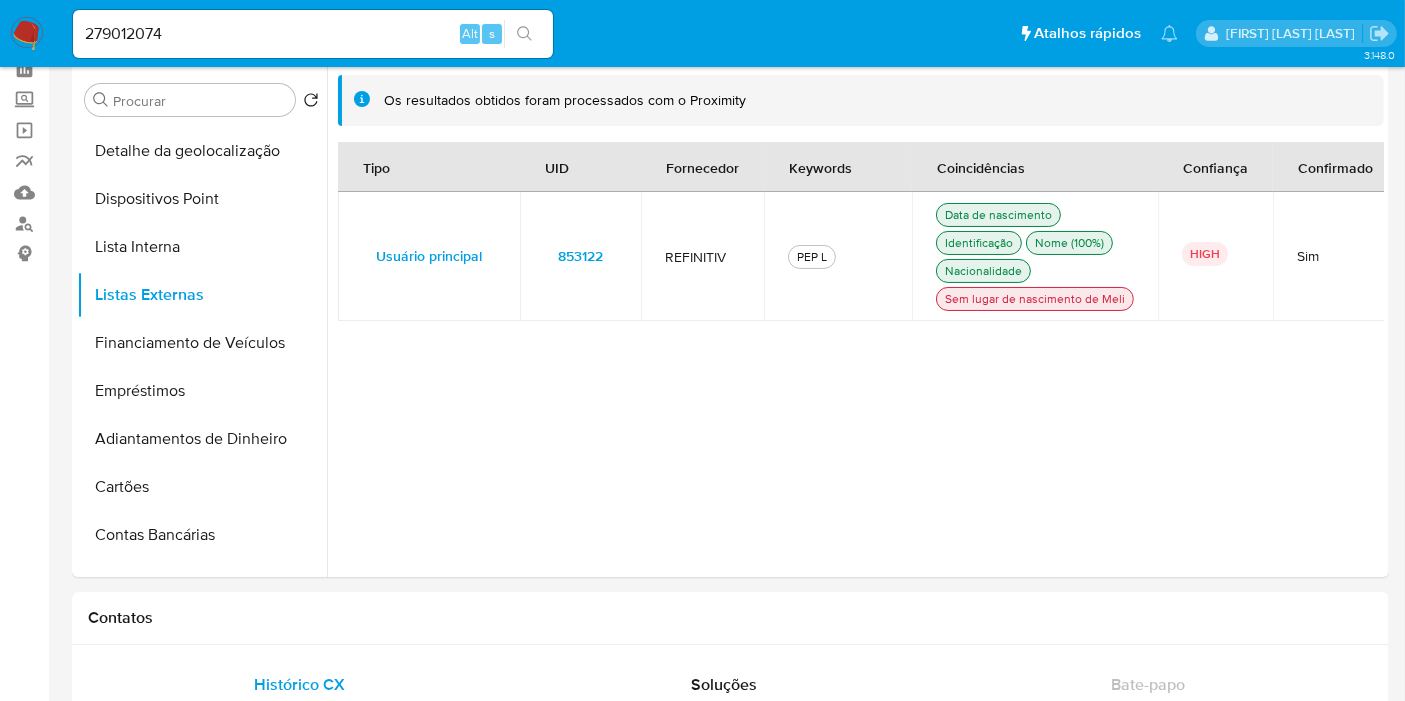 scroll, scrollTop: 0, scrollLeft: 0, axis: both 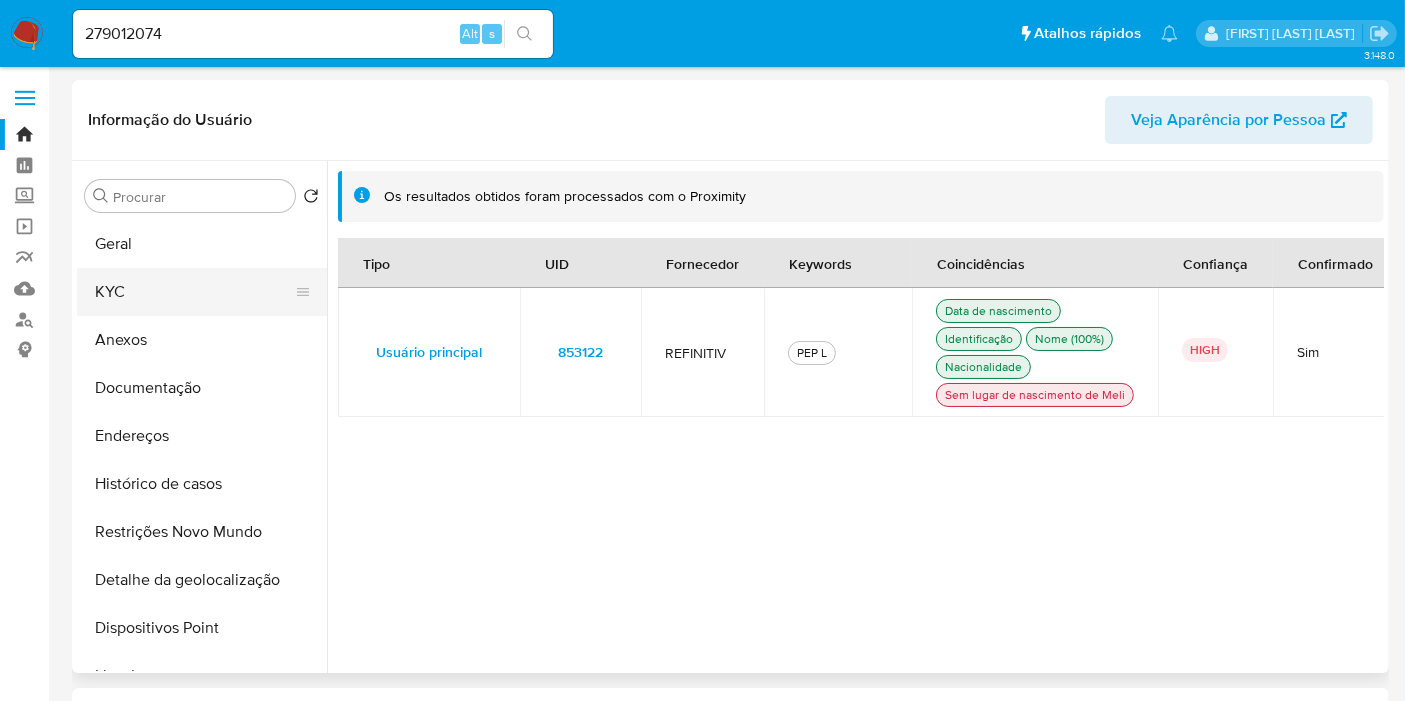 click on "KYC" at bounding box center (194, 292) 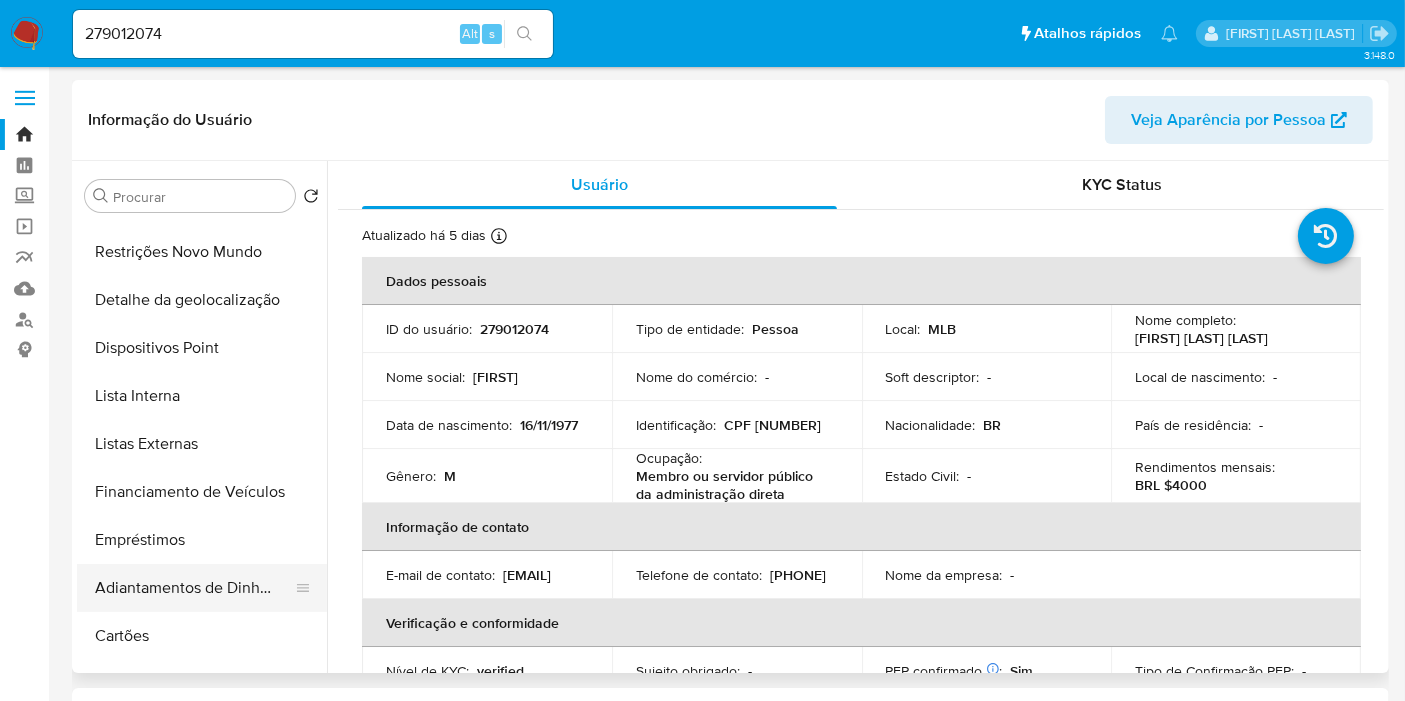 scroll, scrollTop: 444, scrollLeft: 0, axis: vertical 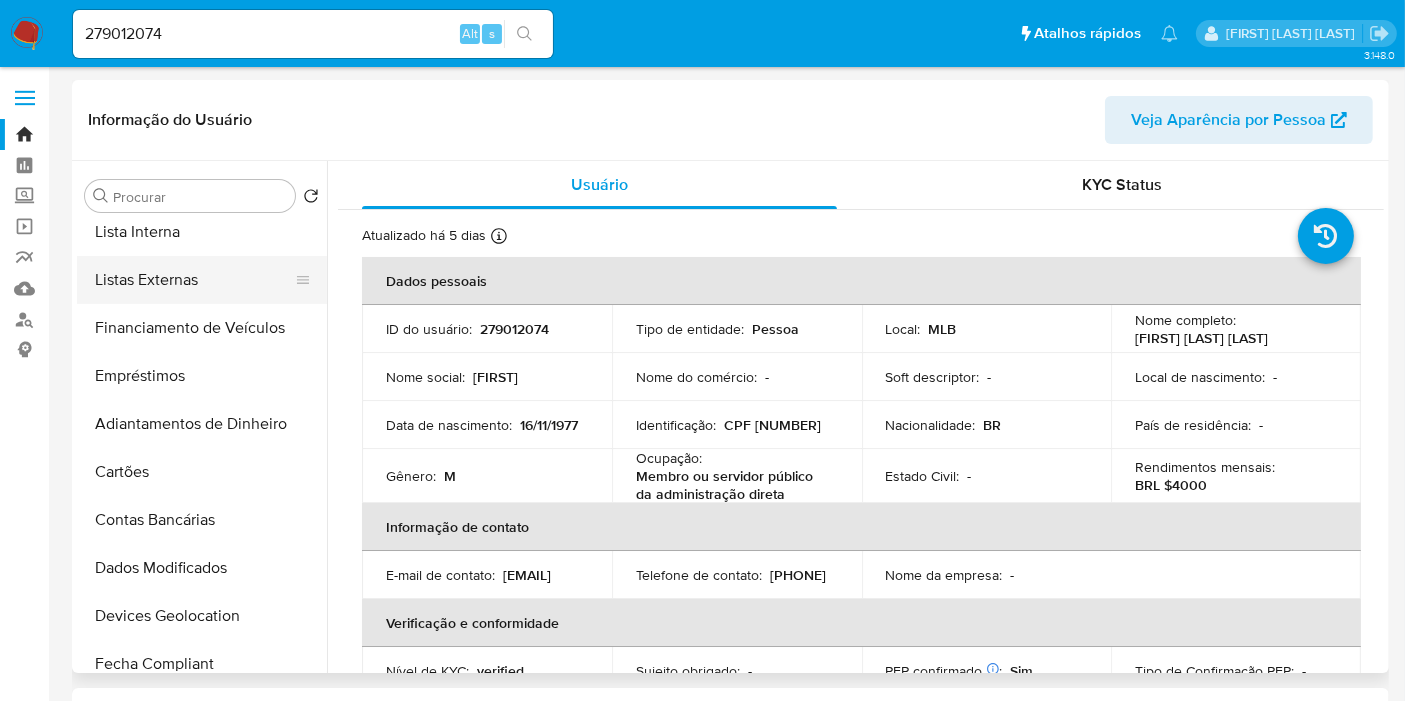 click on "Listas Externas" at bounding box center (194, 280) 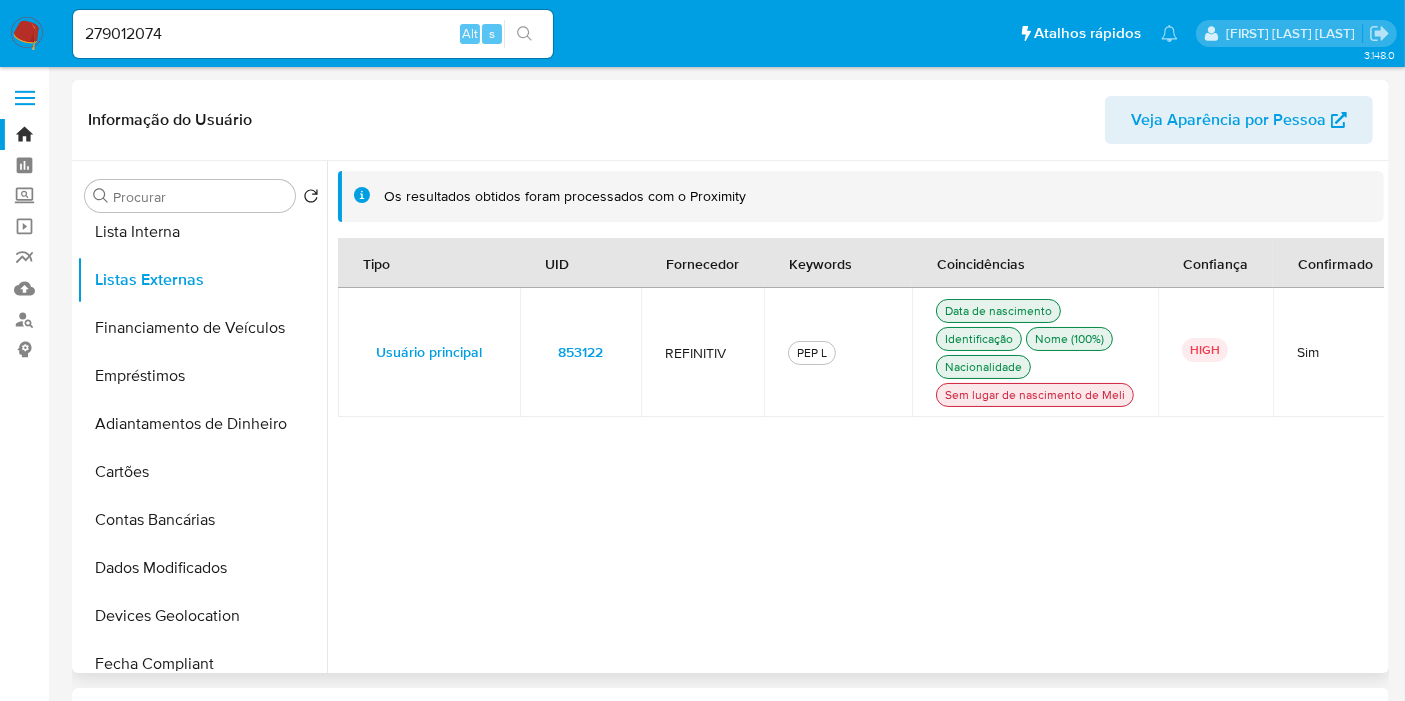 click on "853122" at bounding box center [580, 352] 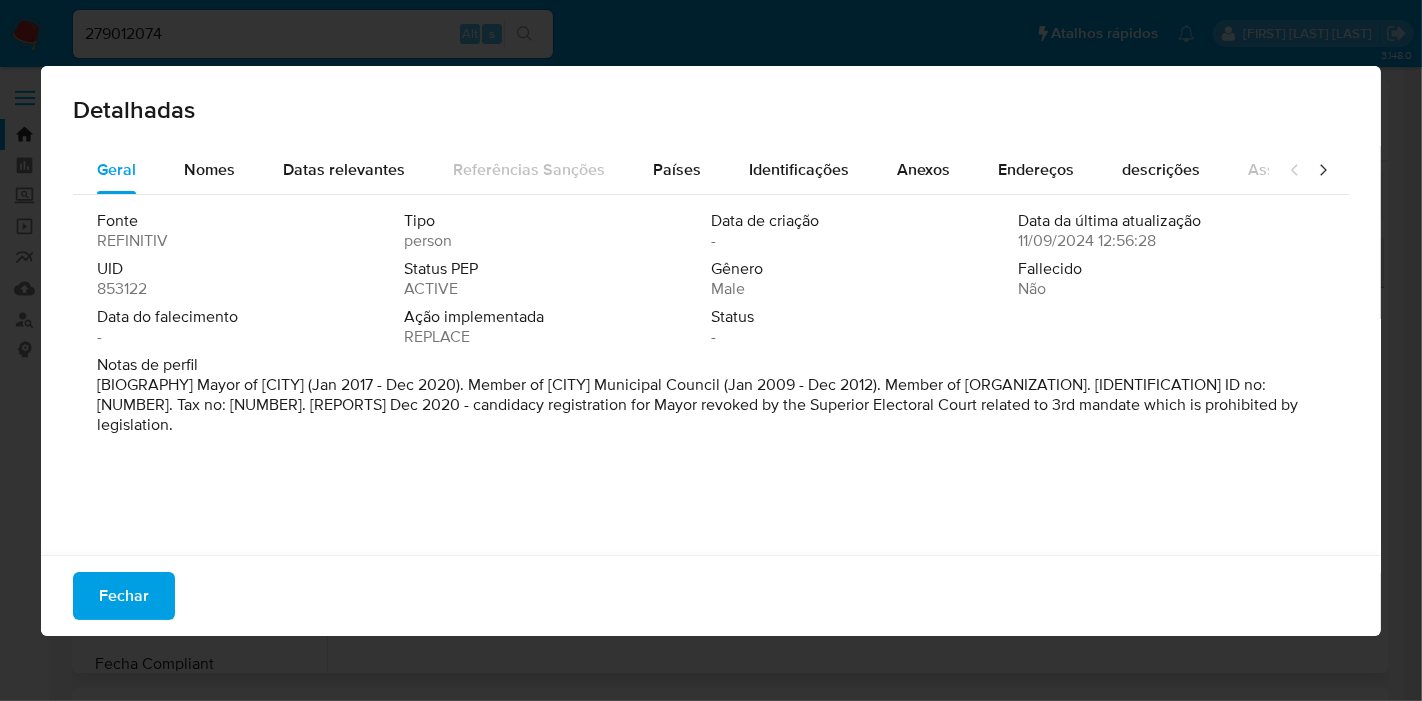 click on "853122" at bounding box center [122, 289] 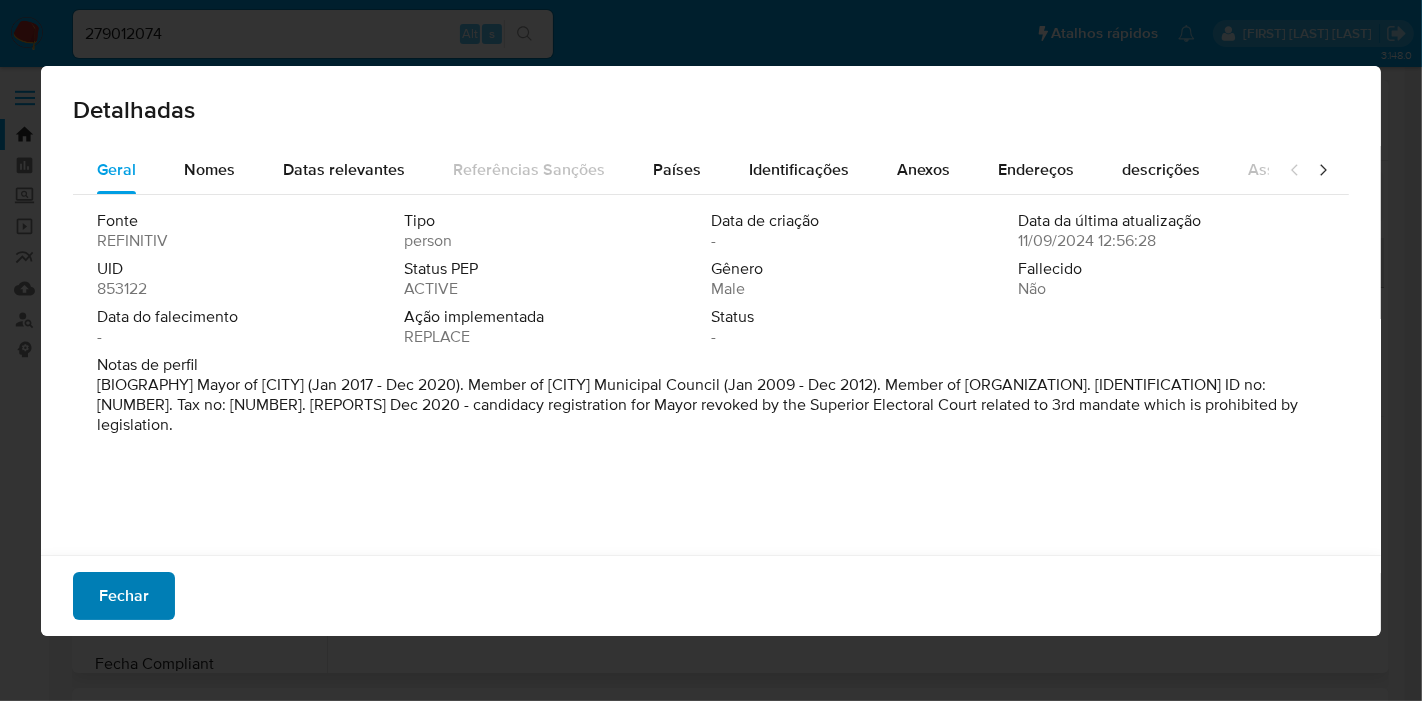 click on "Fechar" at bounding box center (124, 596) 